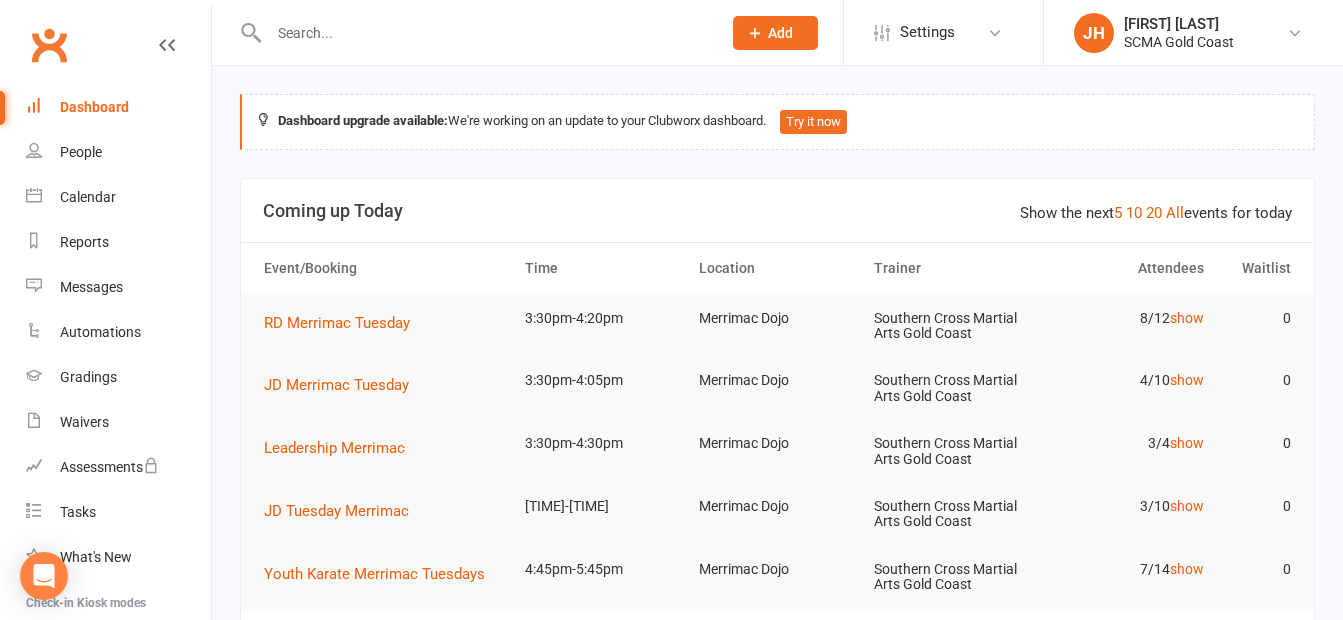 scroll, scrollTop: 0, scrollLeft: 0, axis: both 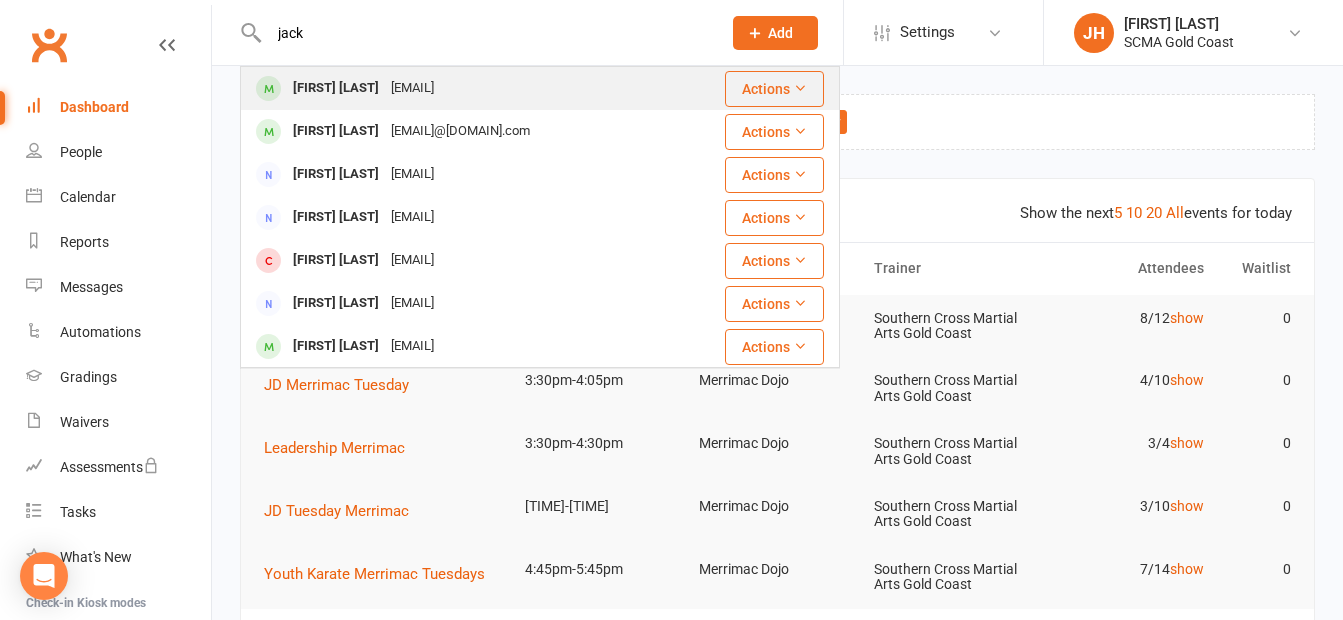 type on "jack" 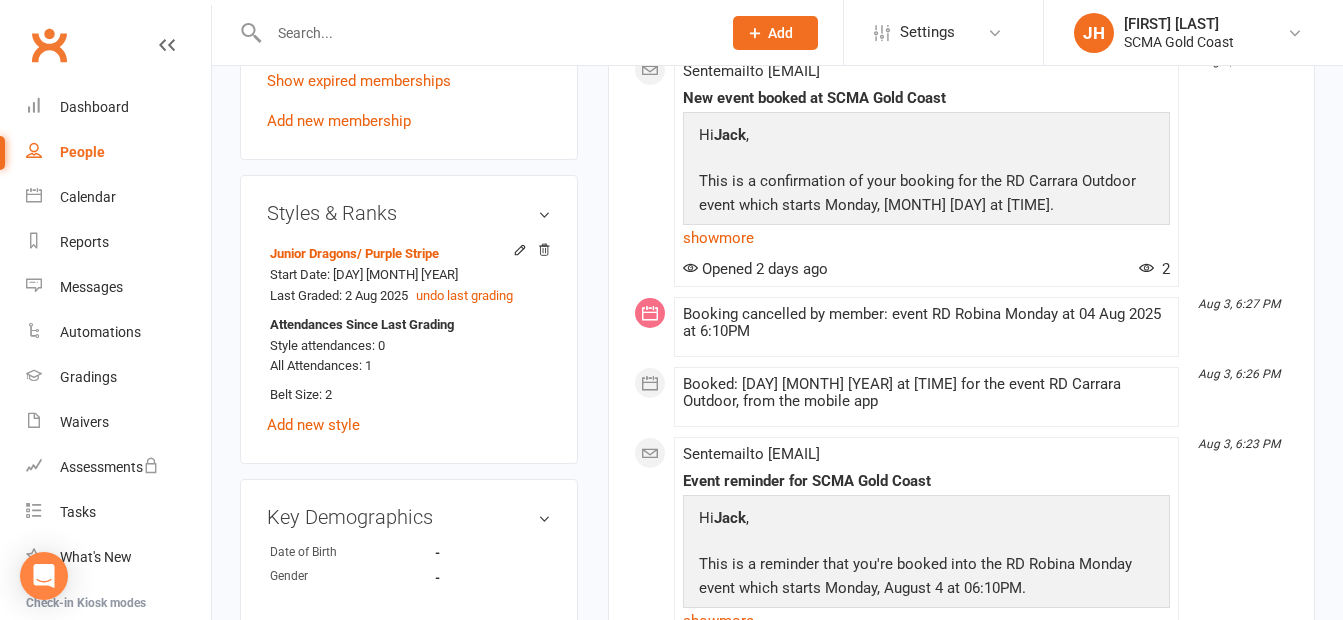 scroll, scrollTop: 1000, scrollLeft: 0, axis: vertical 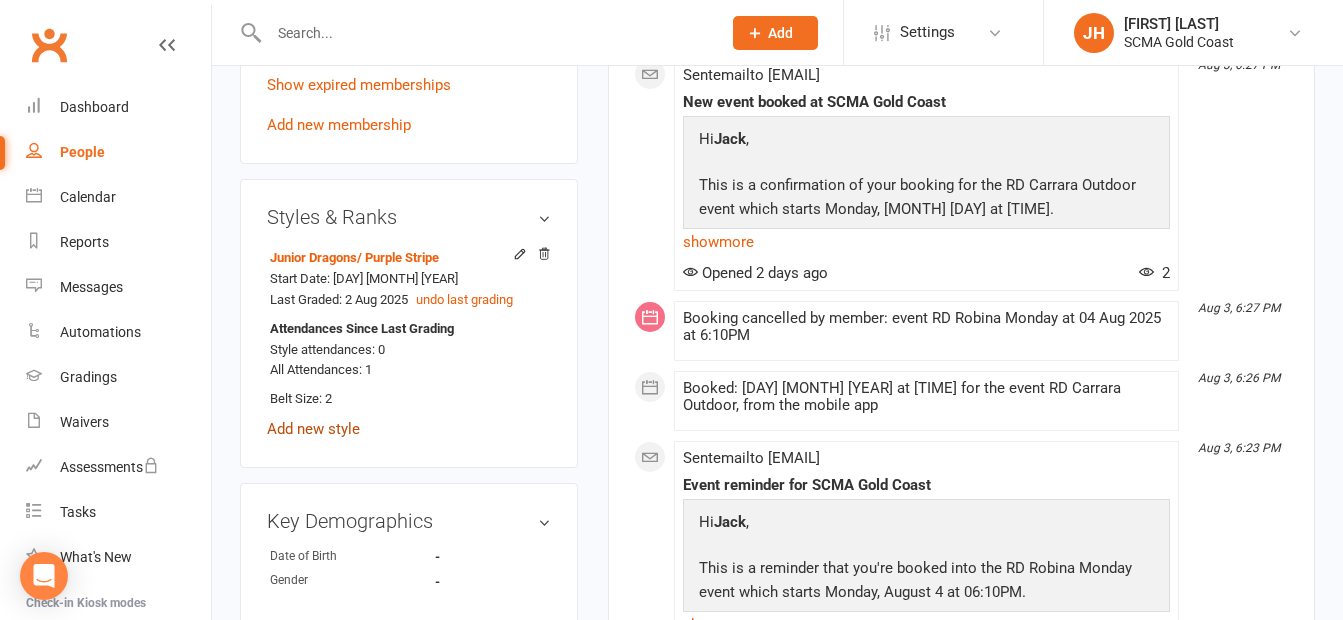 click on "Add new style" at bounding box center [313, 429] 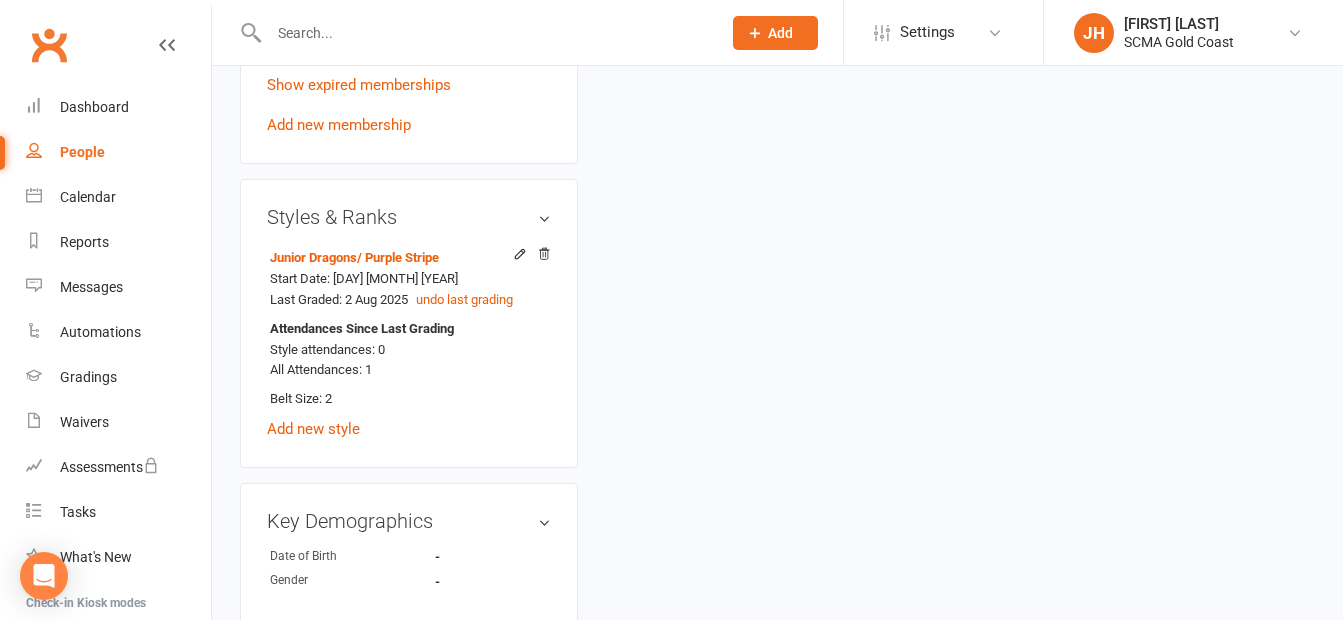scroll, scrollTop: 171, scrollLeft: 0, axis: vertical 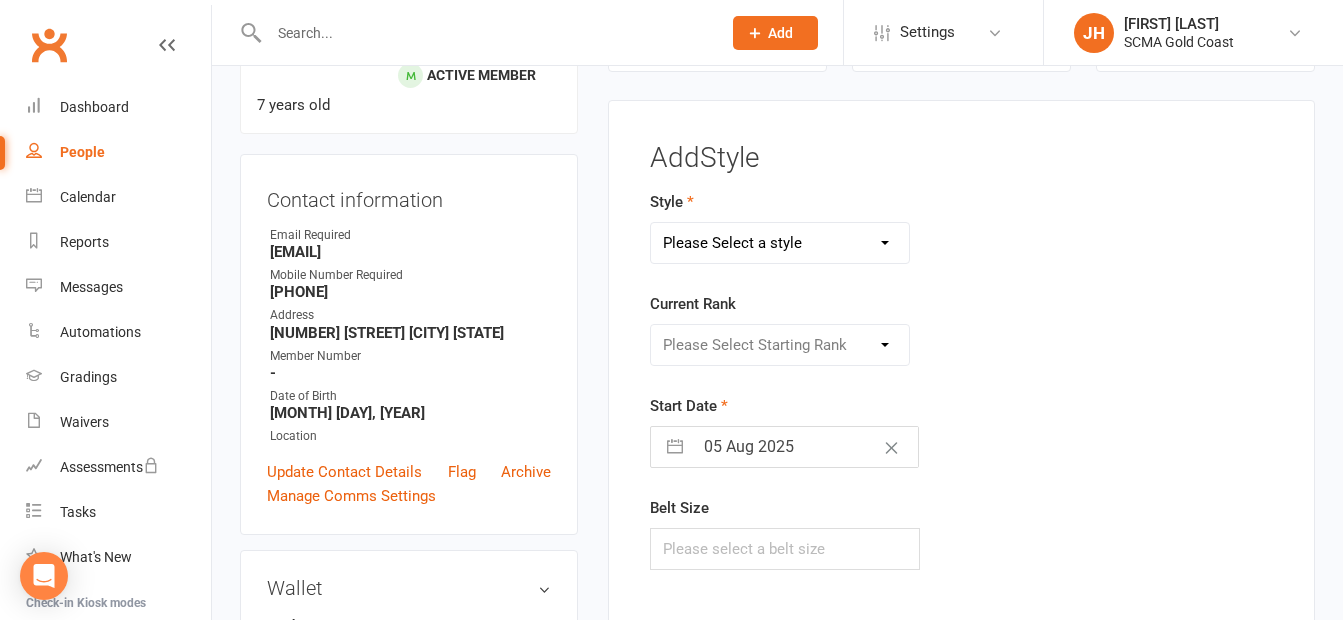 click on "Please Select a style BJJ GKK Karate Instructors/Leadership Junior Dragons KEF Kids BJJ 8-15 Little Dragons Red Dragons Youth Karate" at bounding box center (780, 243) 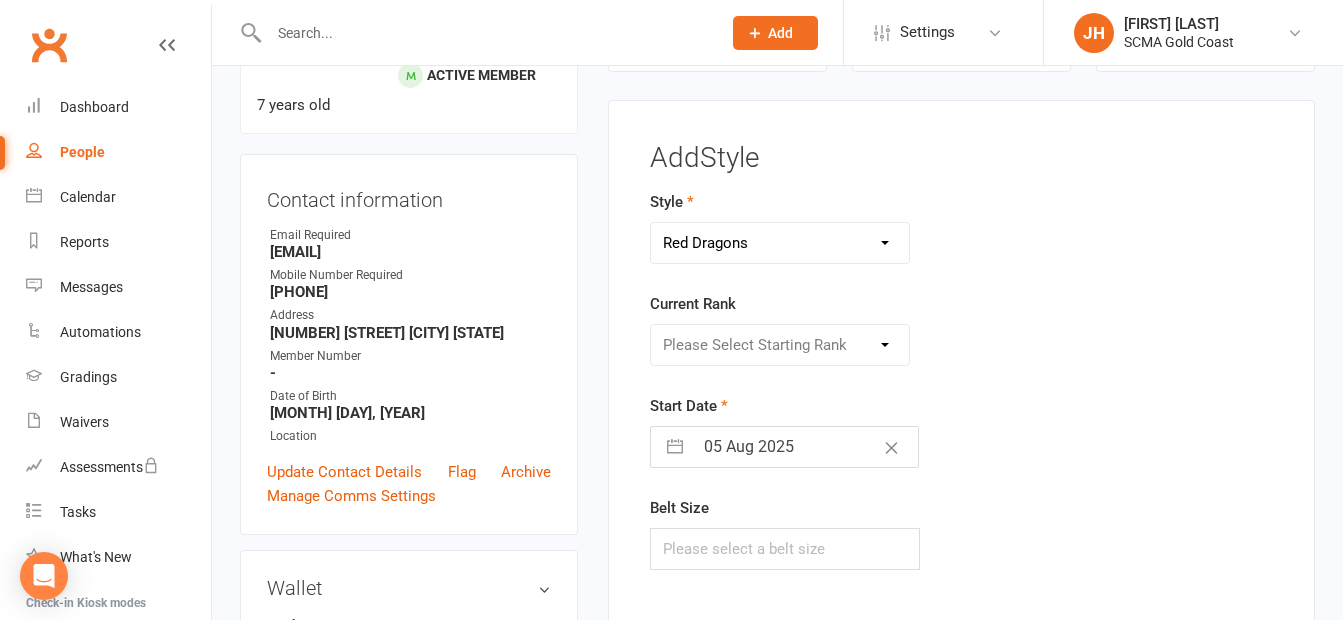 click on "Please Select a style BJJ GKK Karate Instructors/Leadership Junior Dragons KEF Kids BJJ 8-15 Little Dragons Red Dragons Youth Karate" at bounding box center [780, 243] 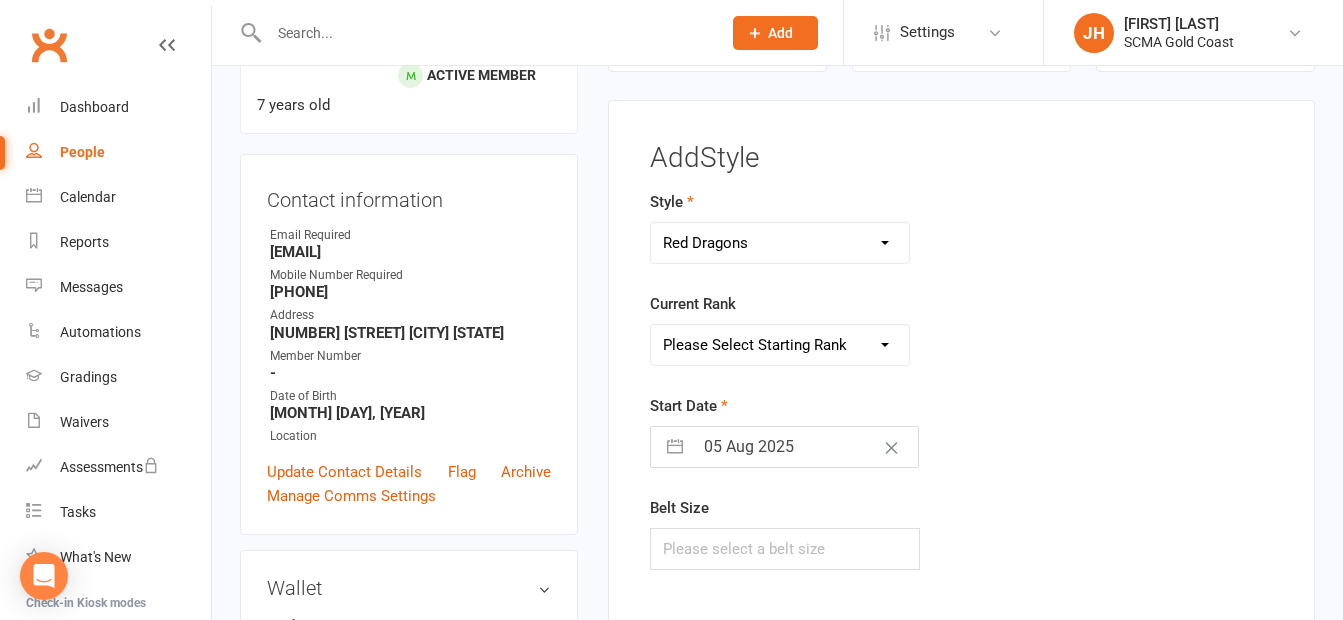 click on "[FIRST] [LAST] White Belt White Belt Black Stripe Yellow Belt White Stripe Yellow Belt Black Stripe Orange Belt White Stripe Orange Belt Black Stripe Purple Belt White Stripe Purple Belt Black Stripe Blue Belt White Stripe Blue Belt Black Stripe Green Belt White Stripe Green Belt Black Stripe Brown Belt White Stripe Brown Belt Black Stripe Junior Black White Stripe Belt Black Yellow Stripe Black Orange Stripe Black Purple Stripe Black Blue Stripe Black Green Stripe Black Brown Stripe" at bounding box center (780, 345) 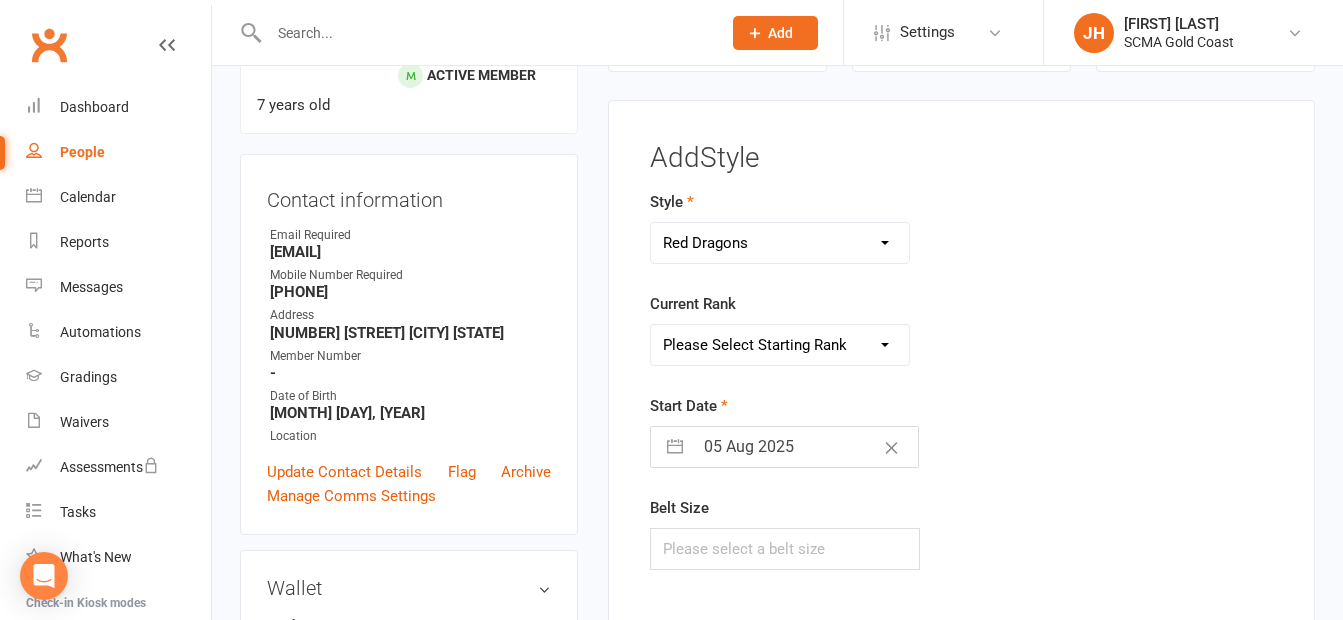 select on "401" 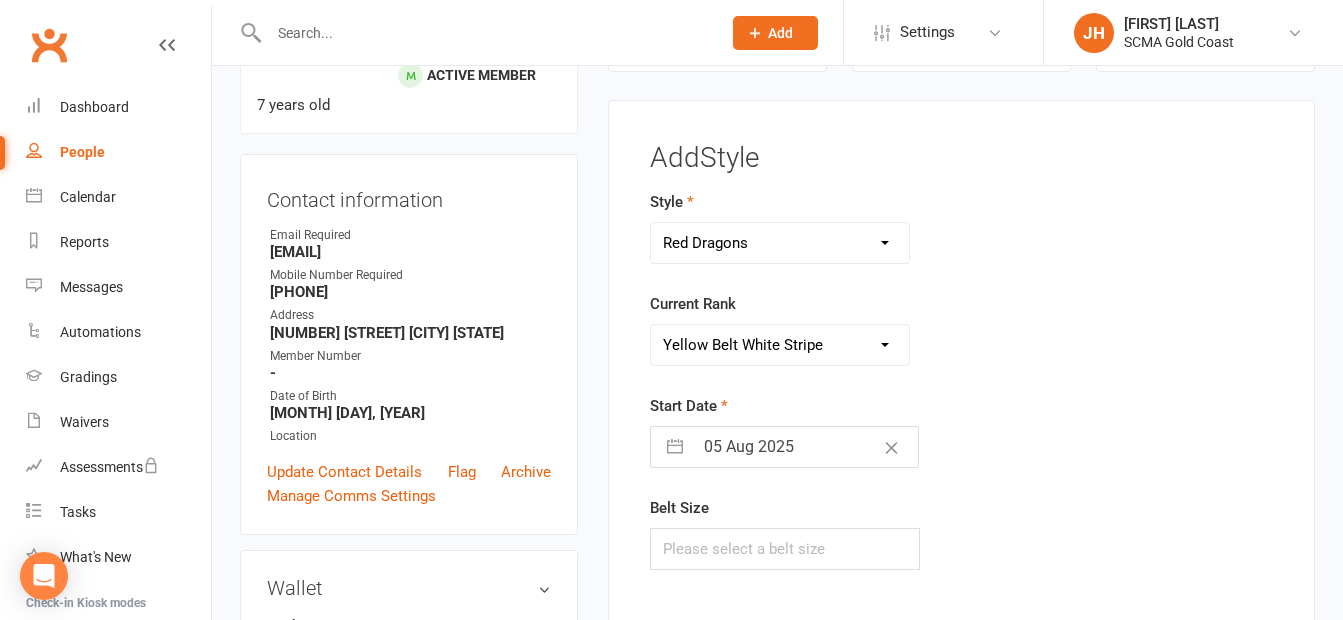 click on "[FIRST] [LAST] White Belt White Belt Black Stripe Yellow Belt White Stripe Yellow Belt Black Stripe Orange Belt White Stripe Orange Belt Black Stripe Purple Belt White Stripe Purple Belt Black Stripe Blue Belt White Stripe Blue Belt Black Stripe Green Belt White Stripe Green Belt Black Stripe Brown Belt White Stripe Brown Belt Black Stripe Junior Black White Stripe Belt Black Yellow Stripe Black Orange Stripe Black Purple Stripe Black Blue Stripe Black Green Stripe Black Brown Stripe" at bounding box center (780, 345) 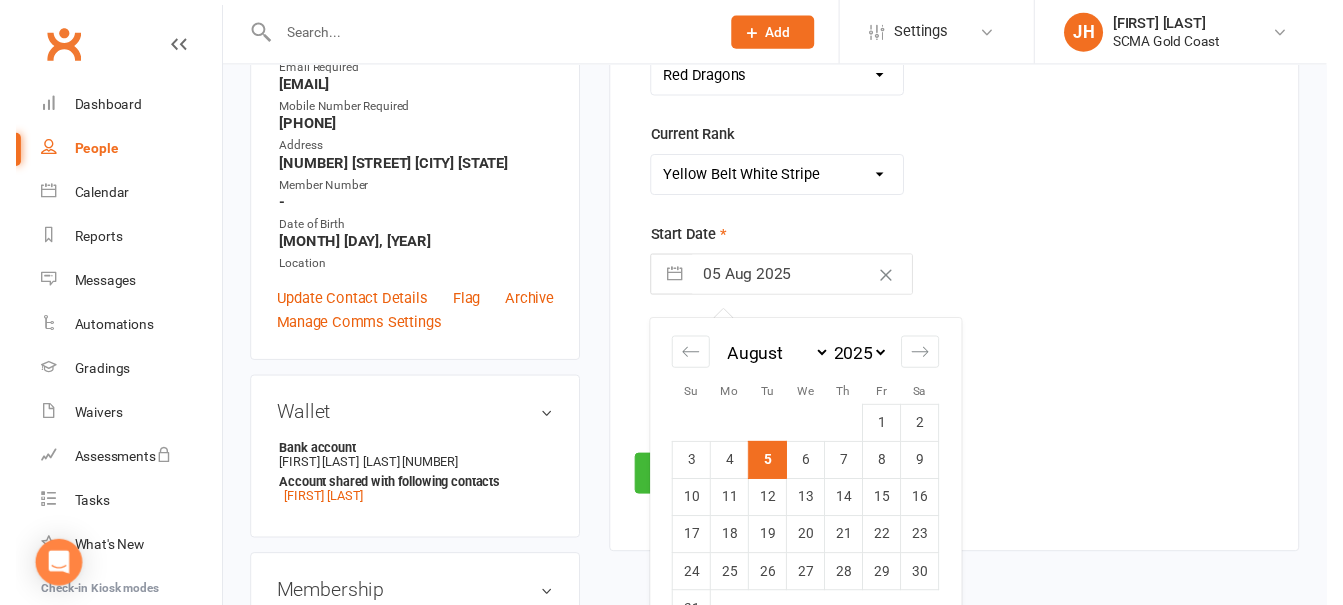 scroll, scrollTop: 371, scrollLeft: 0, axis: vertical 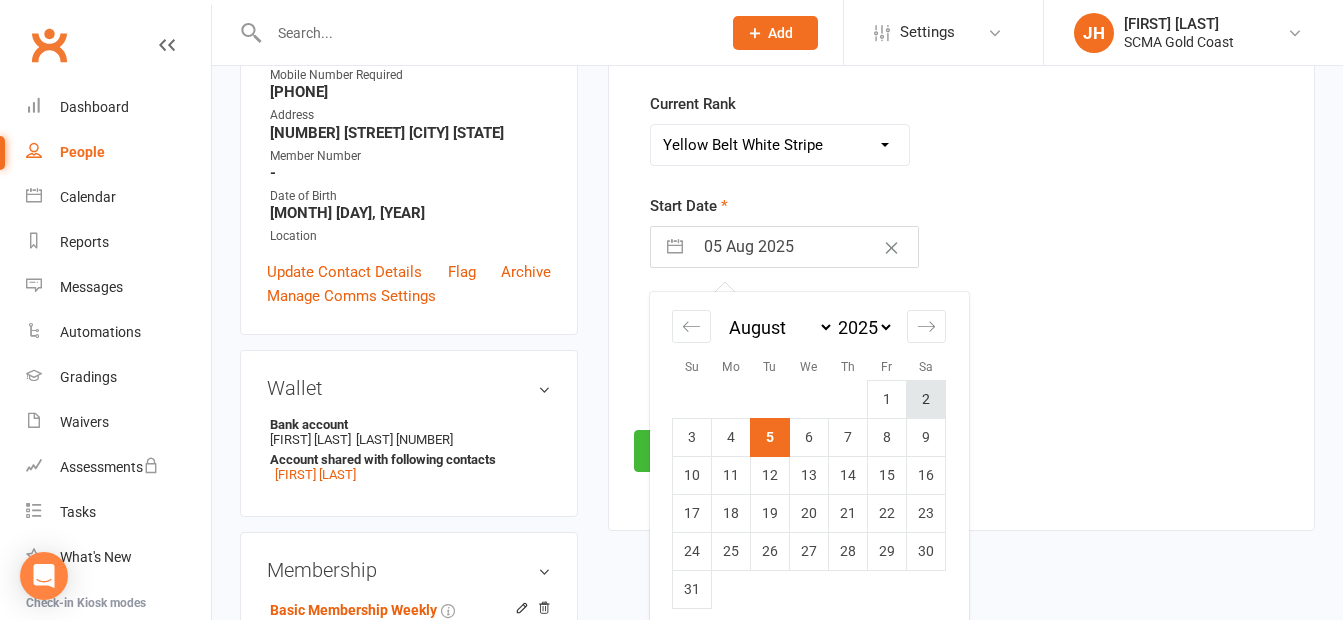 click on "2" at bounding box center [926, 399] 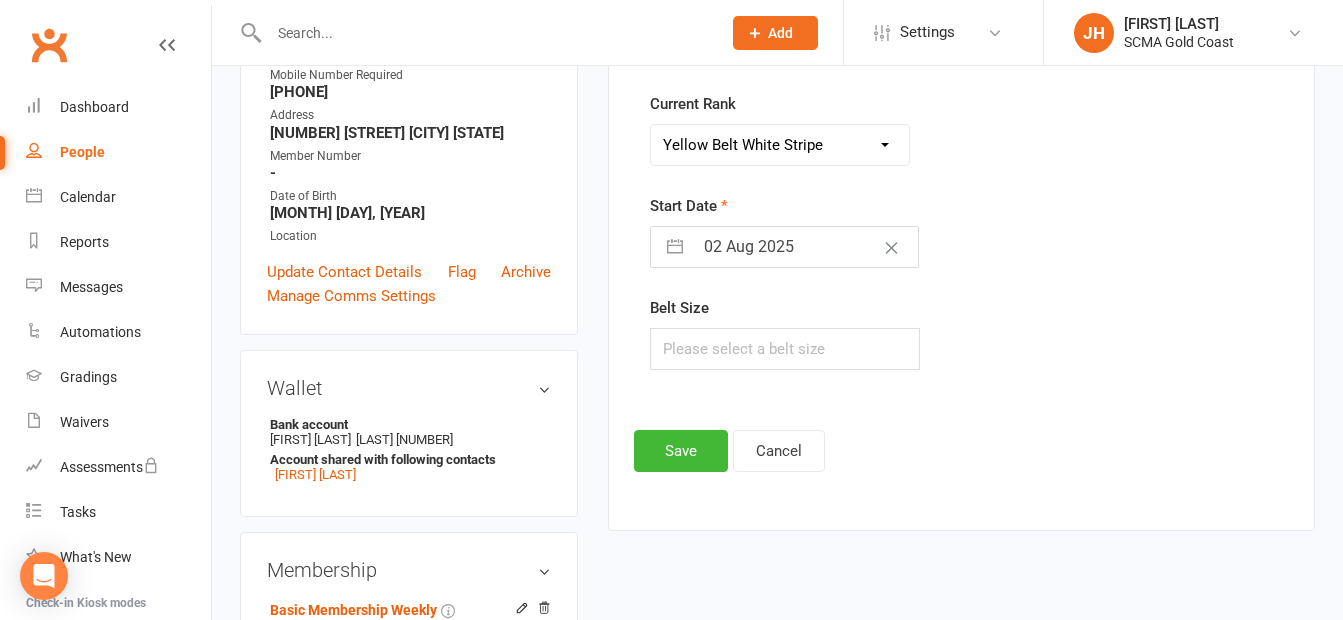 click on "Add  Style Style BJJ GKK Karate Instructors/Leadership Junior Dragons KEF Kids BJJ 8-15 Little Dragons Red Dragons Youth Karate Current Rank Please Select Starting Rank White Belt White Belt Black Stripe Yellow Belt White Stripe Yellow Belt Black Stripe Orange Belt White Stripe Orange Belt Black Stripe Purple Belt White Stripe Purple Belt Black Stripe Blue Belt White Stripe Blue Belt Black Stripe Green Belt White Stripe Green Belt Black Stripe Brown Belt White Stripe Brown Belt Black Stripe Junior Black White Stripe Belt Black Yellow Stripe Black Orange Stripe Black Purple Stripe Black Blue Stripe Black Green Stripe Black Brown Stripe Start Date 02 Aug 2025 Navigate forward to interact with the calendar and select a date. Press the question mark key to get the keyboard shortcuts for changing dates. Belt Size Save Cancel" at bounding box center [961, 207] 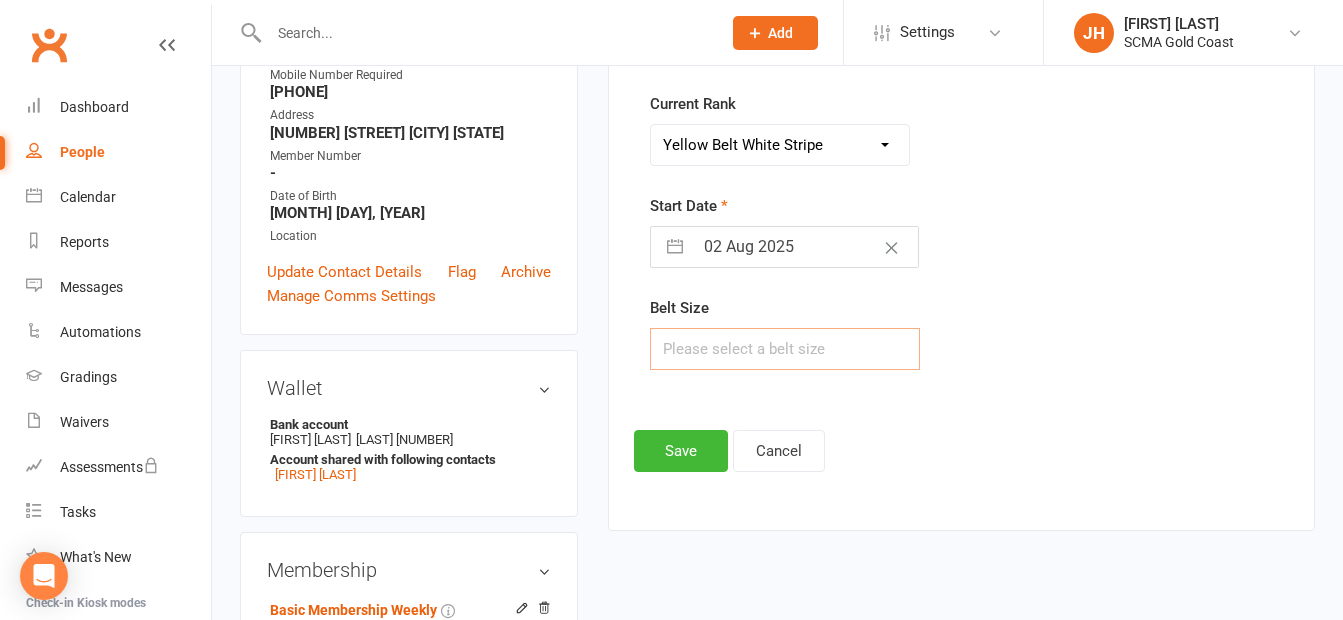 click at bounding box center [785, 349] 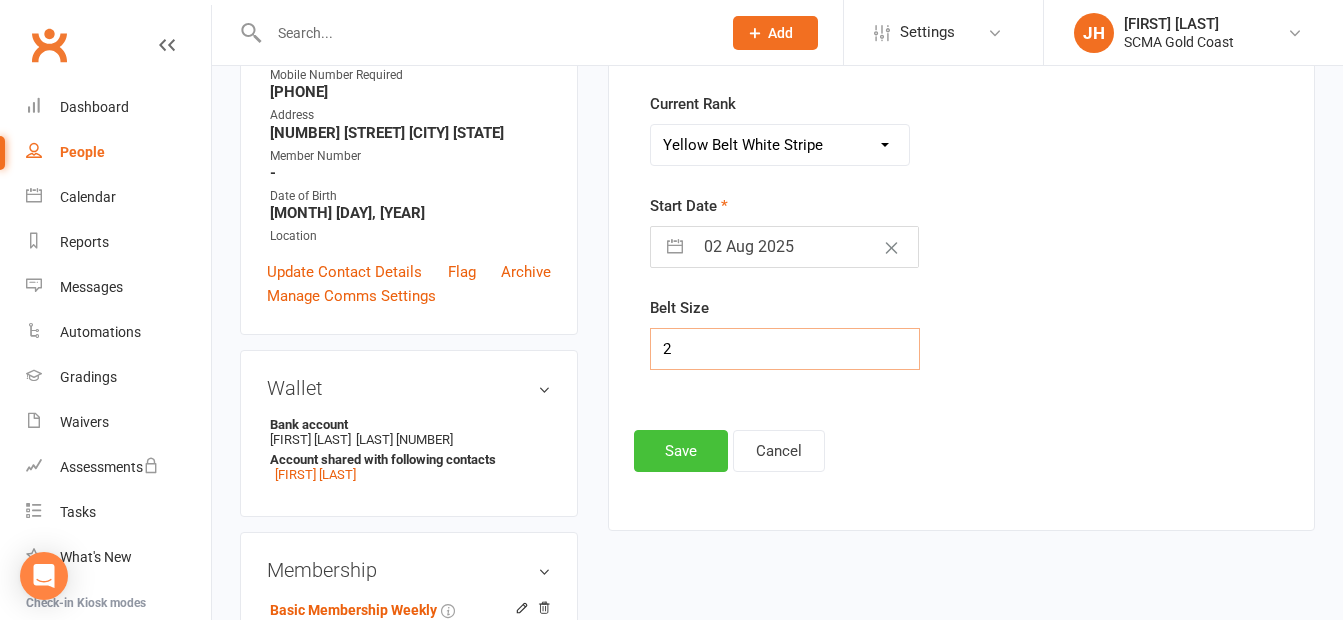 type on "2" 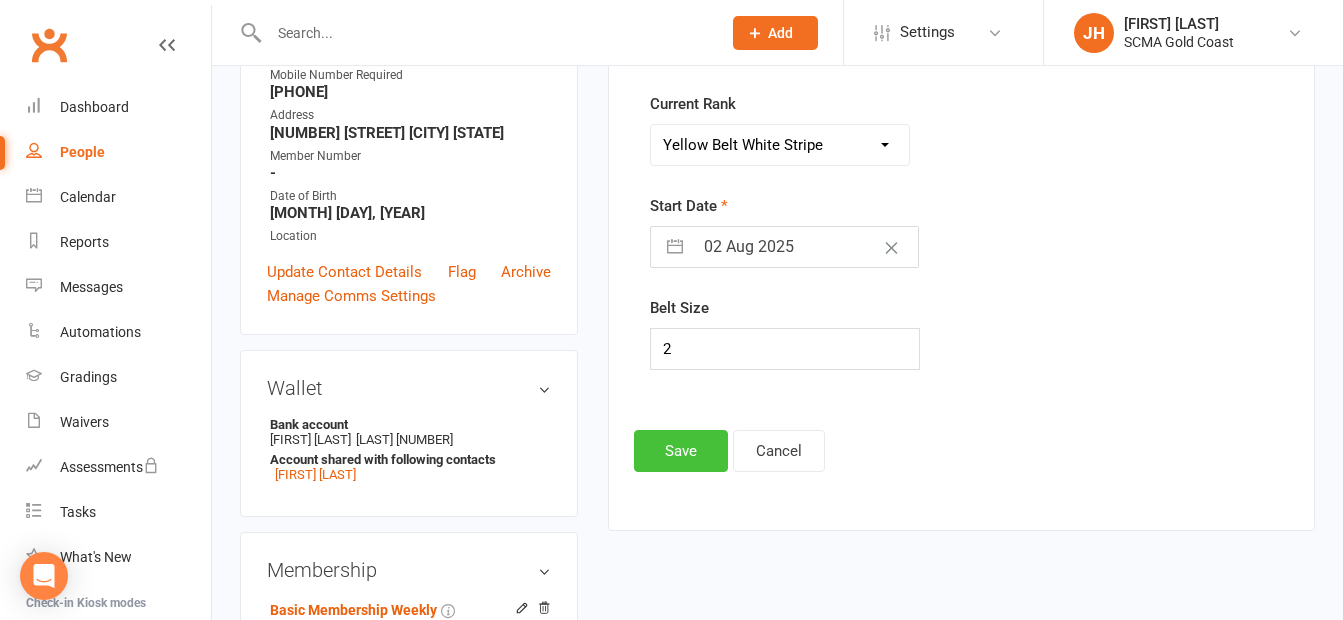 click on "Save" at bounding box center [681, 451] 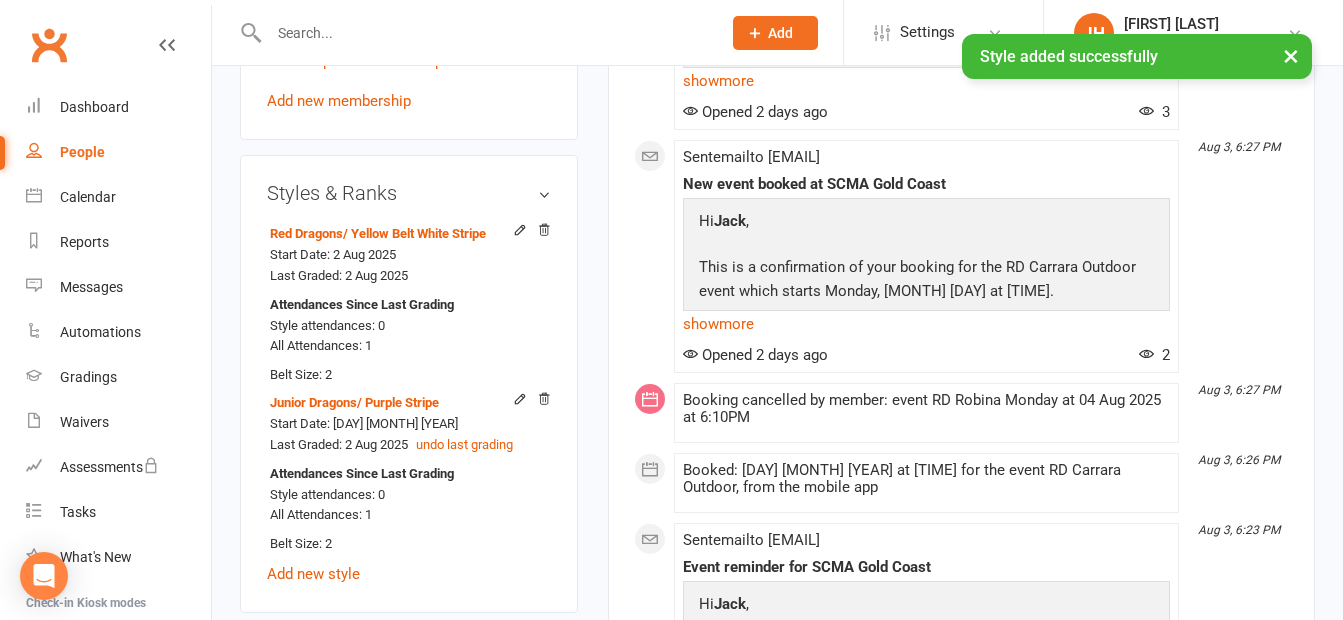 scroll, scrollTop: 1071, scrollLeft: 0, axis: vertical 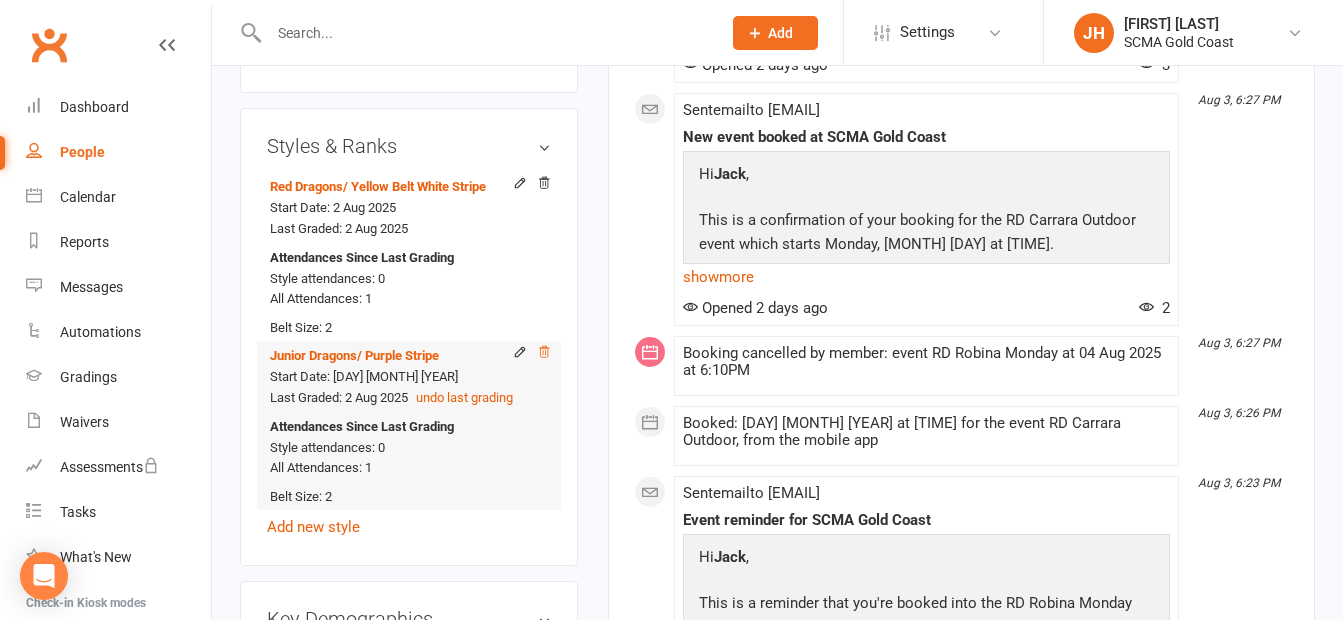 click 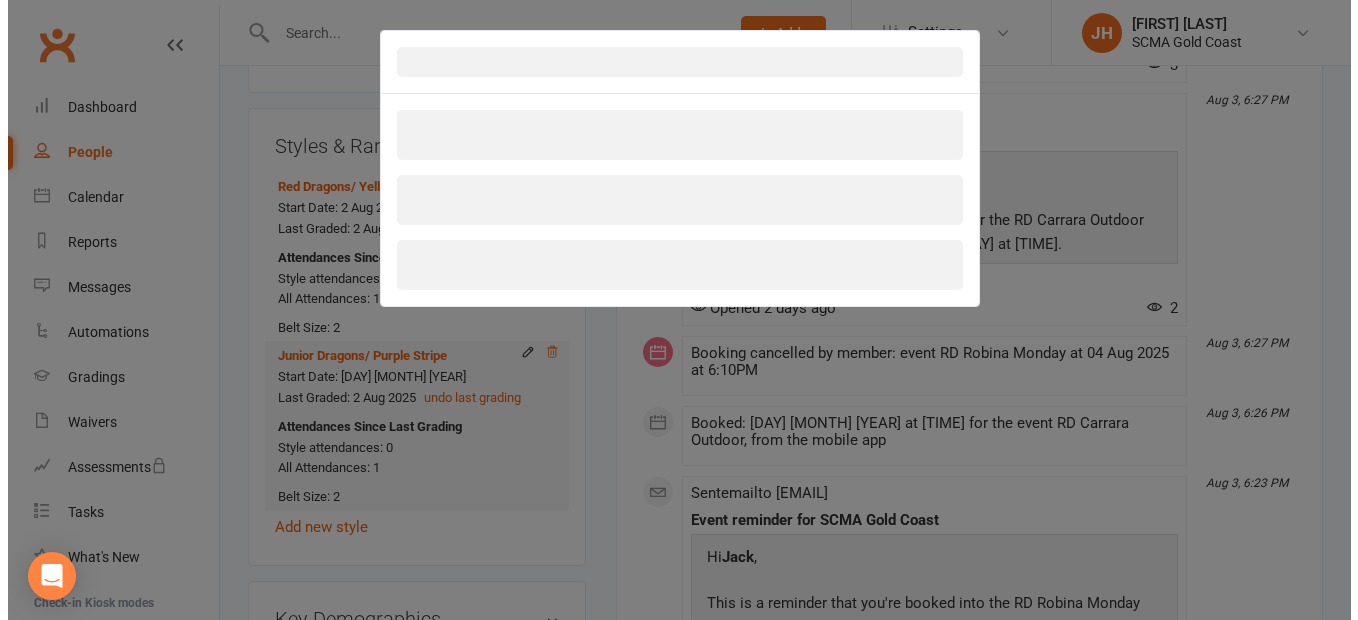 scroll, scrollTop: 1047, scrollLeft: 0, axis: vertical 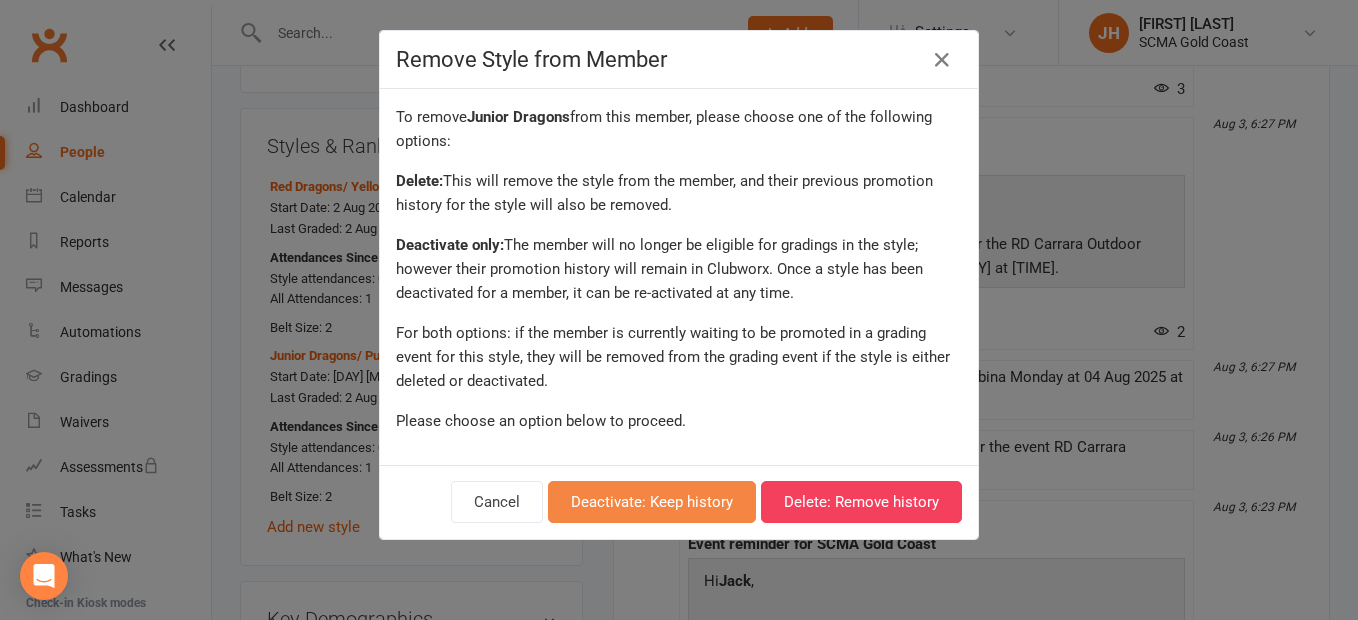 click on "Deactivate: Keep history" at bounding box center (652, 502) 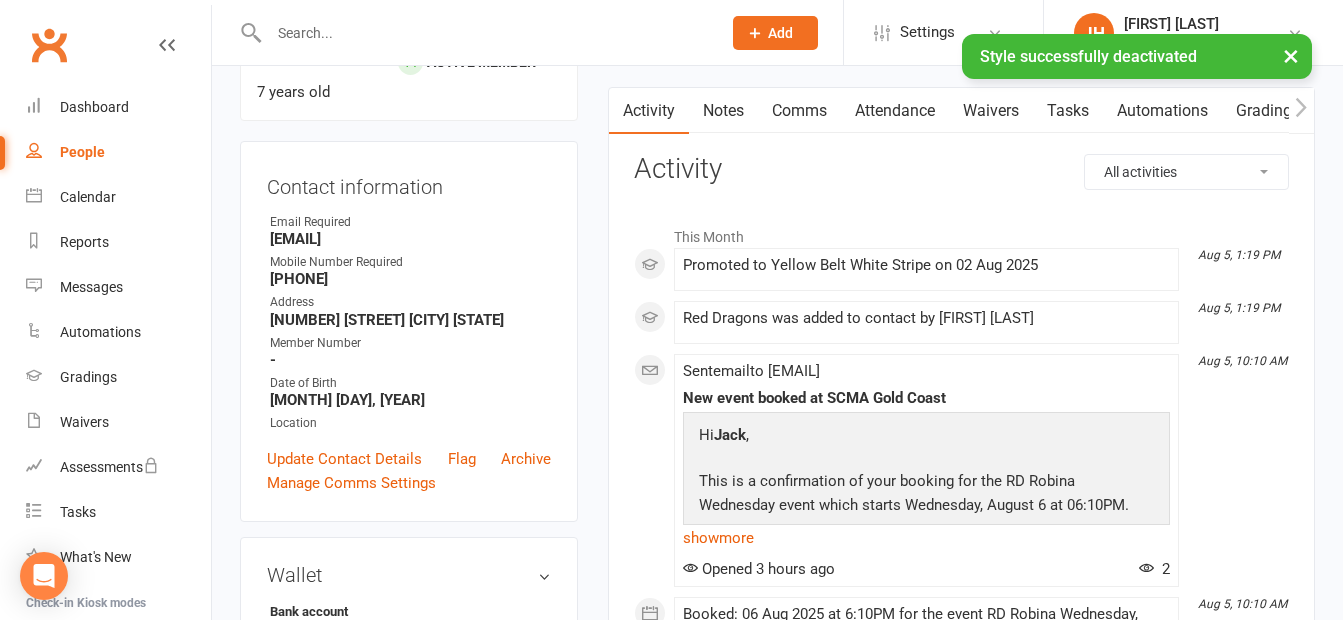 scroll, scrollTop: 0, scrollLeft: 0, axis: both 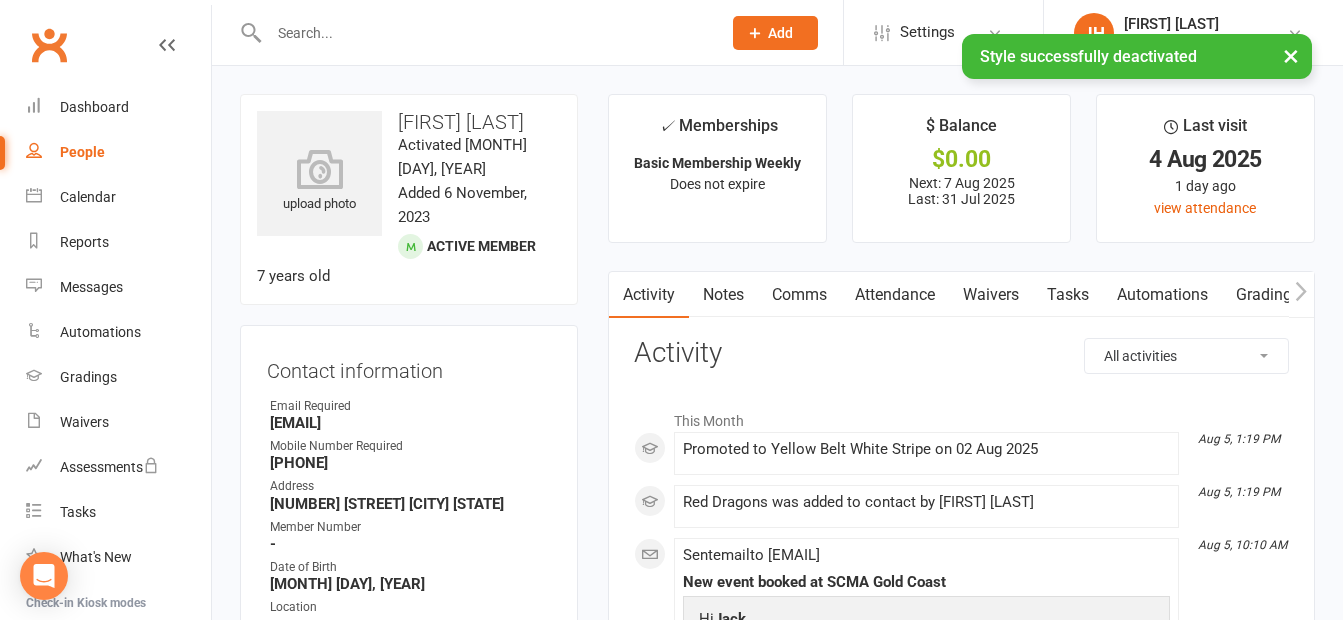 click at bounding box center (485, 33) 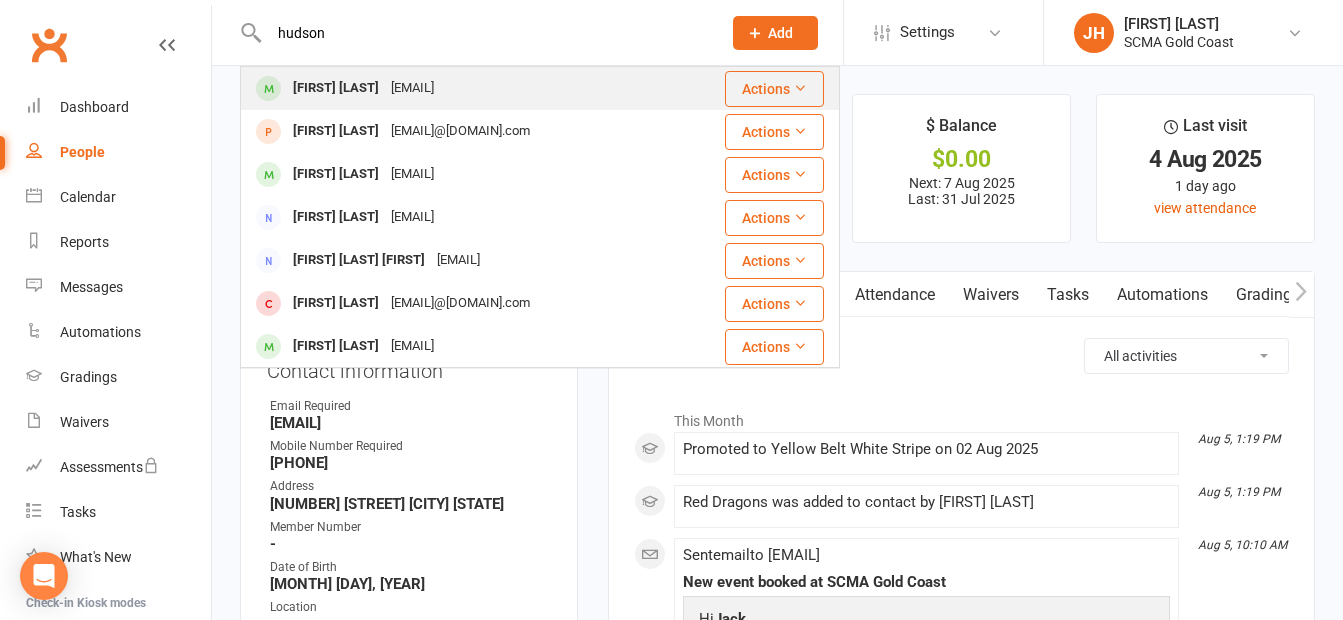 type on "hudson" 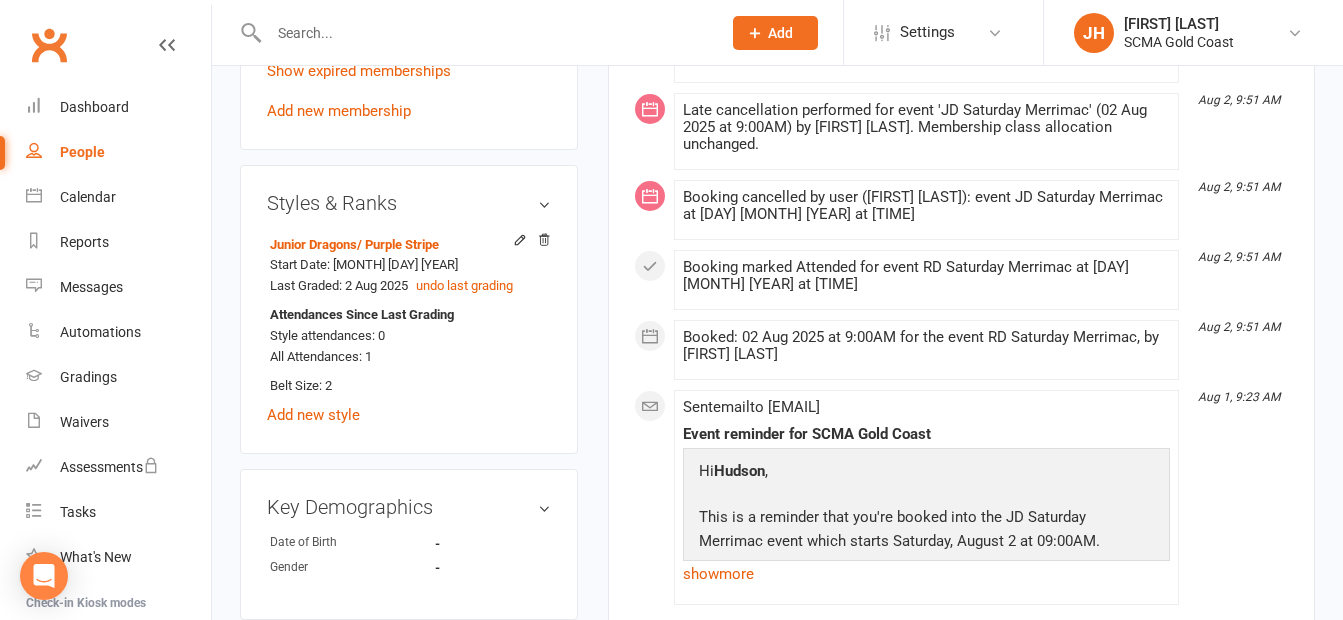 scroll, scrollTop: 1000, scrollLeft: 0, axis: vertical 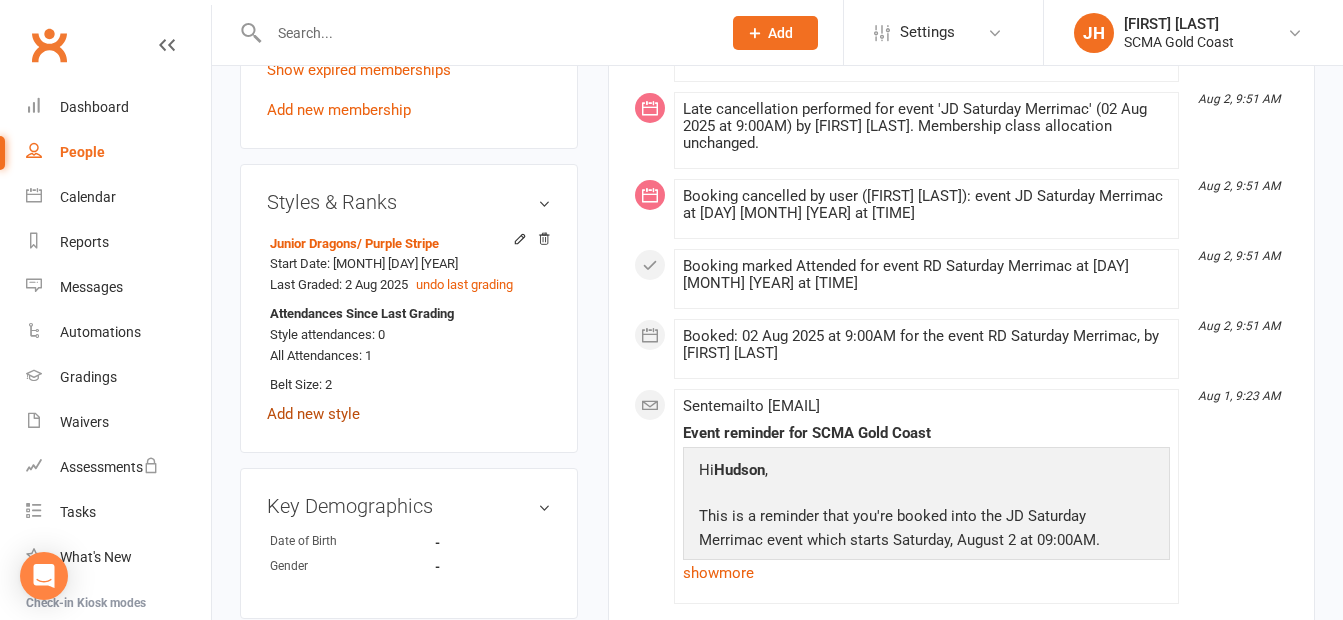 click on "Add new style" at bounding box center [313, 414] 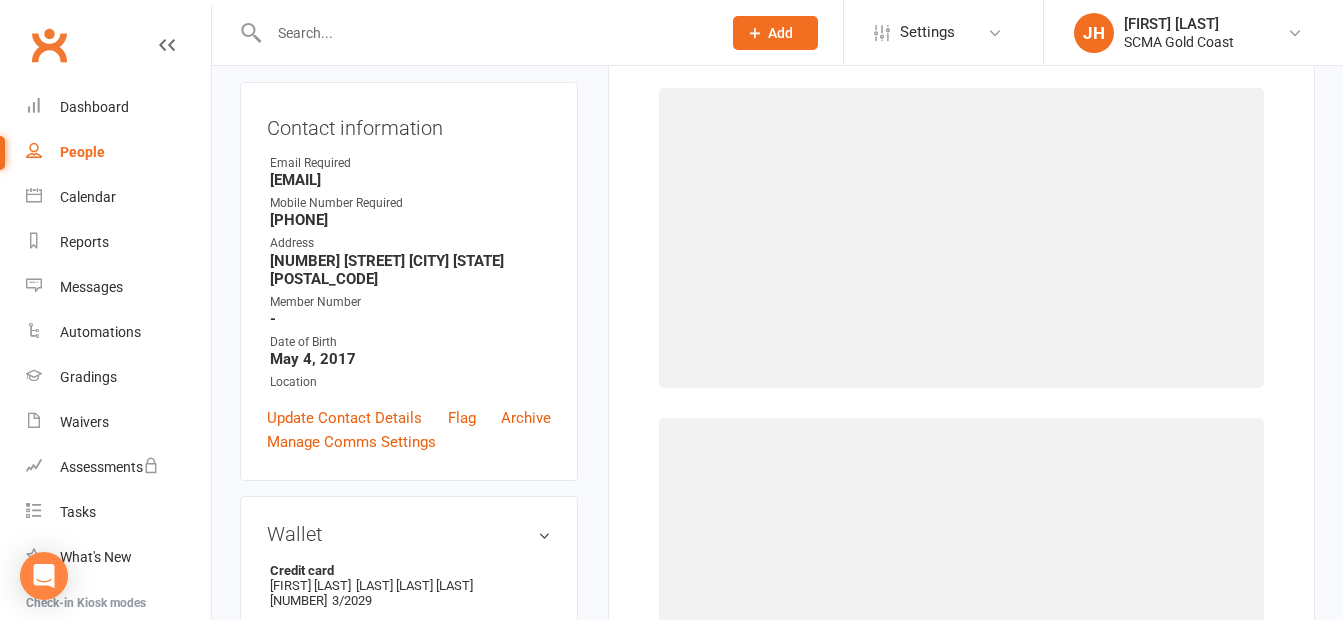 scroll, scrollTop: 171, scrollLeft: 0, axis: vertical 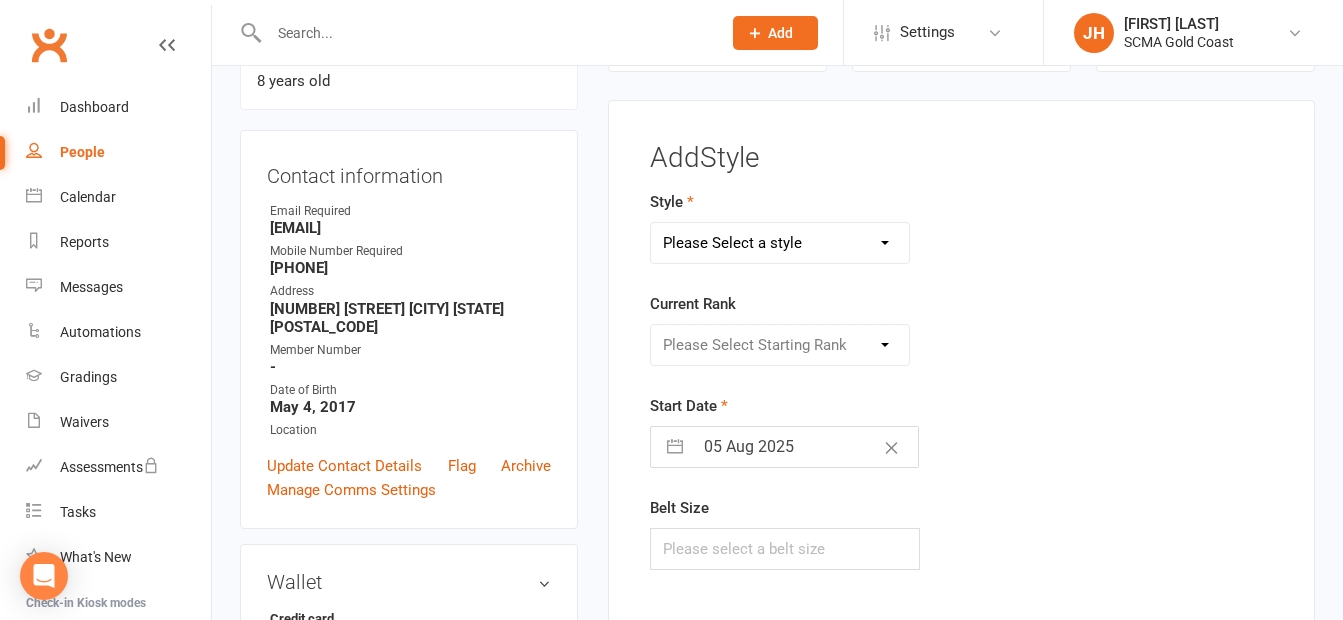 click on "Please Select a style BJJ GKK Karate Instructors/Leadership Junior Dragons KEF Kids BJJ 8-15 Little Dragons Red Dragons Youth Karate" at bounding box center (780, 243) 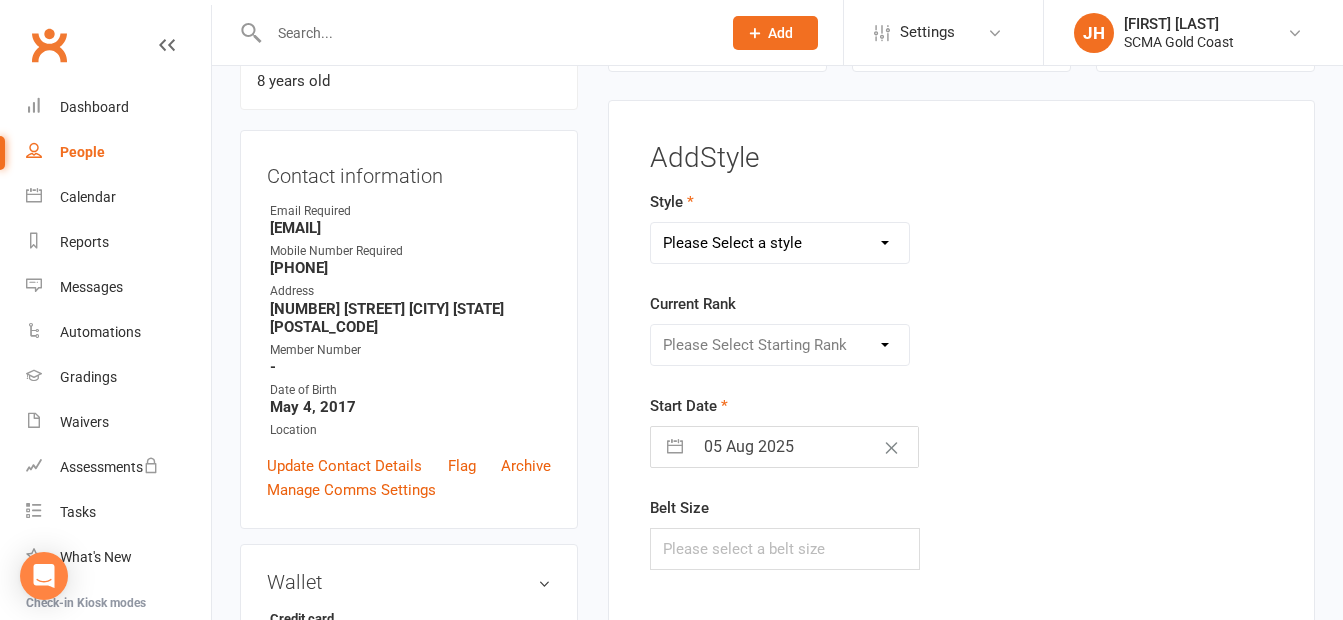 select on "41" 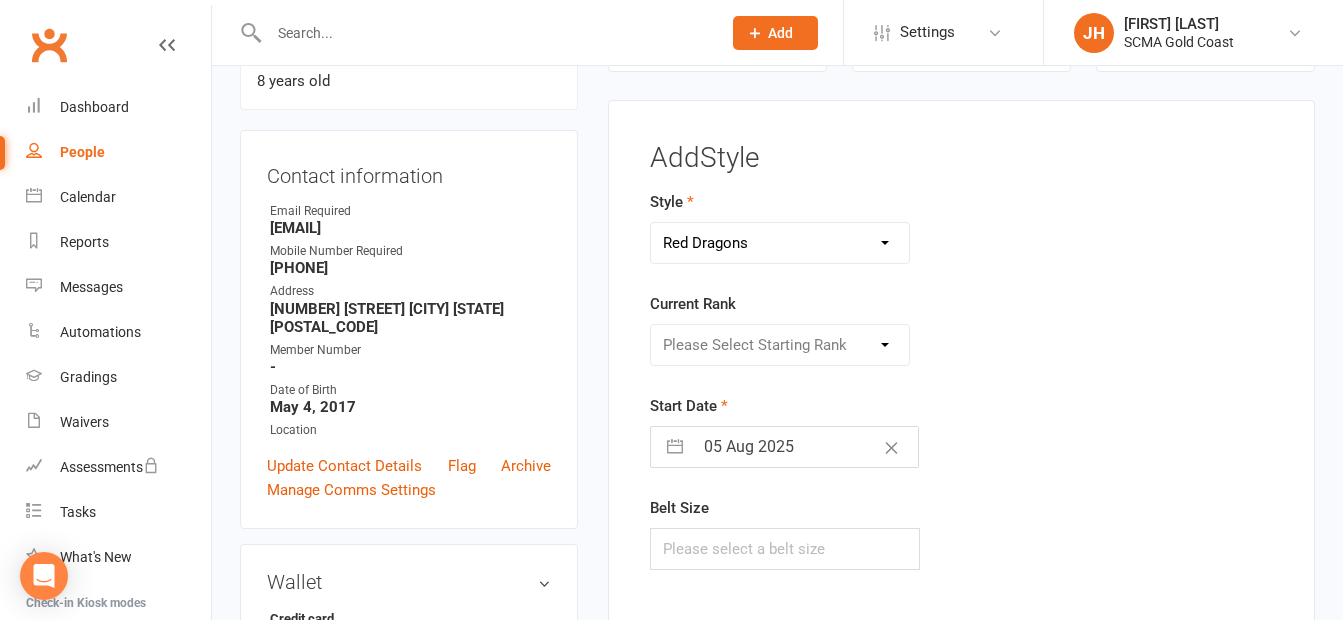 click on "Please Select a style BJJ GKK Karate Instructors/Leadership Junior Dragons KEF Kids BJJ 8-15 Little Dragons Red Dragons Youth Karate" at bounding box center (780, 243) 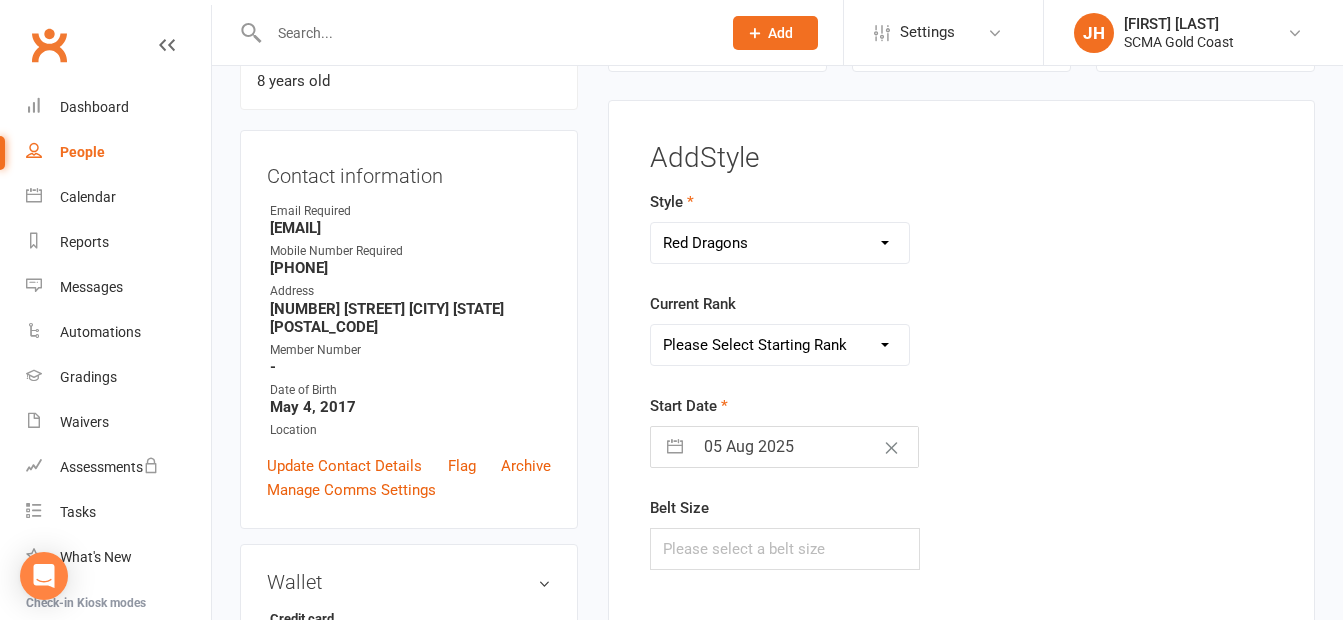 click on "[FIRST] [LAST] White Belt White Belt Black Stripe Yellow Belt White Stripe Yellow Belt Black Stripe Orange Belt White Stripe Orange Belt Black Stripe Purple Belt White Stripe Purple Belt Black Stripe Blue Belt White Stripe Blue Belt Black Stripe Green Belt White Stripe Green Belt Black Stripe Brown Belt White Stripe Brown Belt Black Stripe Junior Black White Stripe Belt Black Yellow Stripe Black Orange Stripe Black Purple Stripe Black Blue Stripe Black Green Stripe Black Brown Stripe" at bounding box center (780, 345) 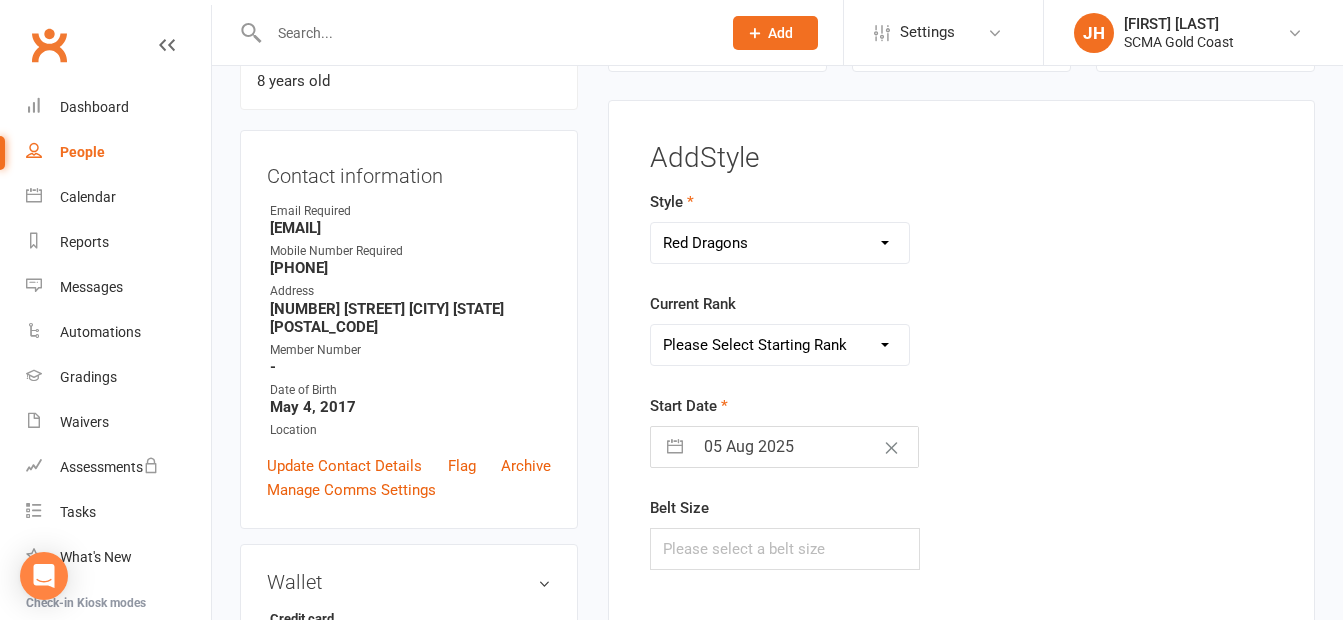 select on "401" 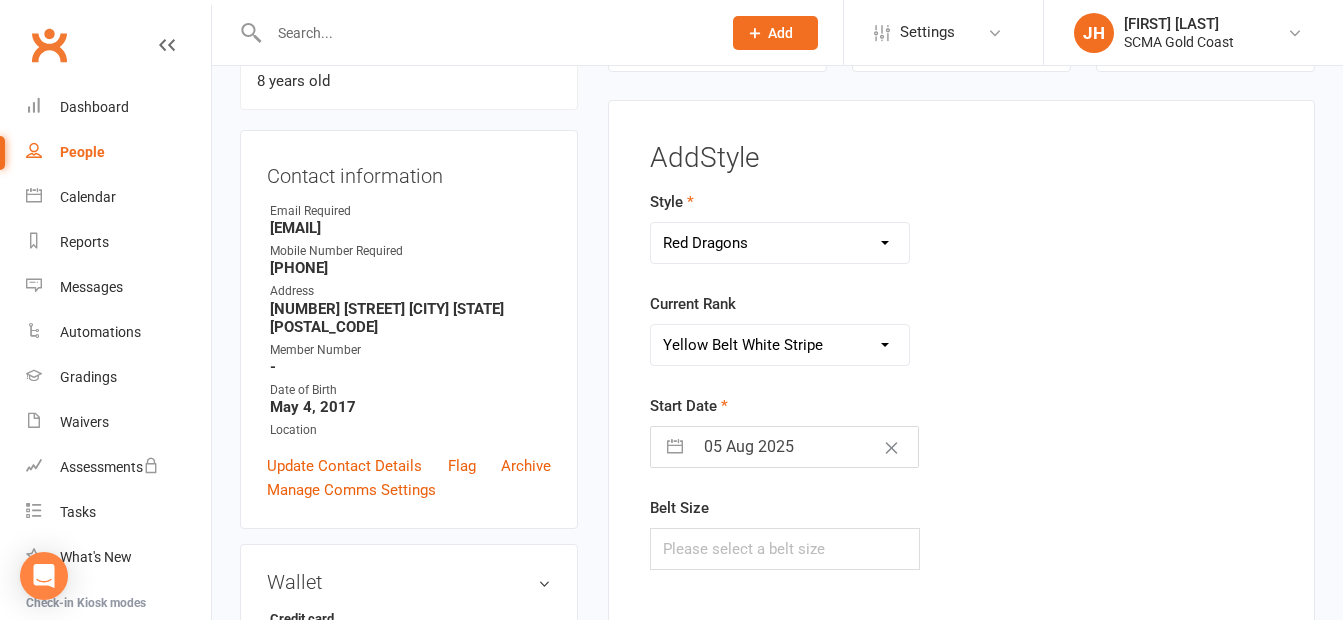 click on "[FIRST] [LAST] White Belt White Belt Black Stripe Yellow Belt White Stripe Yellow Belt Black Stripe Orange Belt White Stripe Orange Belt Black Stripe Purple Belt White Stripe Purple Belt Black Stripe Blue Belt White Stripe Blue Belt Black Stripe Green Belt White Stripe Green Belt Black Stripe Brown Belt White Stripe Brown Belt Black Stripe Junior Black White Stripe Belt Black Yellow Stripe Black Orange Stripe Black Purple Stripe Black Blue Stripe Black Green Stripe Black Brown Stripe" at bounding box center (780, 345) 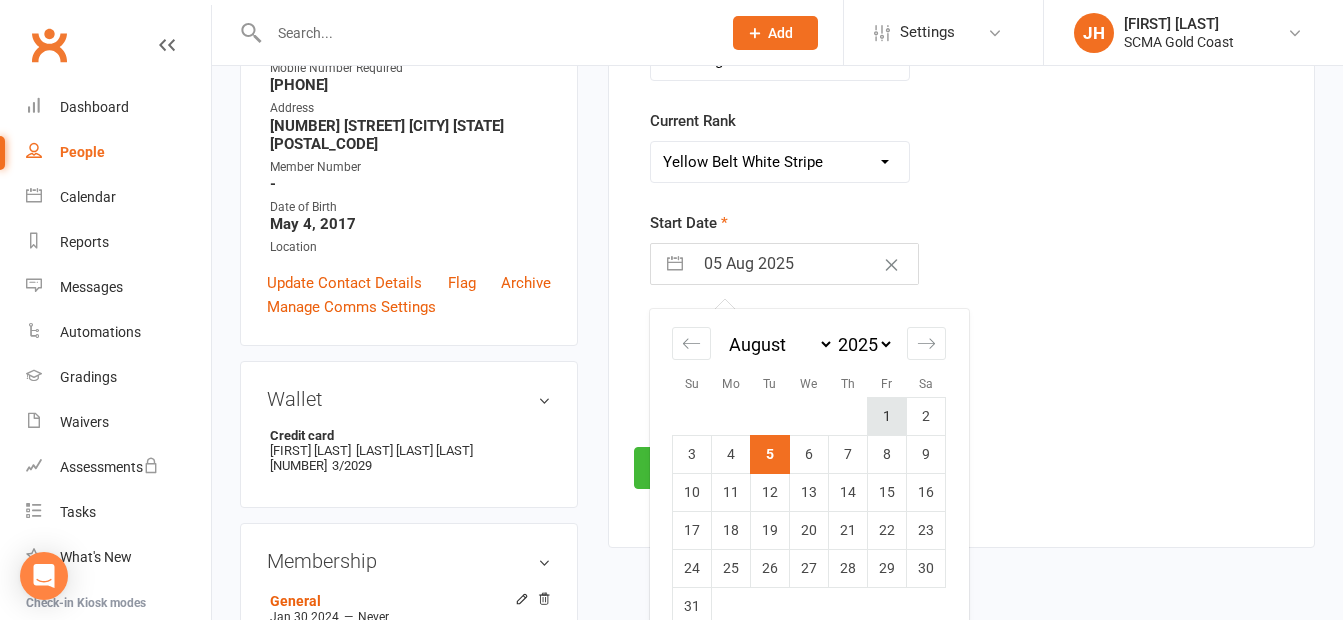 scroll, scrollTop: 371, scrollLeft: 0, axis: vertical 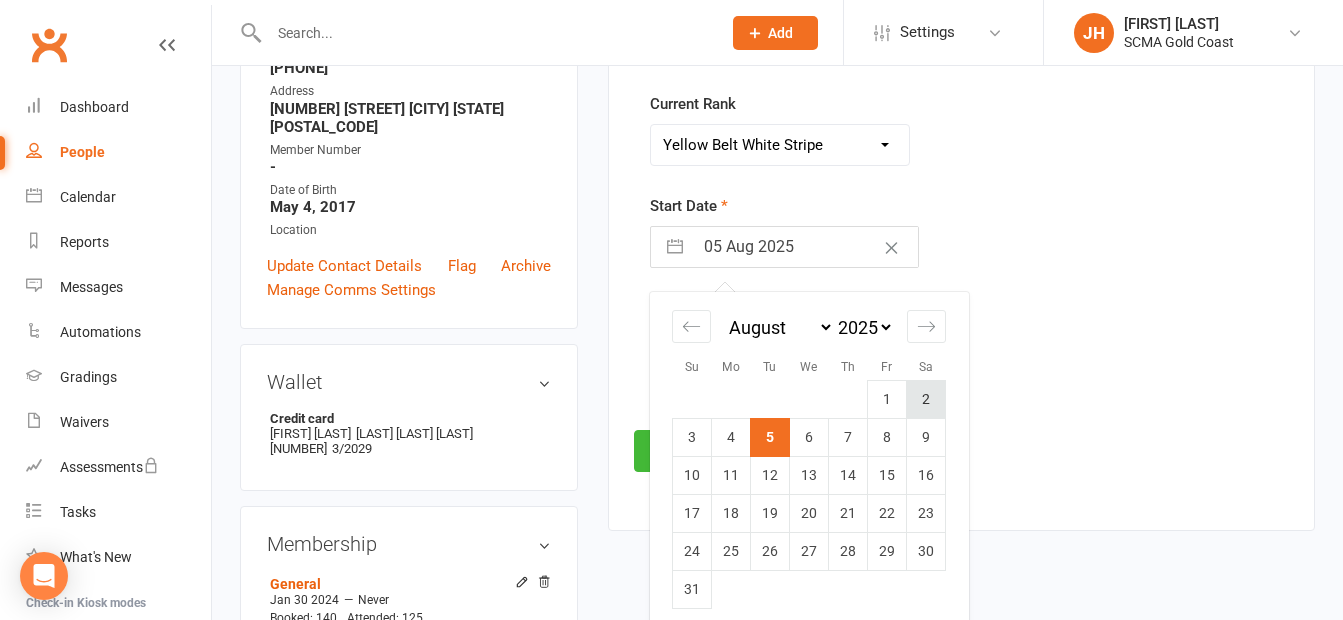 click on "2" at bounding box center [926, 399] 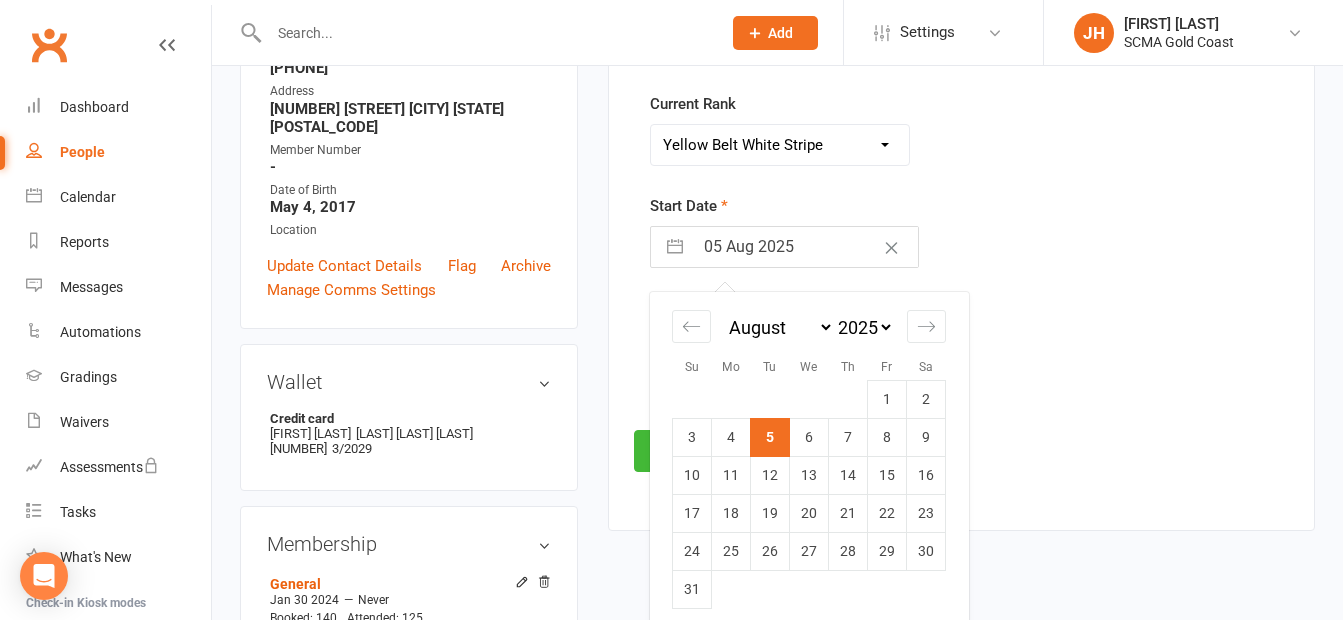 type on "02 Aug 2025" 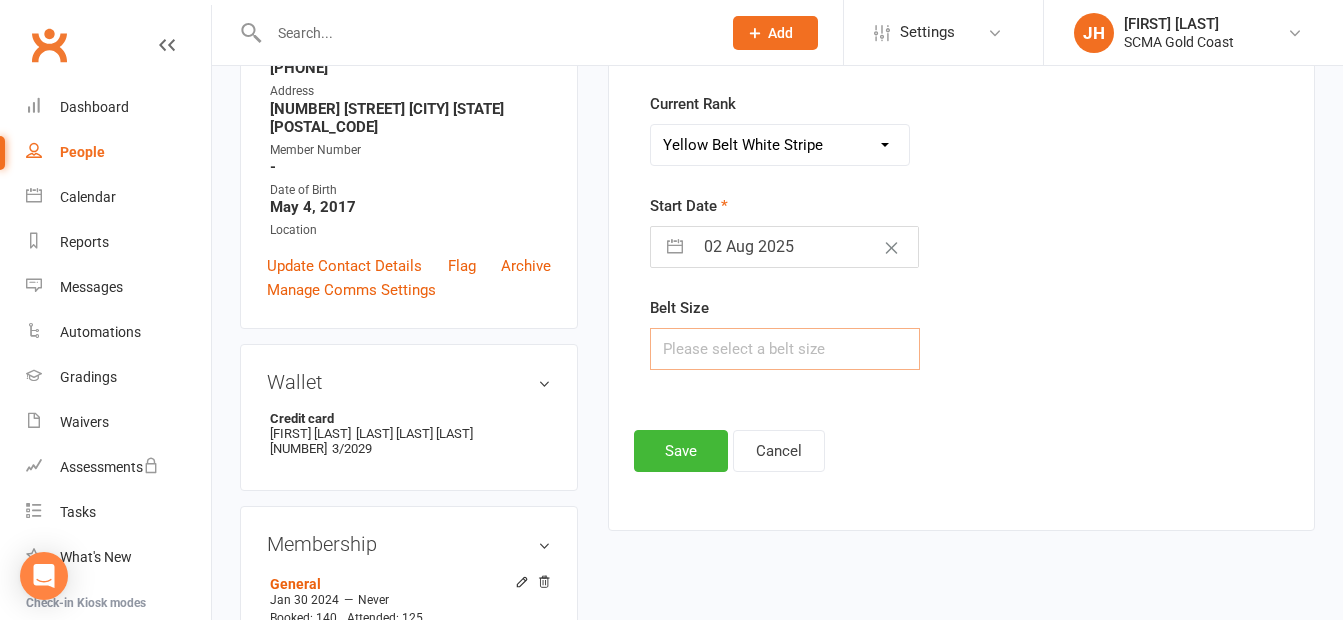 click at bounding box center (785, 349) 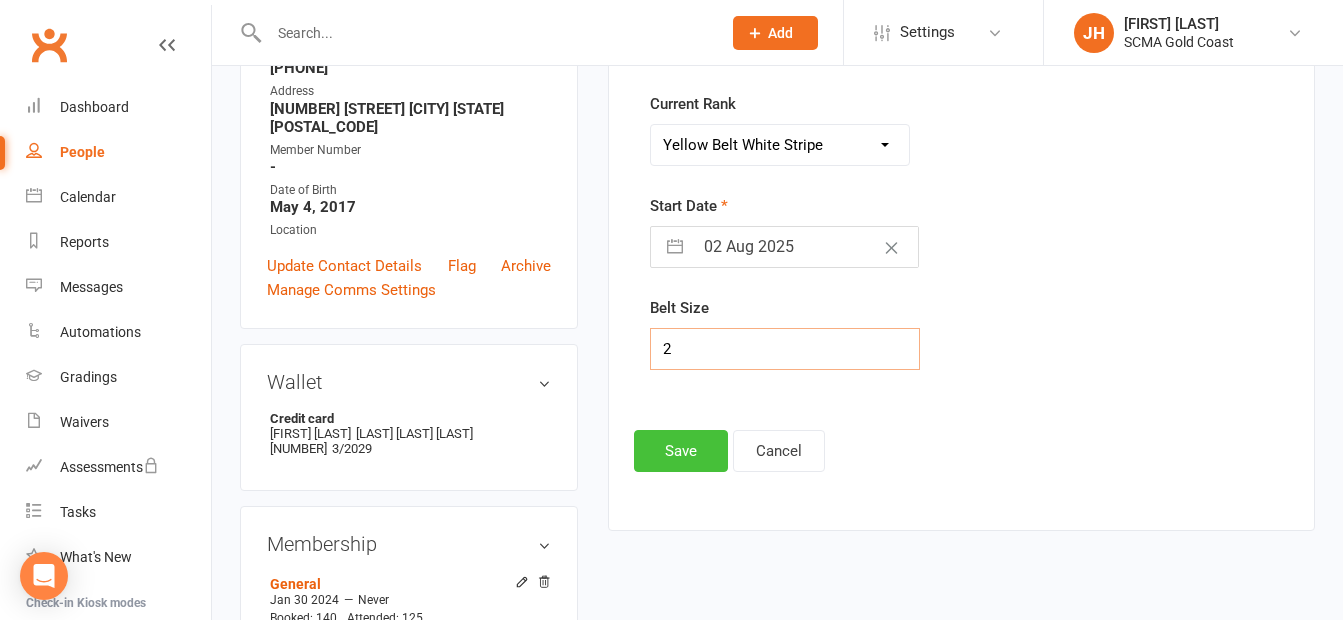 type on "2" 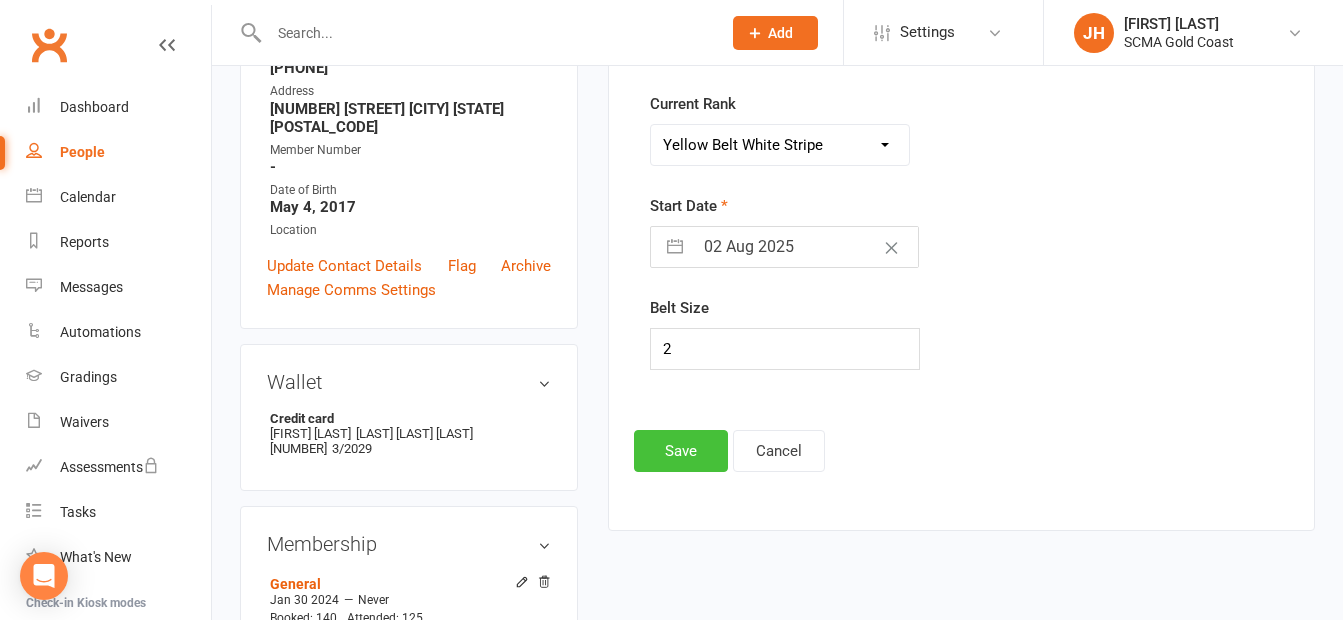 click on "Save" at bounding box center [681, 451] 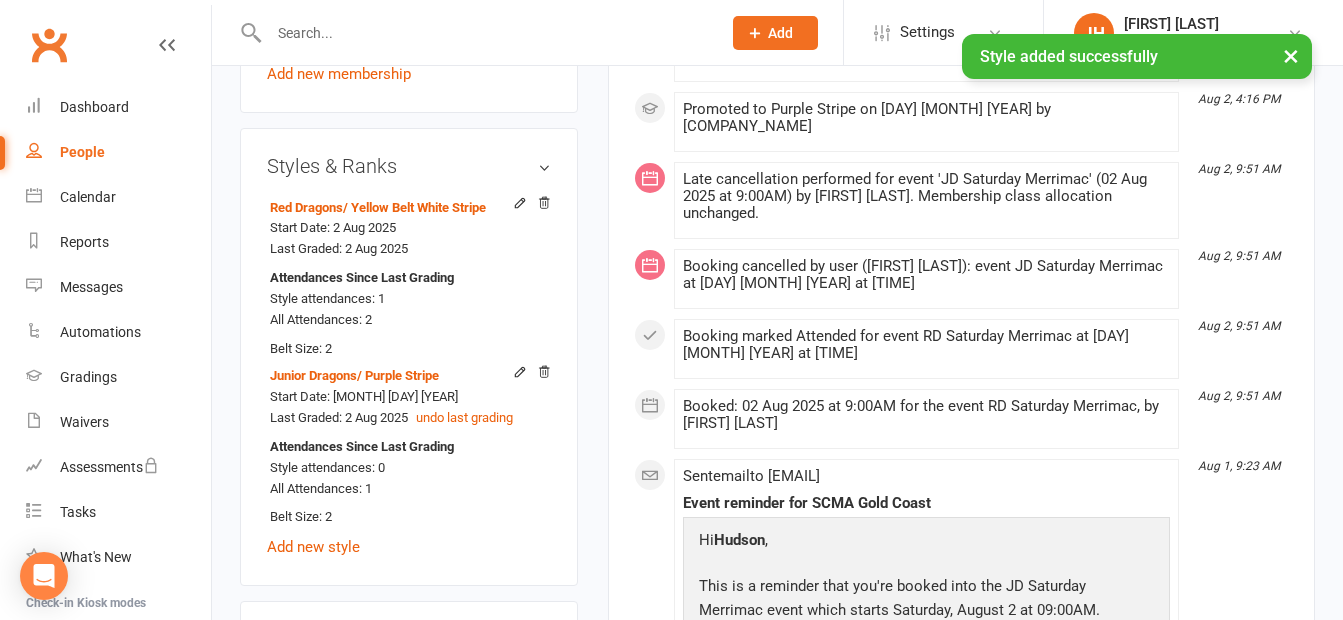 scroll, scrollTop: 1071, scrollLeft: 0, axis: vertical 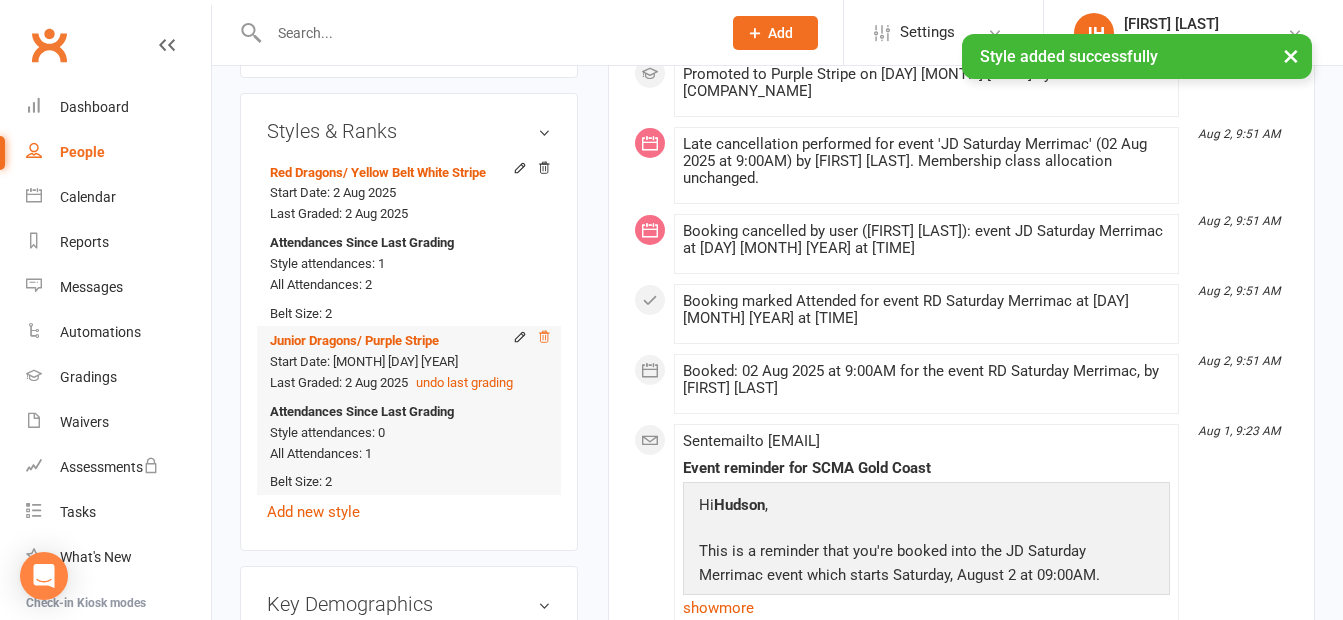click 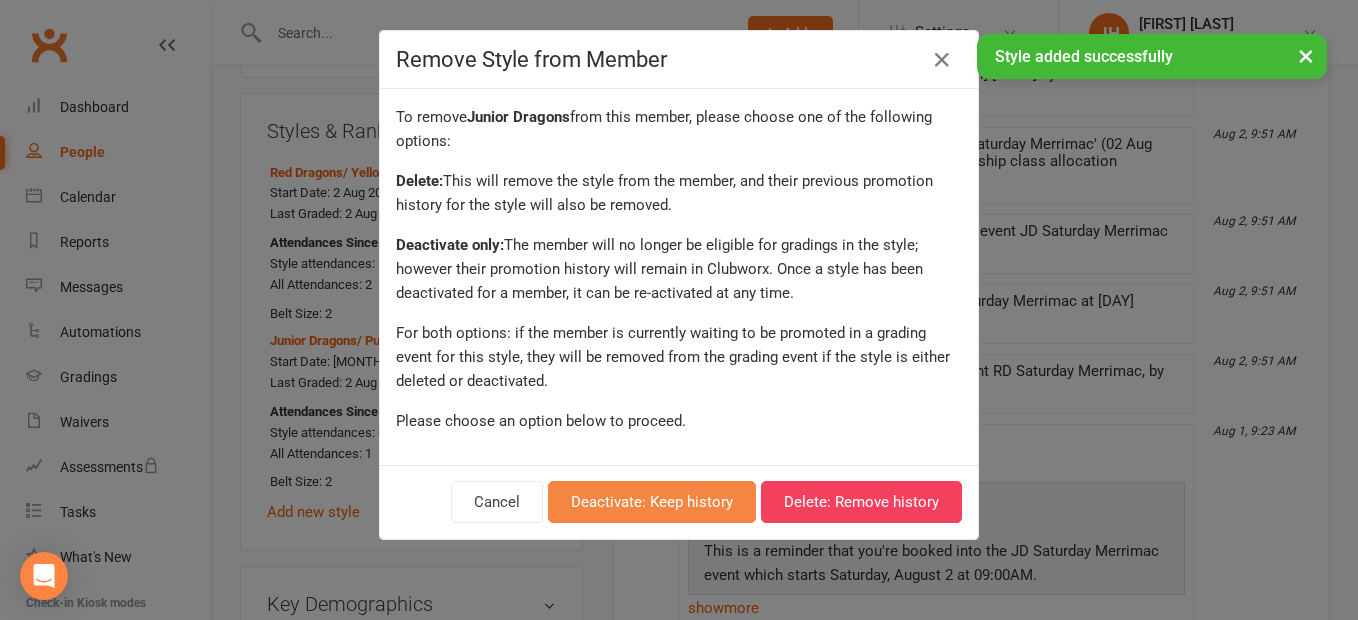 click on "Deactivate: Keep history" at bounding box center [652, 502] 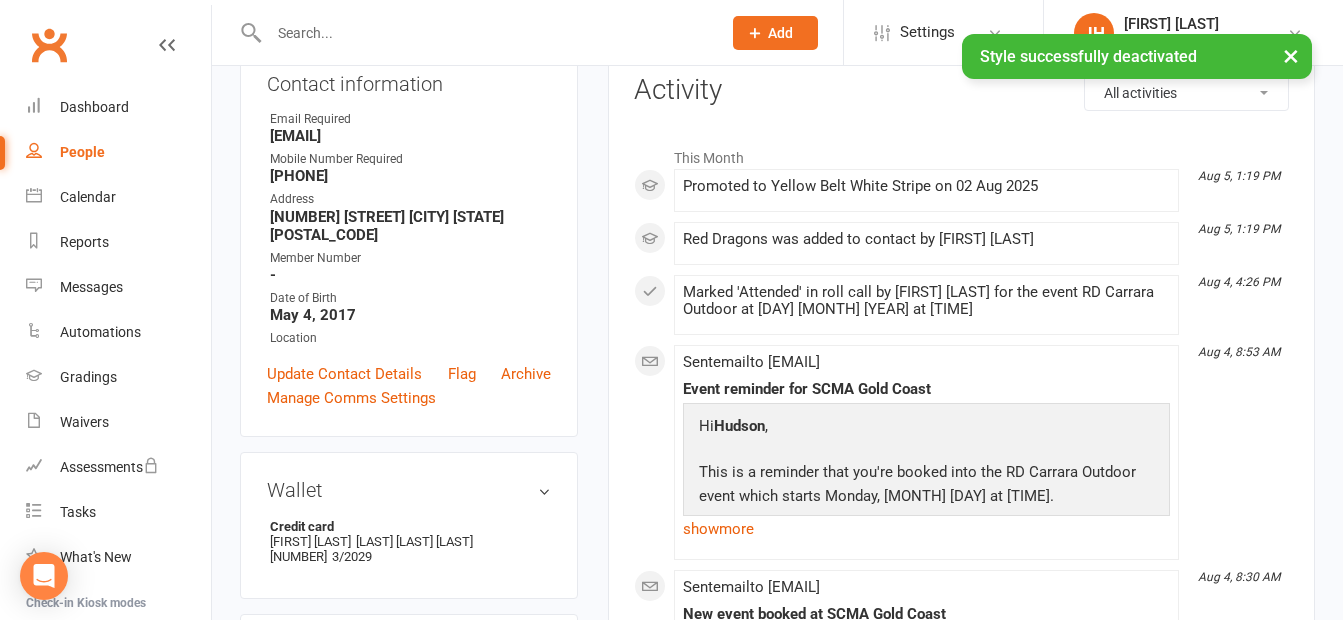 scroll, scrollTop: 0, scrollLeft: 0, axis: both 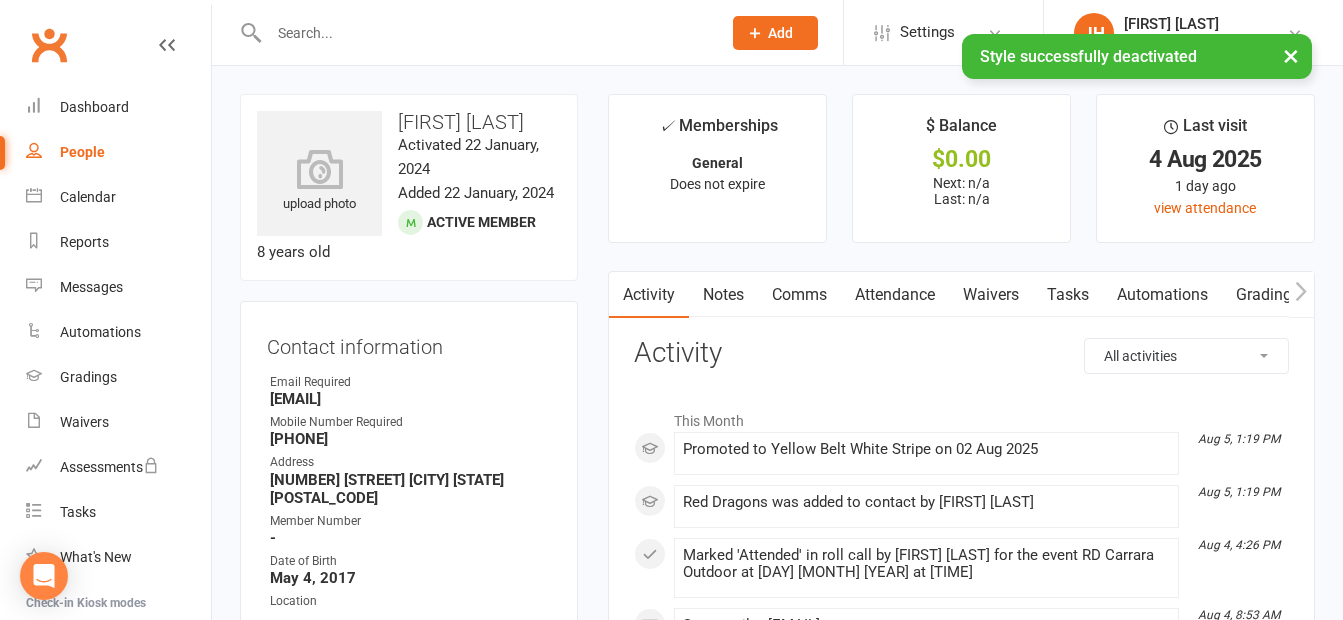 click at bounding box center (485, 33) 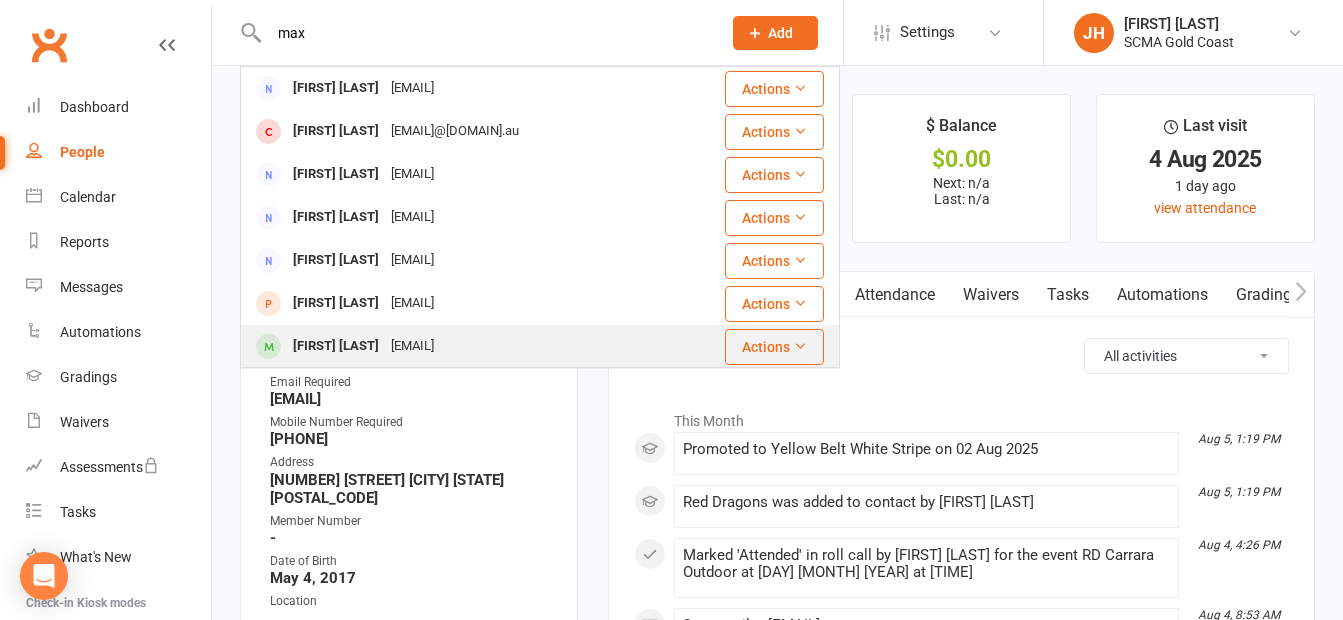 type on "max" 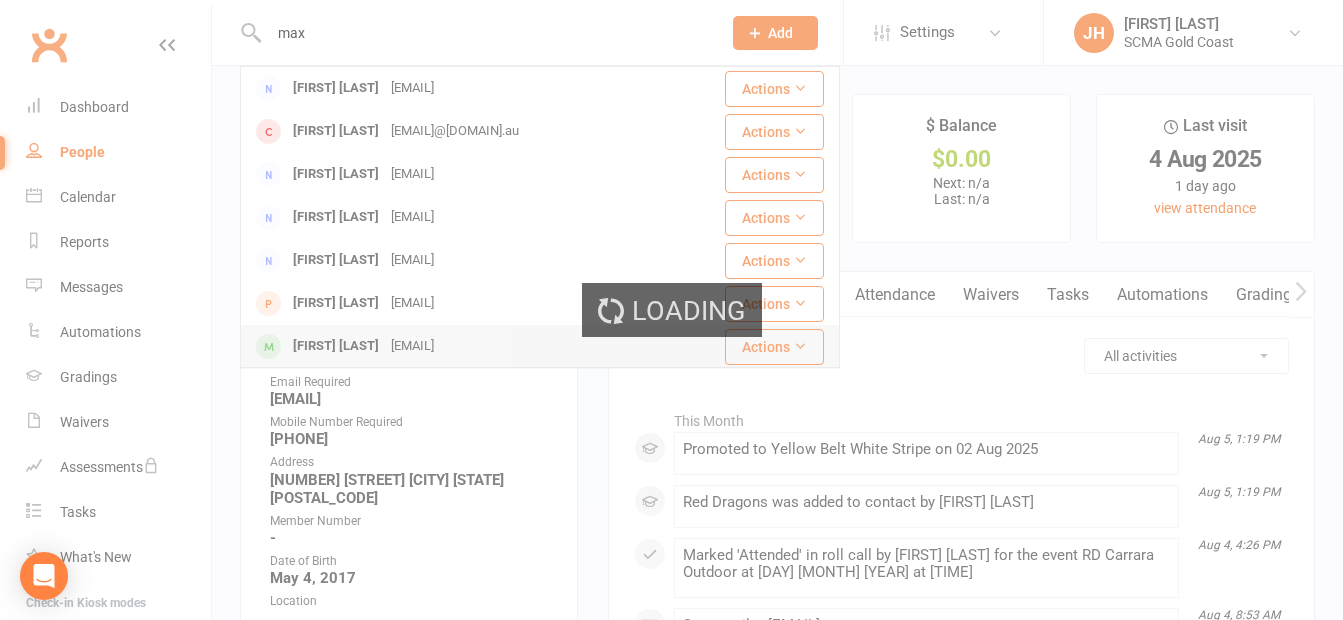 type 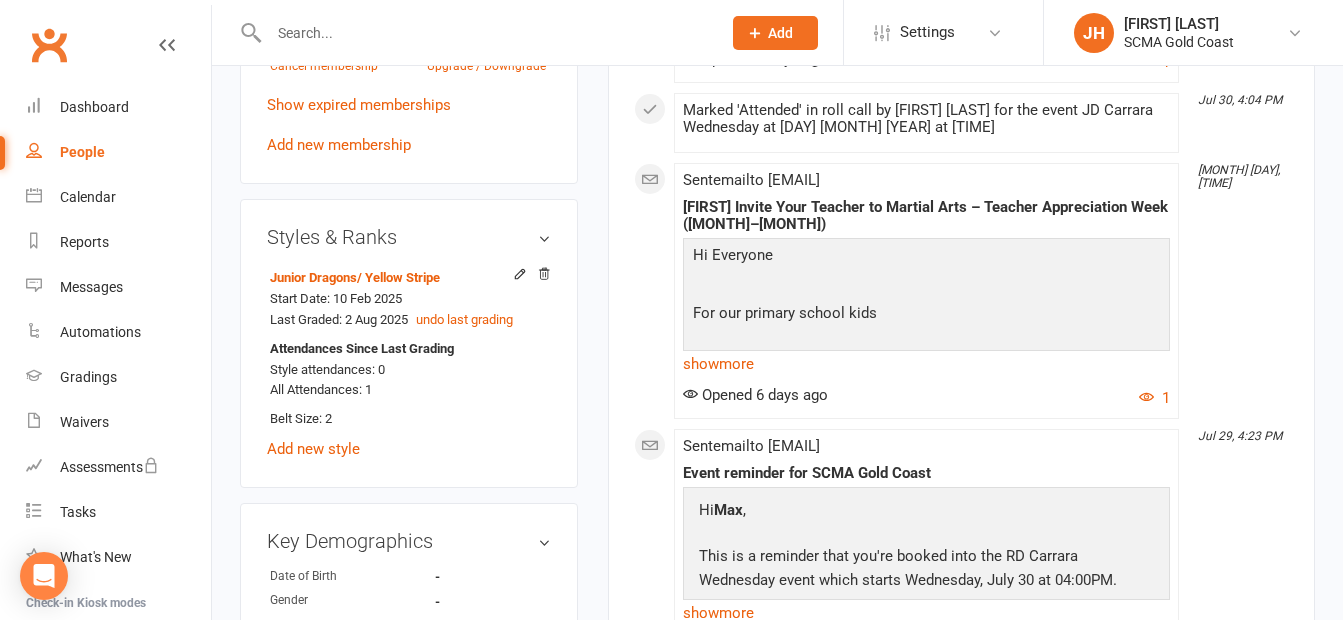 scroll, scrollTop: 1100, scrollLeft: 0, axis: vertical 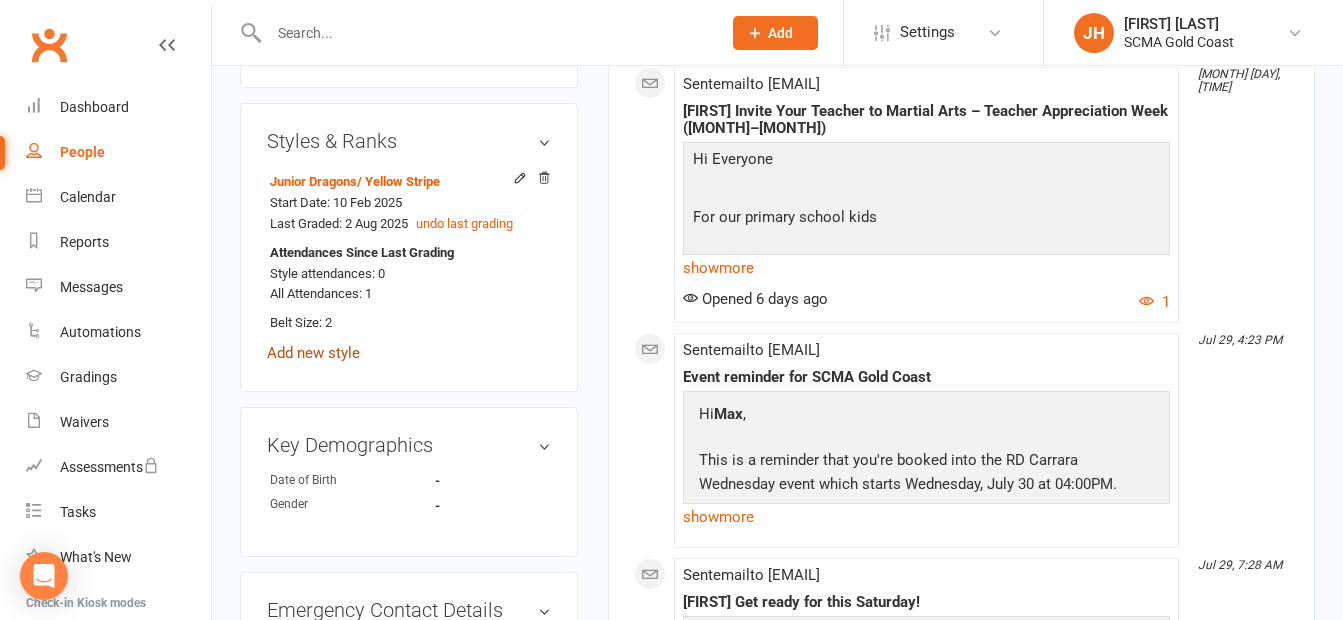 click on "Add new style" at bounding box center [313, 353] 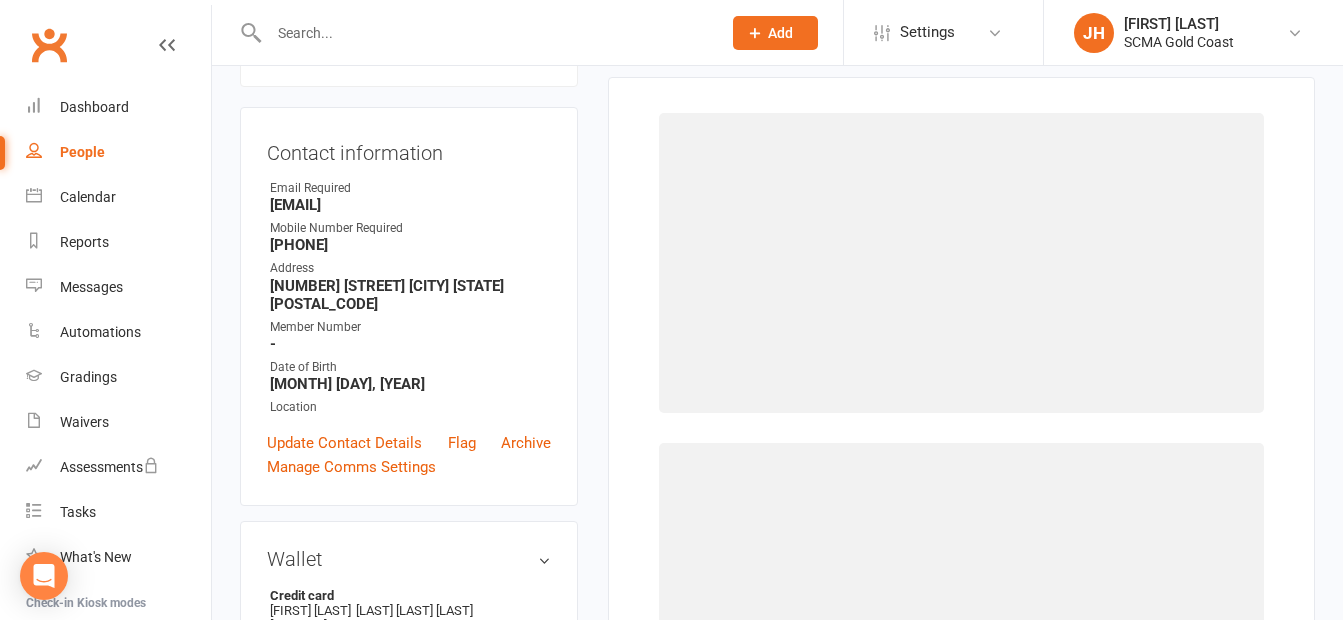 scroll, scrollTop: 171, scrollLeft: 0, axis: vertical 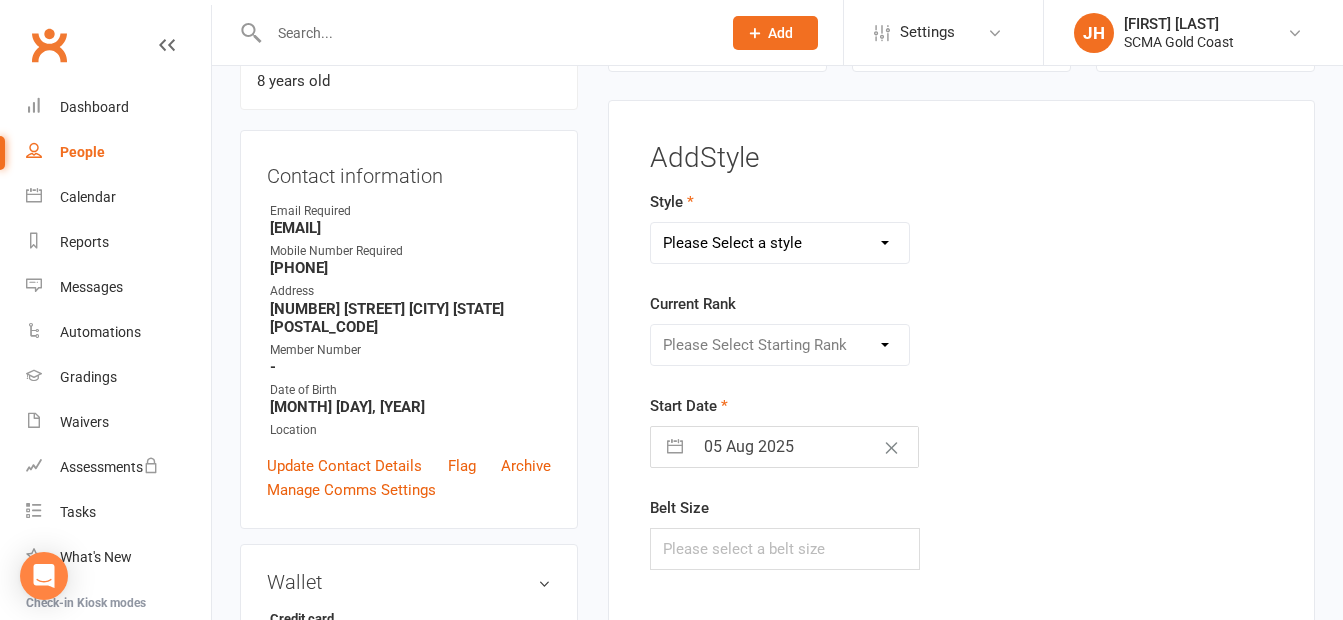 drag, startPoint x: 820, startPoint y: 235, endPoint x: 793, endPoint y: 255, distance: 33.600594 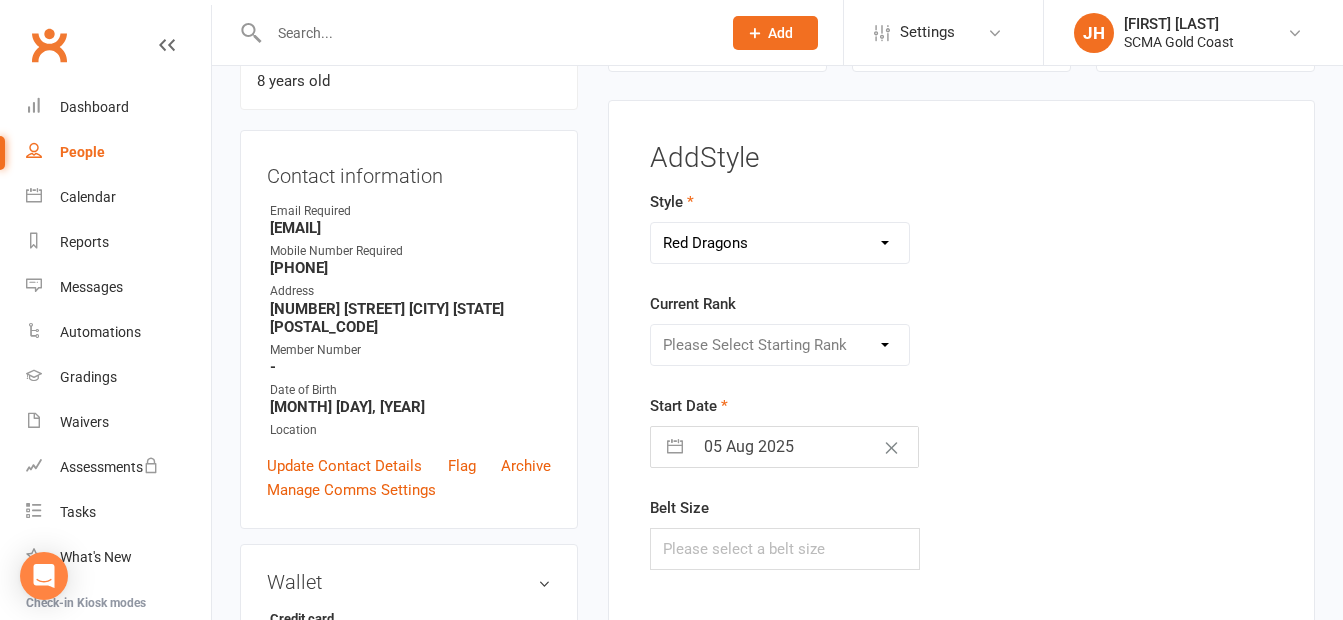 click on "Please Select a style BJJ GKK Karate Instructors/Leadership Junior Dragons KEF Kids BJJ 8-15 Little Dragons Red Dragons Youth Karate" at bounding box center [780, 243] 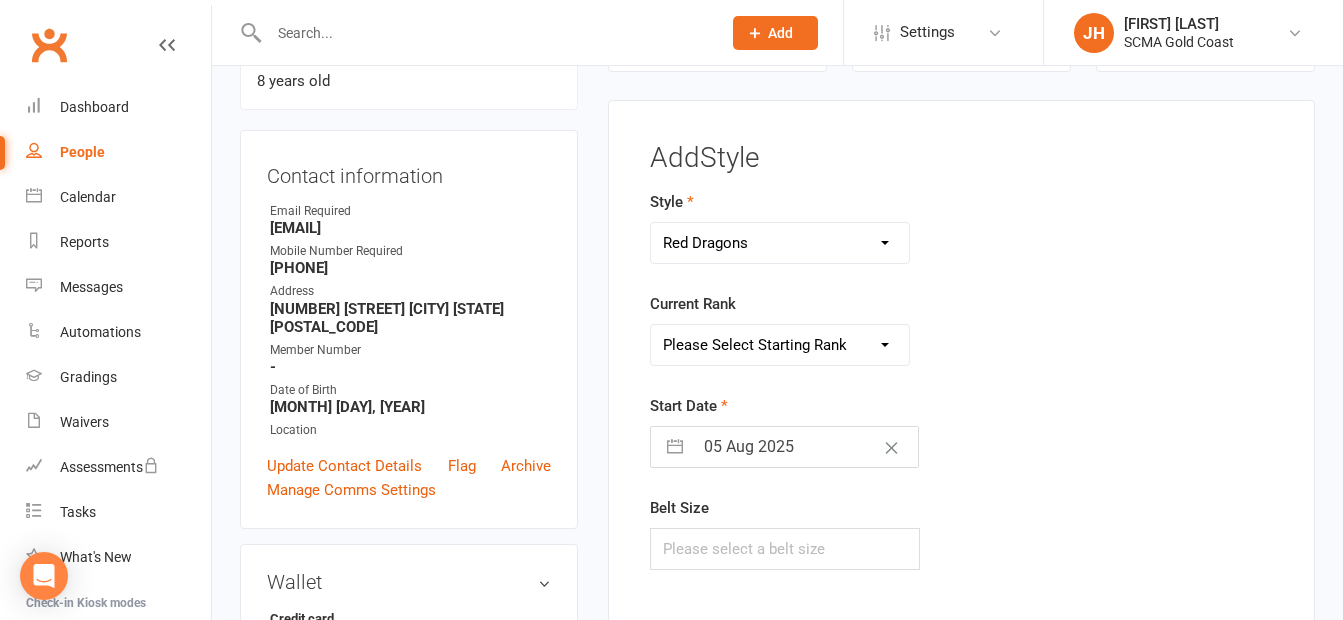 click on "[FIRST] [LAST] White Belt White Belt Black Stripe Yellow Belt White Stripe Yellow Belt Black Stripe Orange Belt White Stripe Orange Belt Black Stripe Purple Belt White Stripe Purple Belt Black Stripe Blue Belt White Stripe Blue Belt Black Stripe Green Belt White Stripe Green Belt Black Stripe Brown Belt White Stripe Brown Belt Black Stripe Junior Black White Stripe Belt Black Yellow Stripe Black Orange Stripe Black Purple Stripe Black Blue Stripe Black Green Stripe Black Brown Stripe" at bounding box center [780, 345] 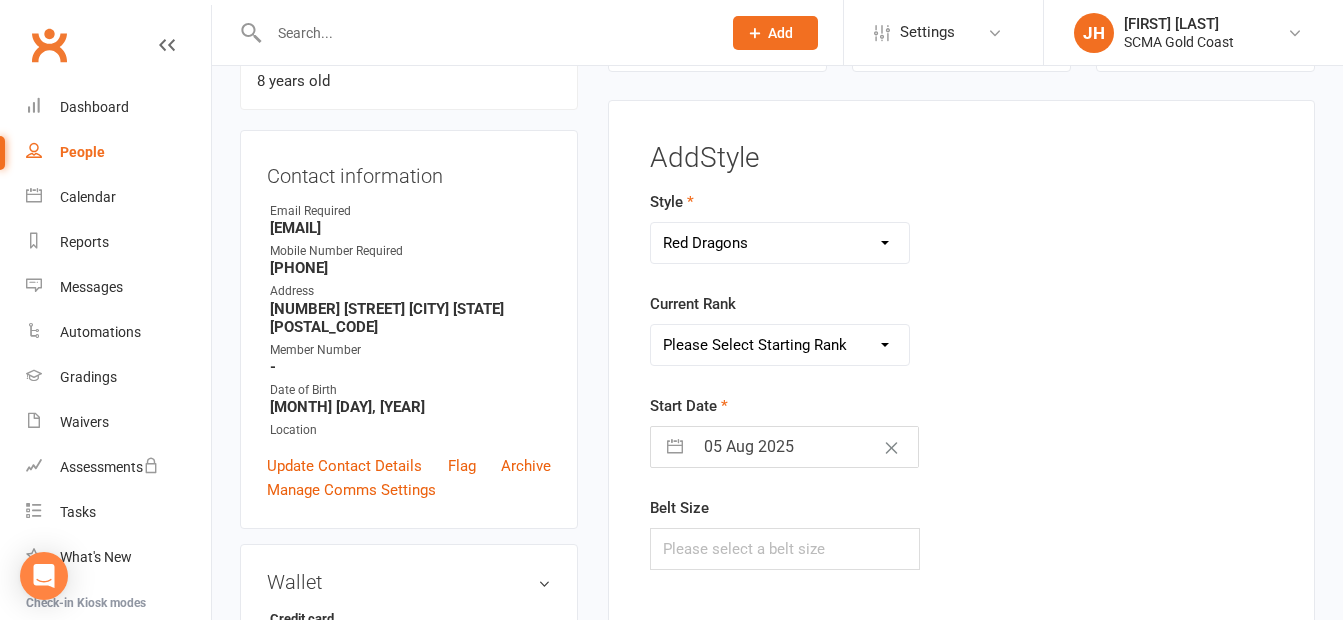 select on "400" 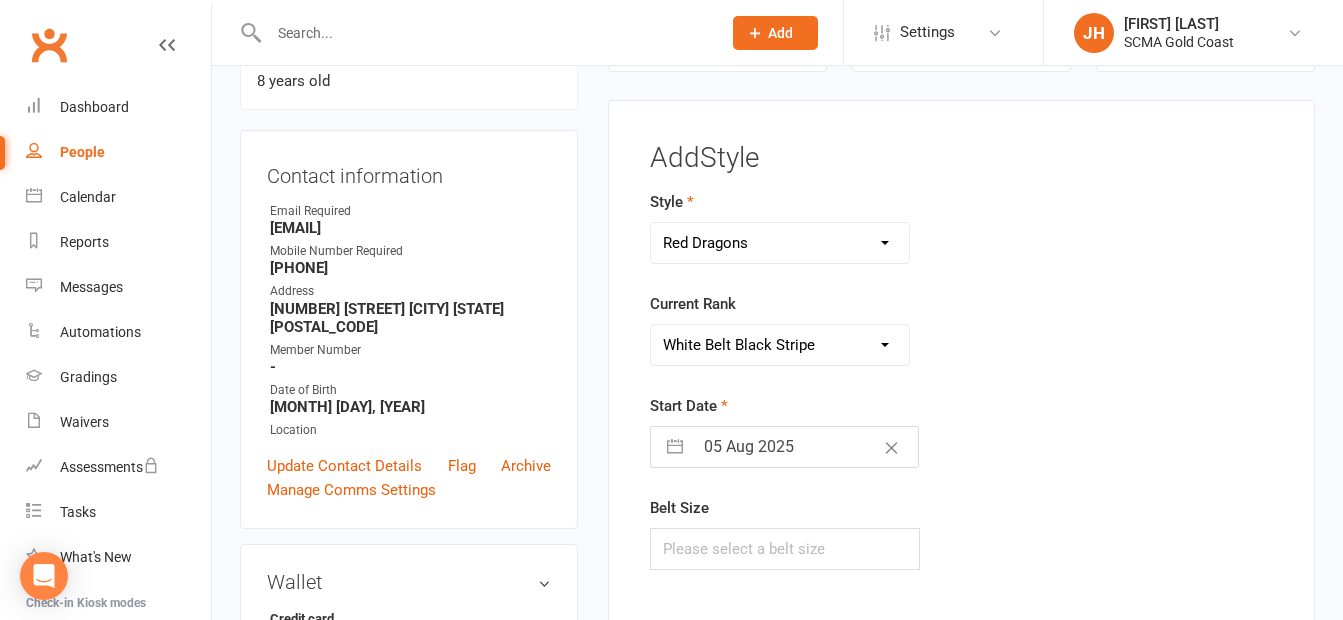 click on "[FIRST] [LAST] White Belt White Belt Black Stripe Yellow Belt White Stripe Yellow Belt Black Stripe Orange Belt White Stripe Orange Belt Black Stripe Purple Belt White Stripe Purple Belt Black Stripe Blue Belt White Stripe Blue Belt Black Stripe Green Belt White Stripe Green Belt Black Stripe Brown Belt White Stripe Brown Belt Black Stripe Junior Black White Stripe Belt Black Yellow Stripe Black Orange Stripe Black Purple Stripe Black Blue Stripe Black Green Stripe Black Brown Stripe" at bounding box center (780, 345) 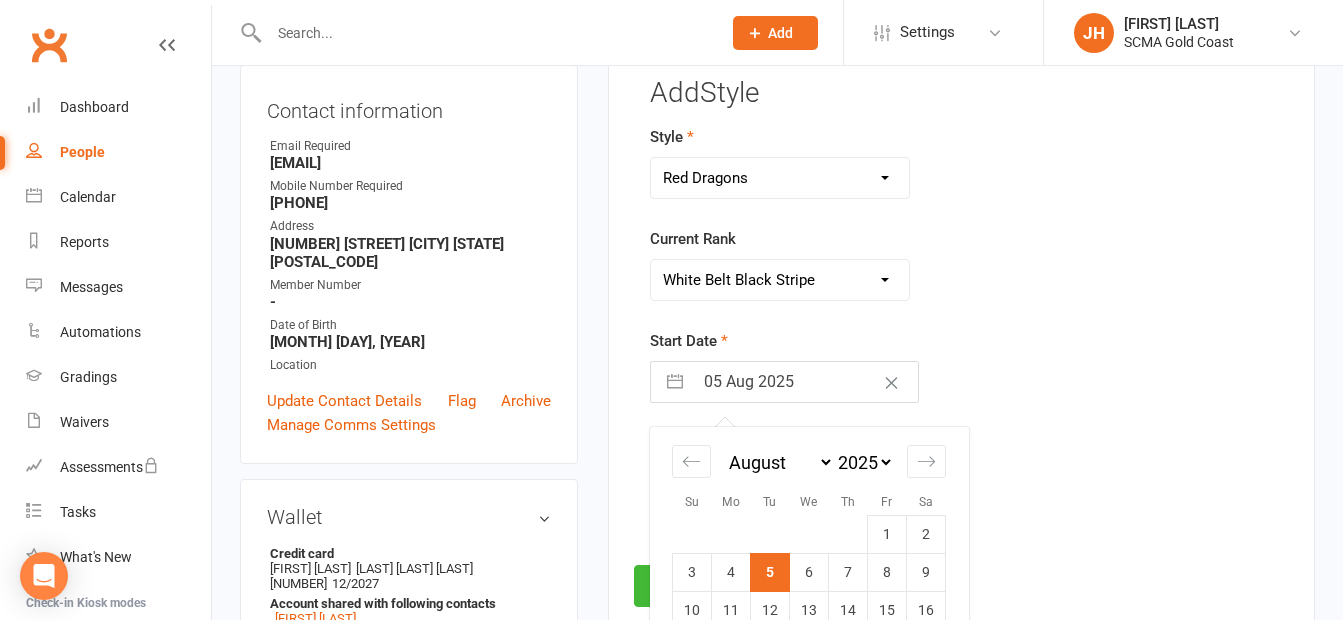 scroll, scrollTop: 271, scrollLeft: 0, axis: vertical 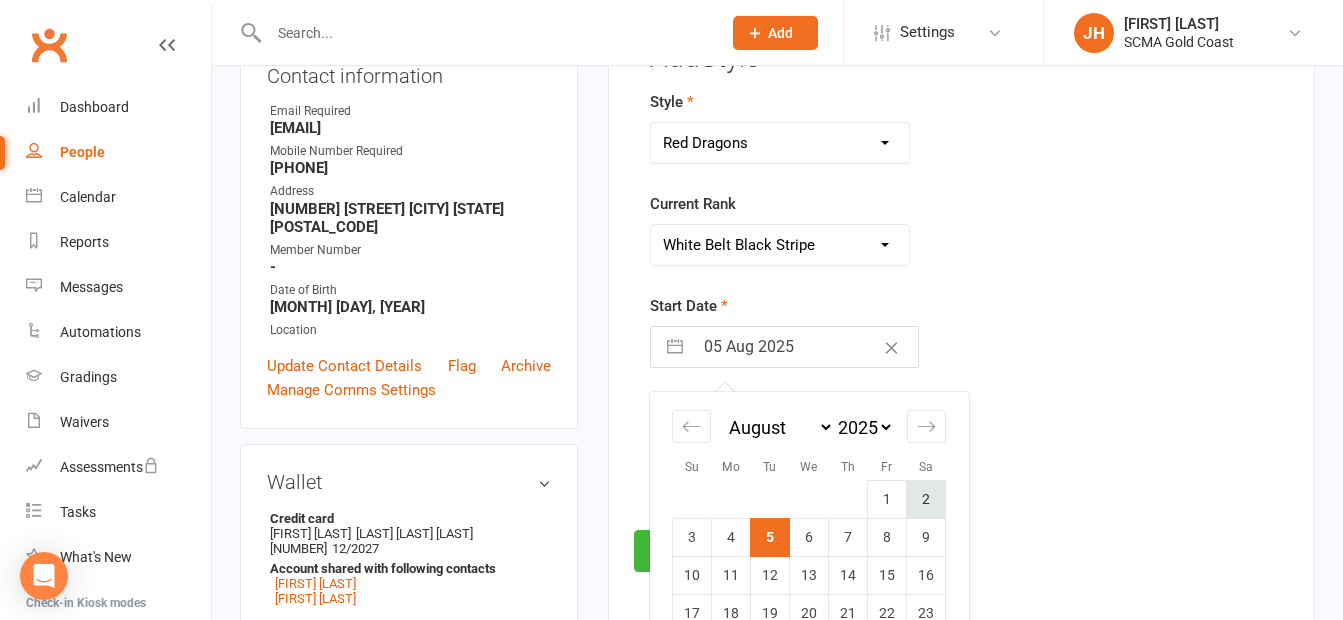 click on "2" at bounding box center [926, 499] 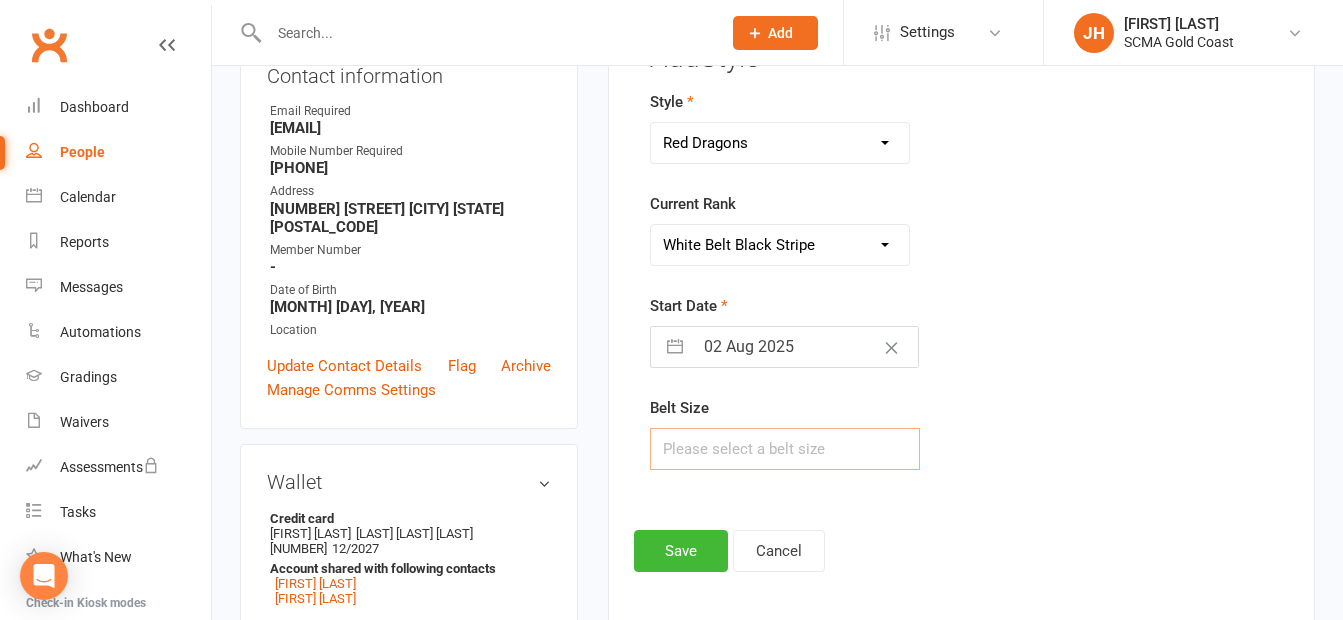 click at bounding box center [785, 449] 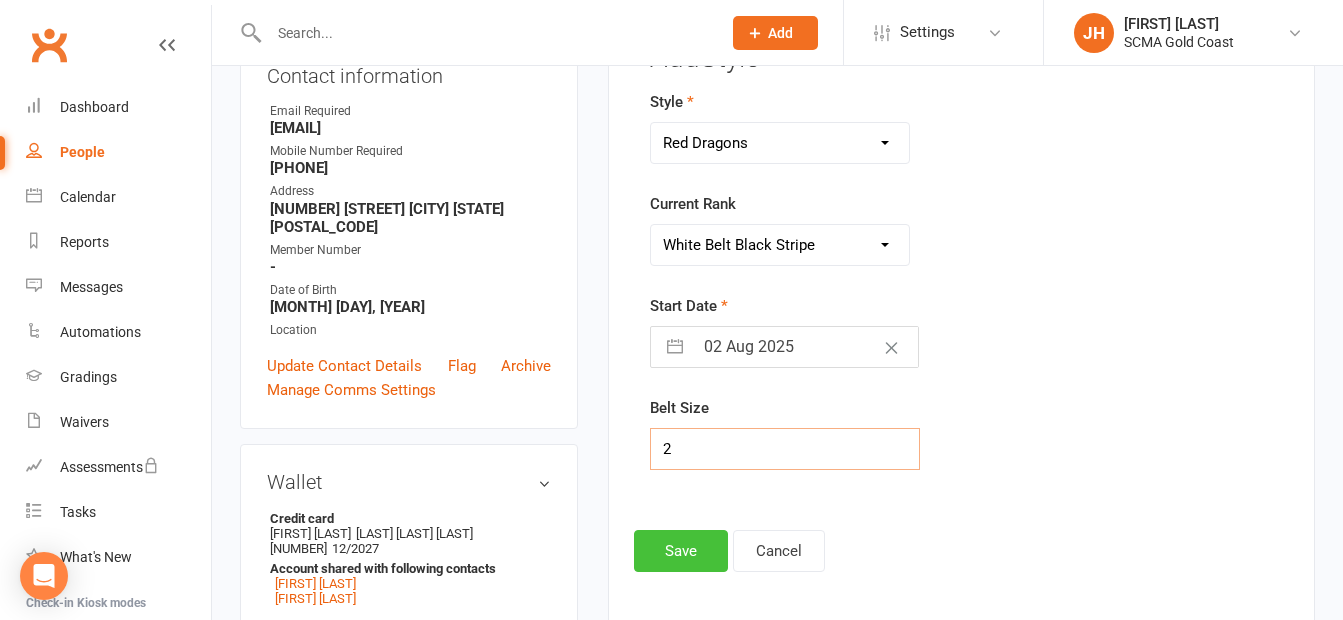 type on "2" 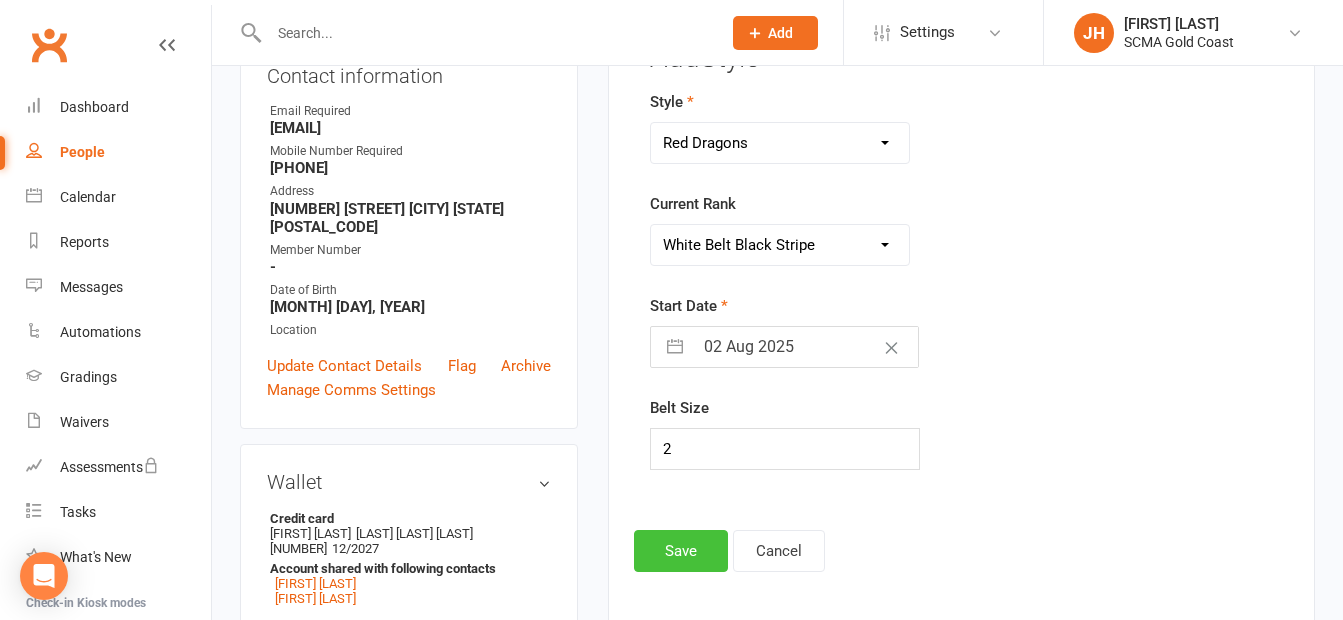click on "Save" at bounding box center (681, 551) 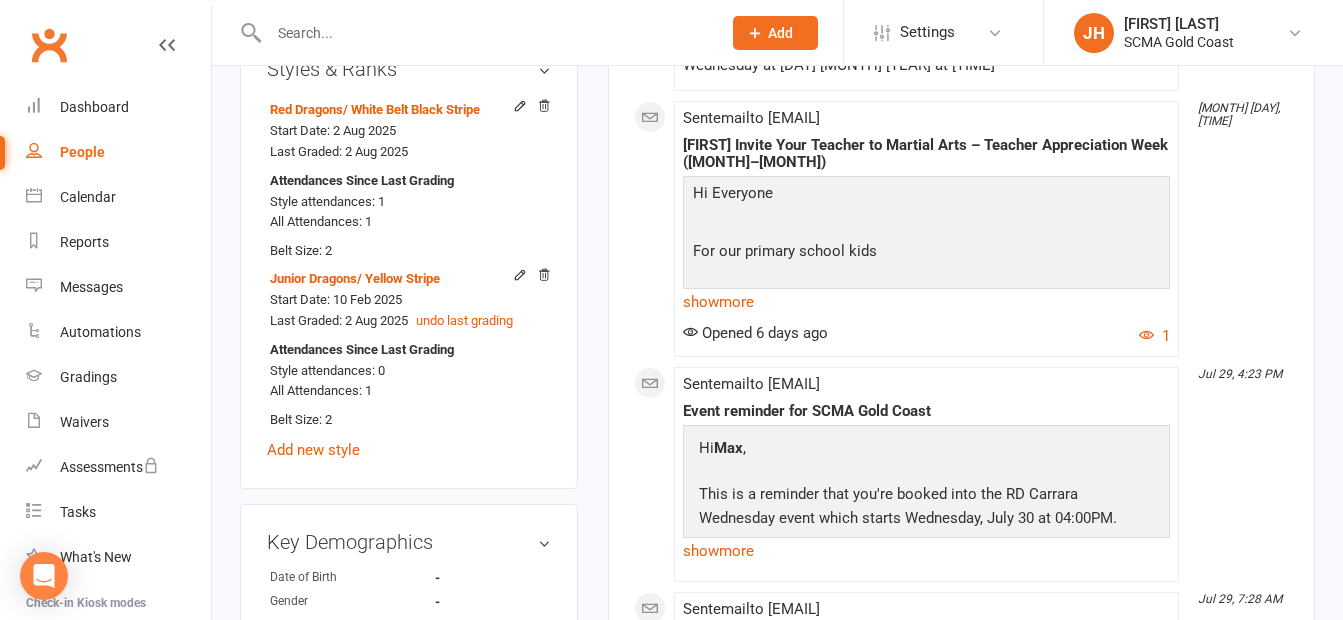 scroll, scrollTop: 1271, scrollLeft: 0, axis: vertical 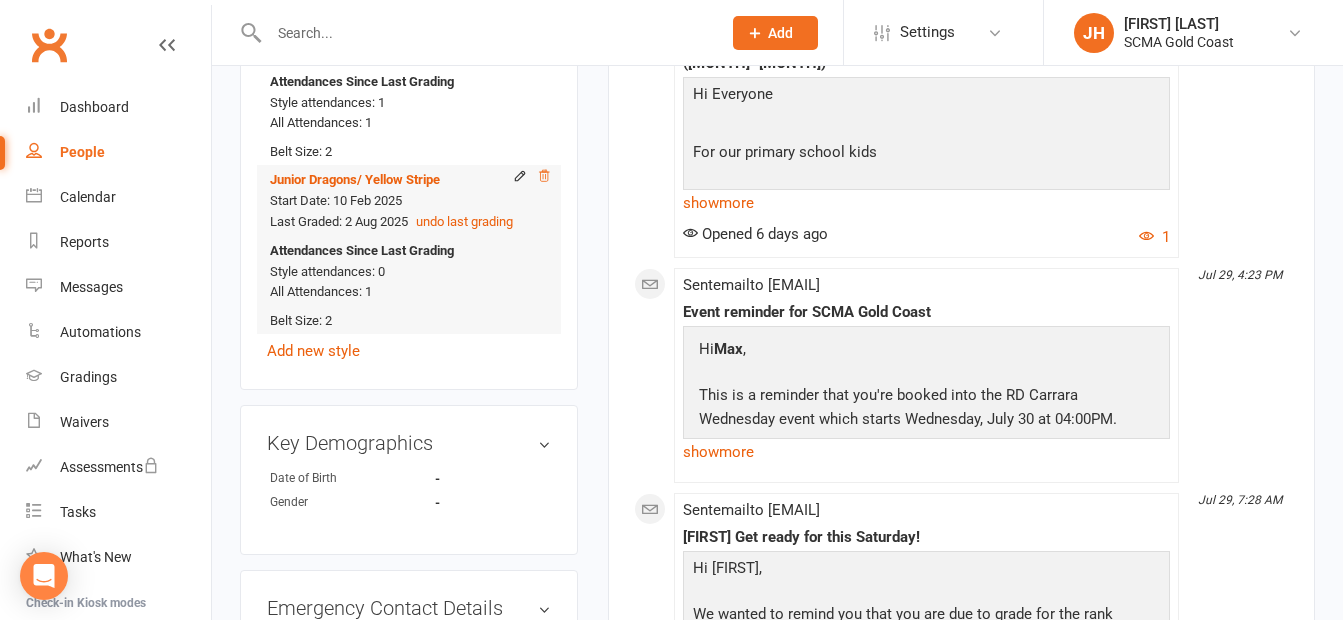 click 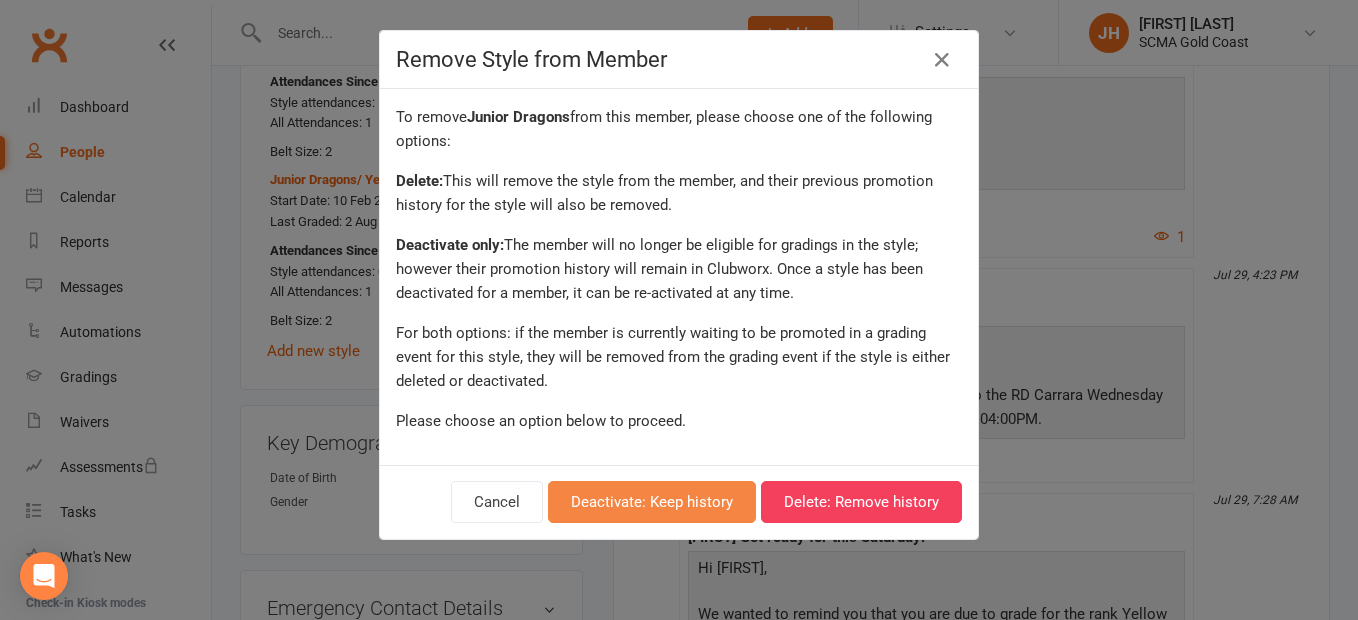 click on "Deactivate: Keep history" at bounding box center [652, 502] 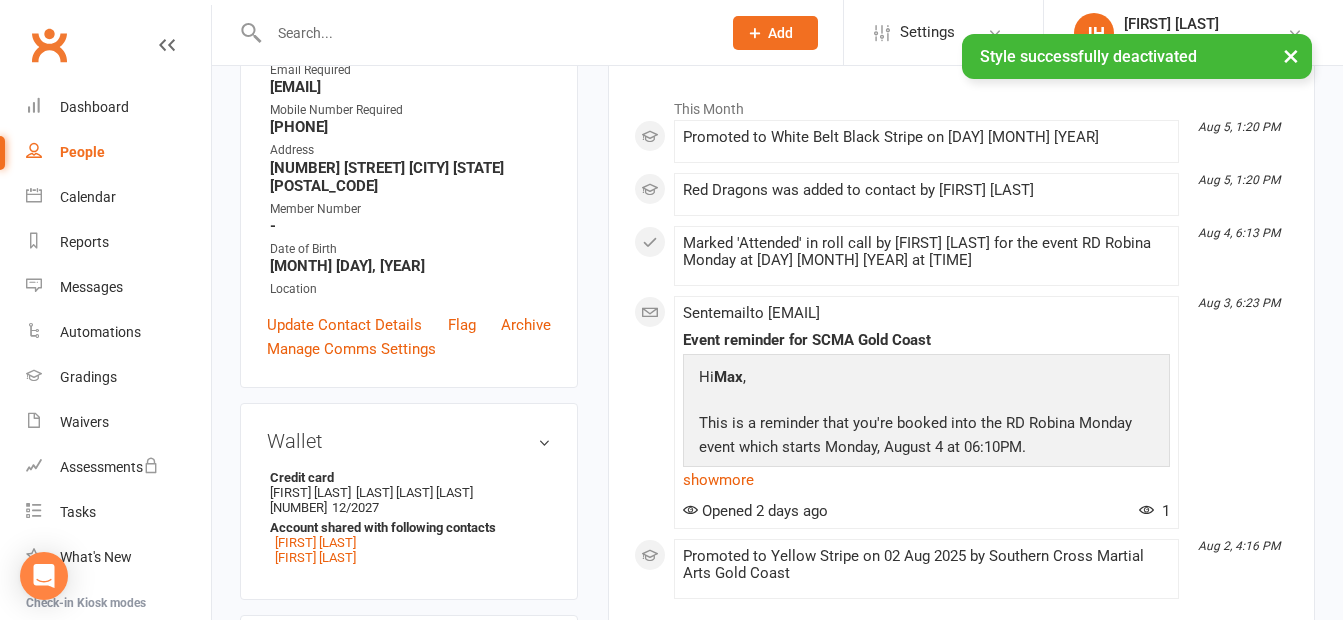 scroll, scrollTop: 0, scrollLeft: 0, axis: both 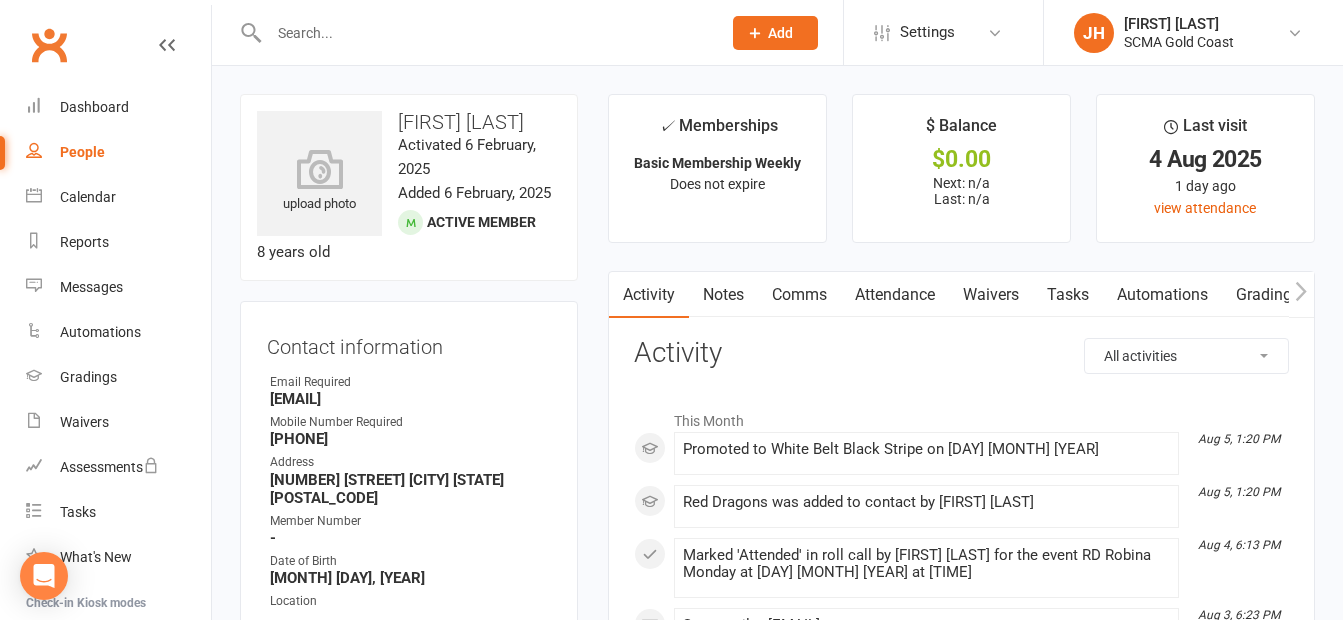 click at bounding box center (485, 33) 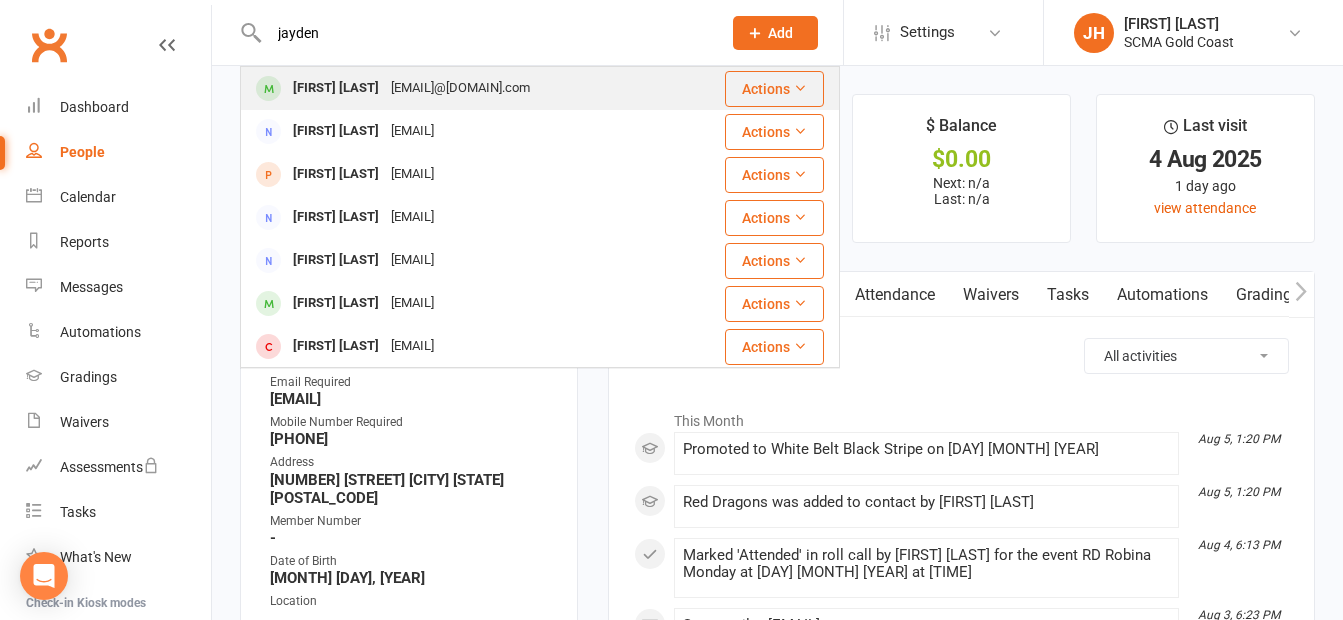 type on "jayden" 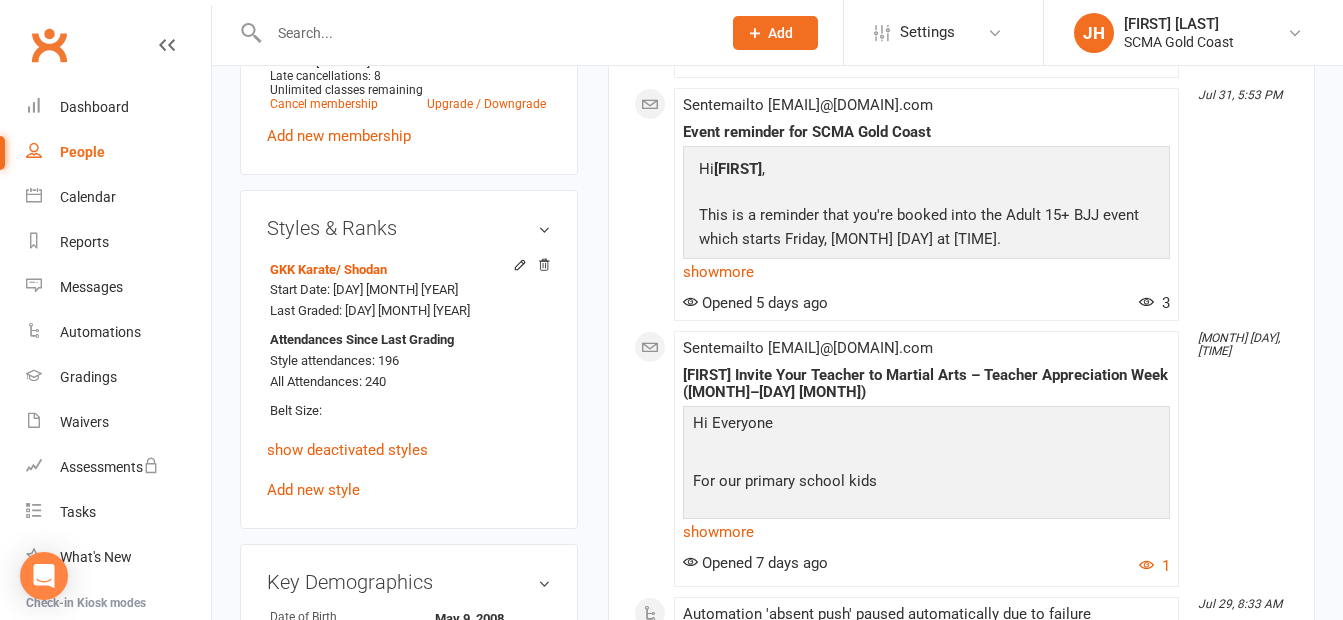 scroll, scrollTop: 1000, scrollLeft: 0, axis: vertical 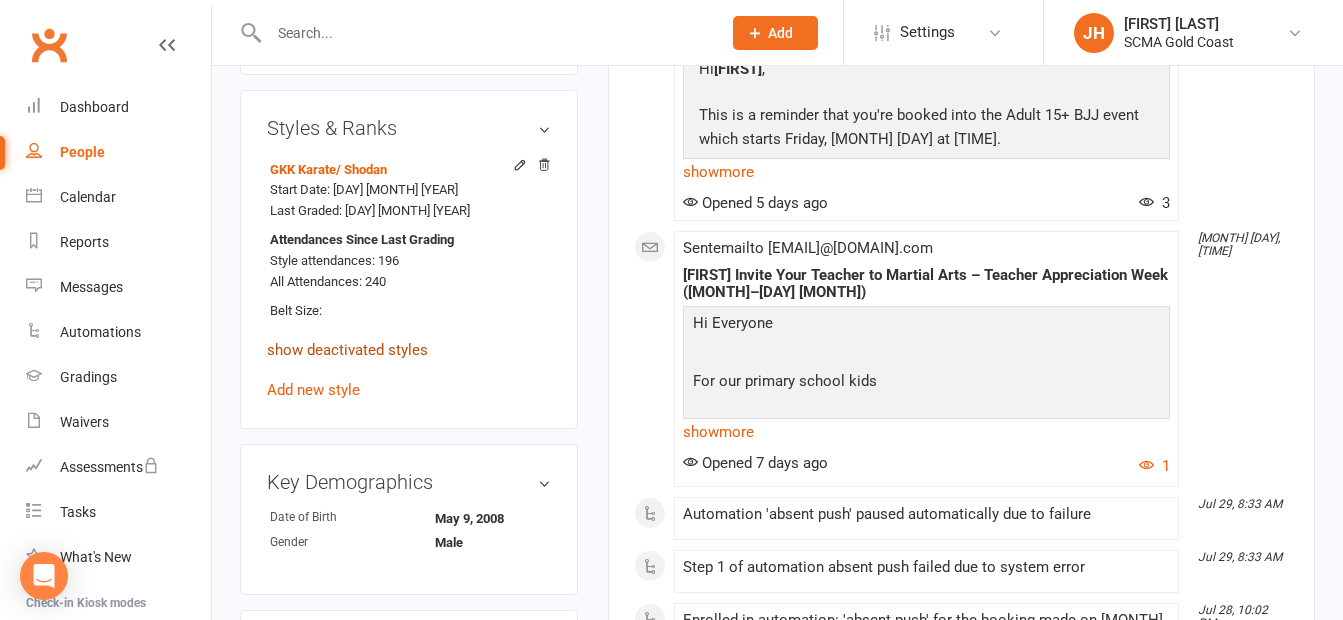 click on "show deactivated styles" at bounding box center (347, 350) 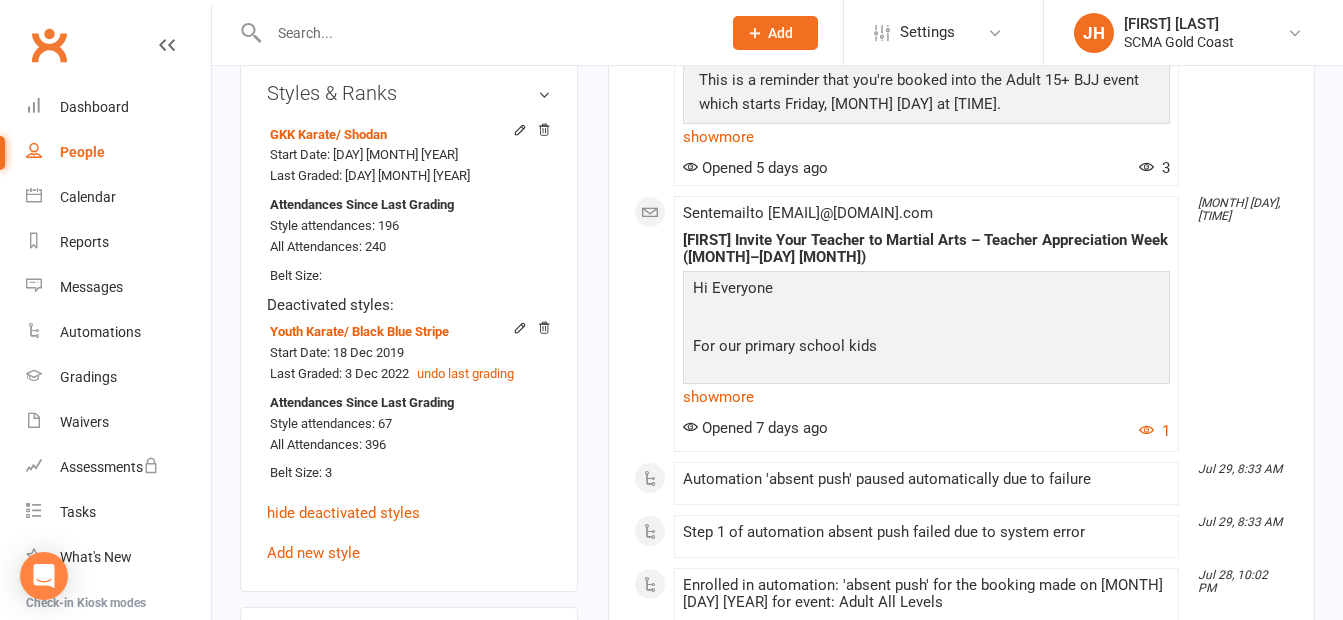scroll, scrollTop: 1000, scrollLeft: 0, axis: vertical 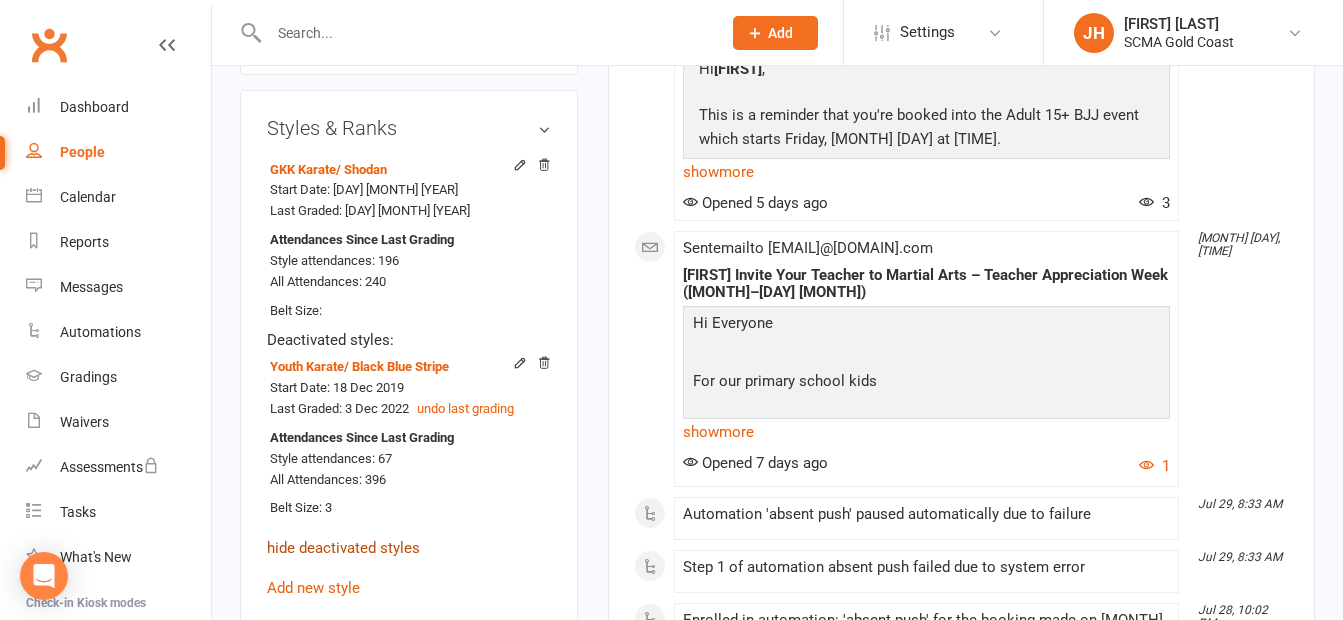 click on "hide deactivated styles" at bounding box center (343, 548) 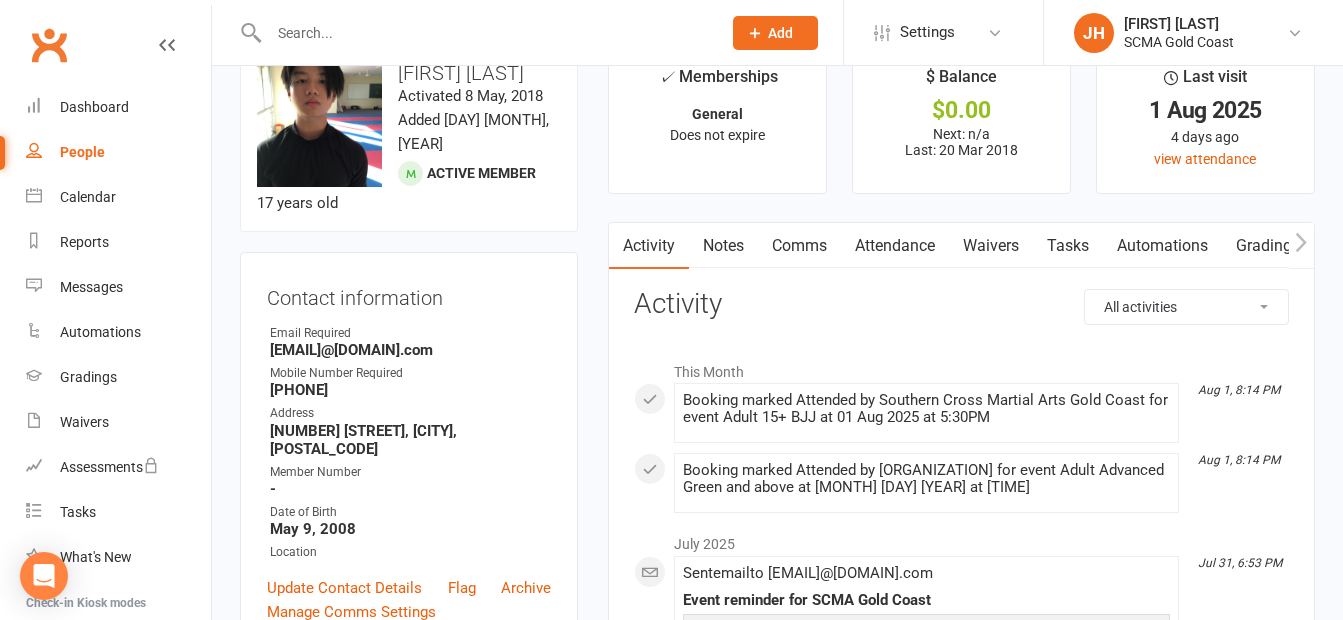 scroll, scrollTop: 0, scrollLeft: 0, axis: both 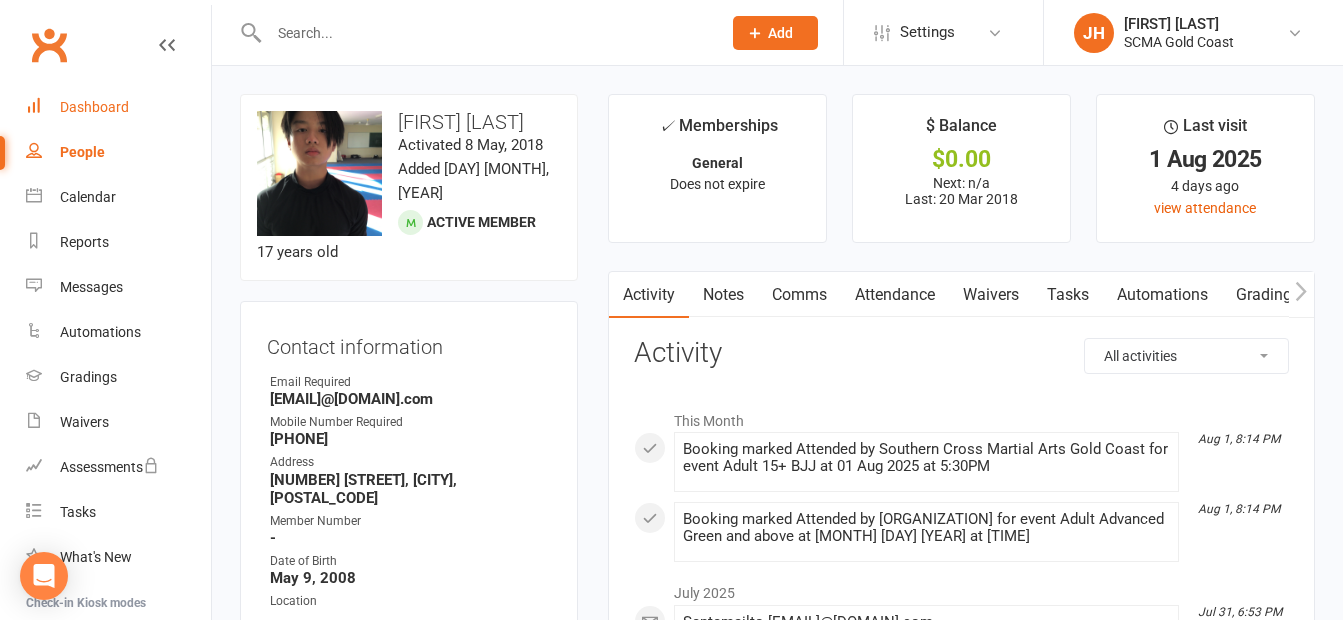 drag, startPoint x: 120, startPoint y: 118, endPoint x: 225, endPoint y: 35, distance: 133.84319 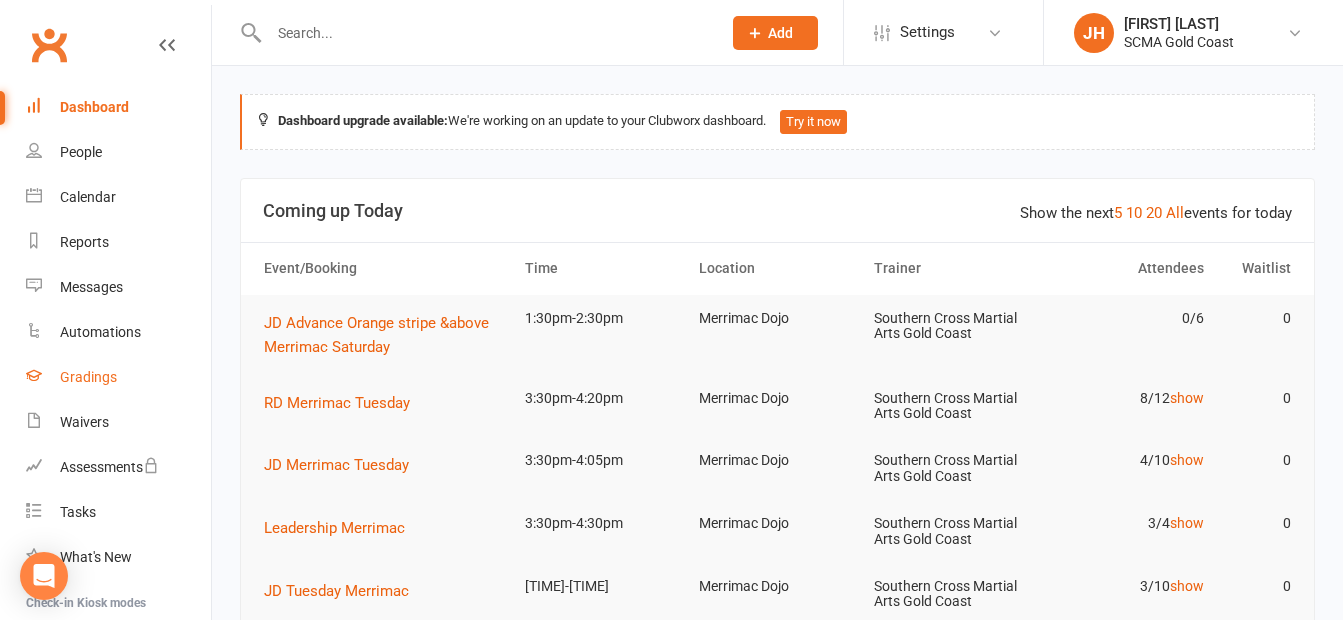 click on "Gradings" at bounding box center [88, 377] 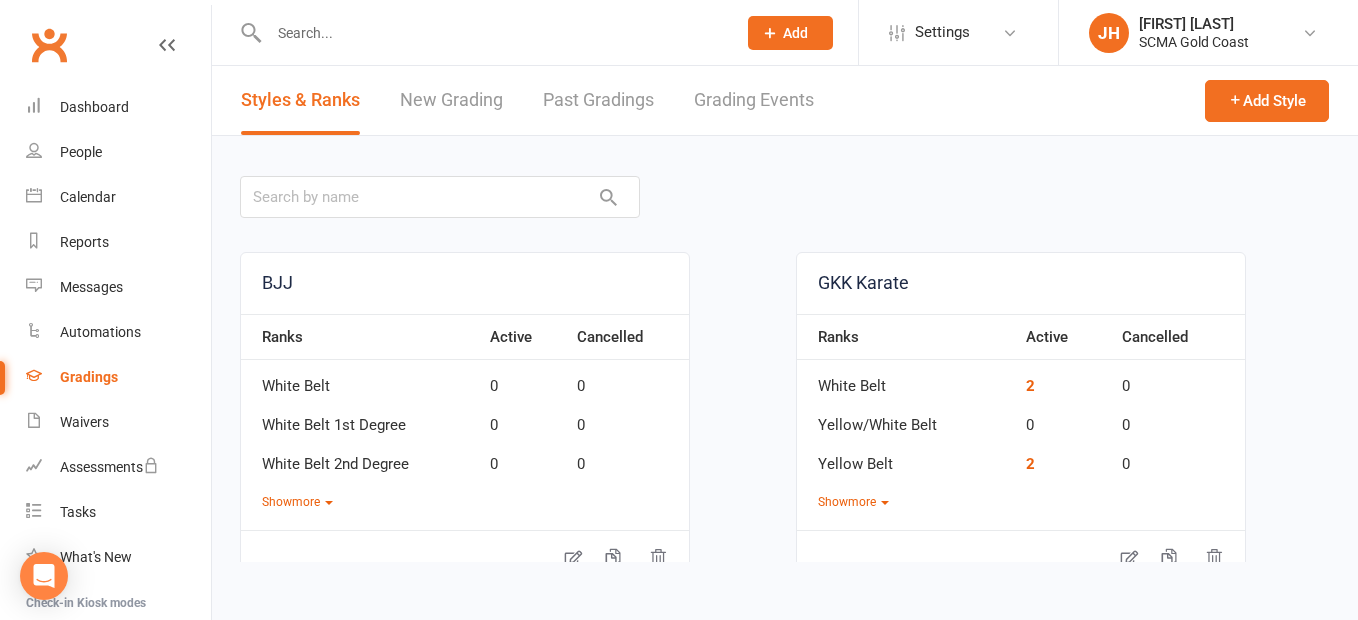 click on "Grading Events" at bounding box center (754, 100) 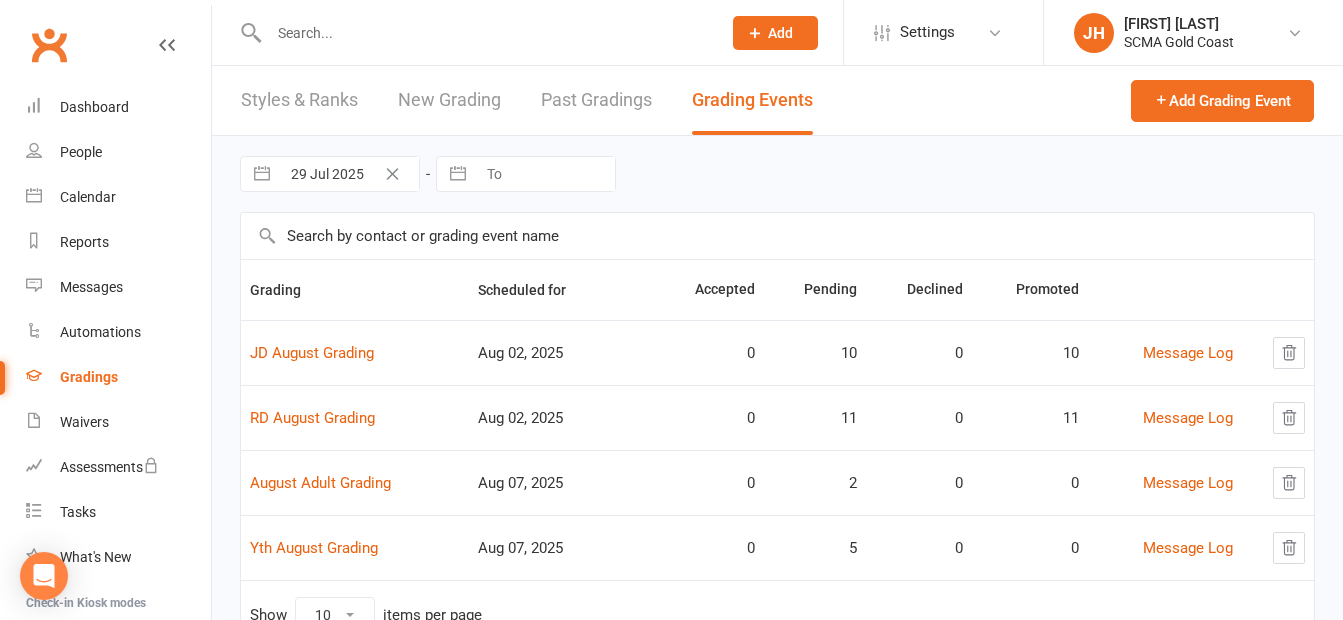scroll, scrollTop: 87, scrollLeft: 0, axis: vertical 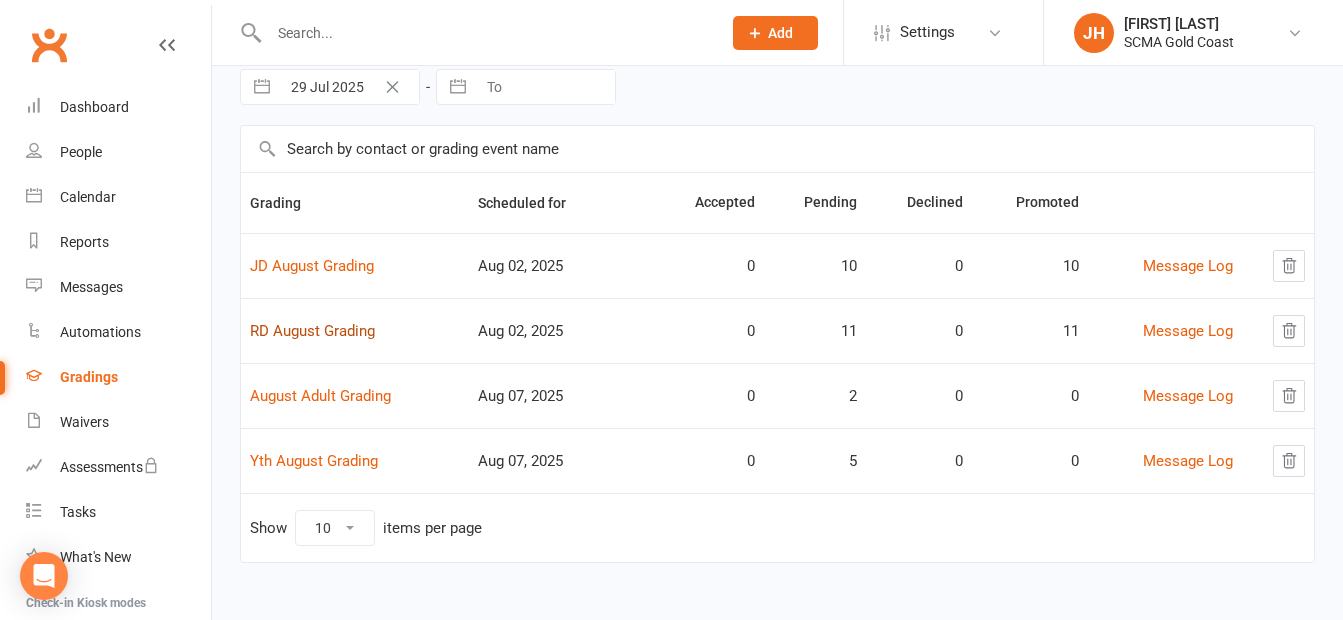 click on "RD August Grading" at bounding box center (312, 331) 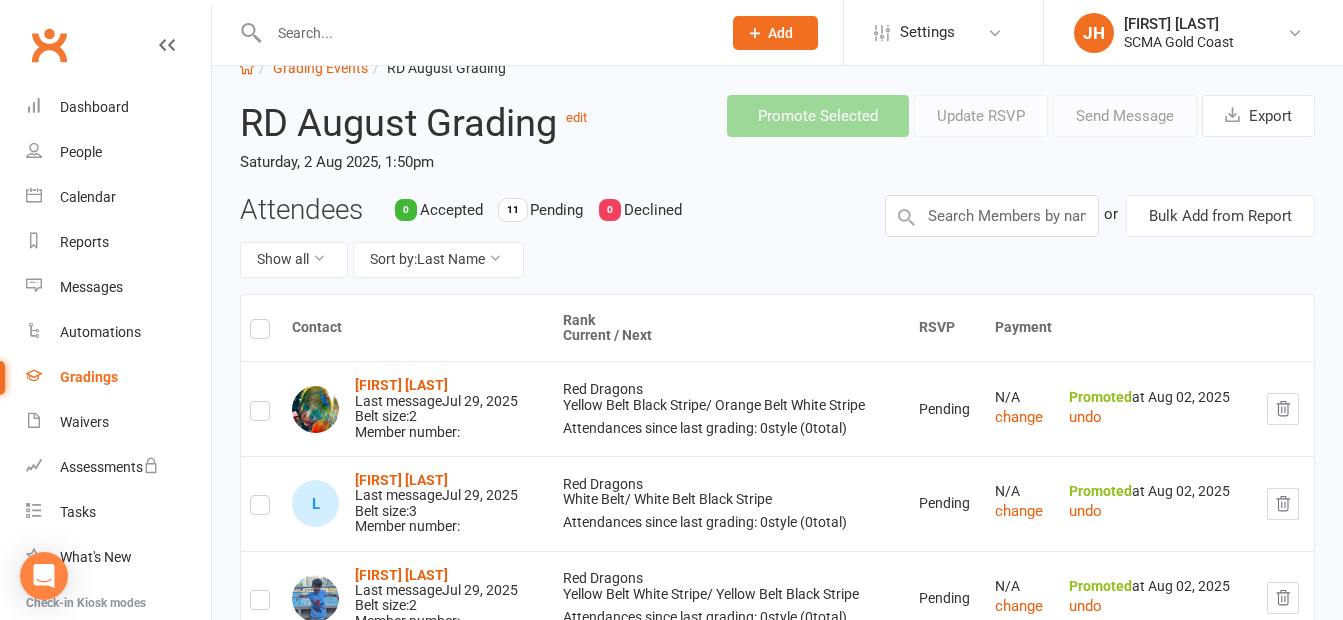 scroll, scrollTop: 0, scrollLeft: 0, axis: both 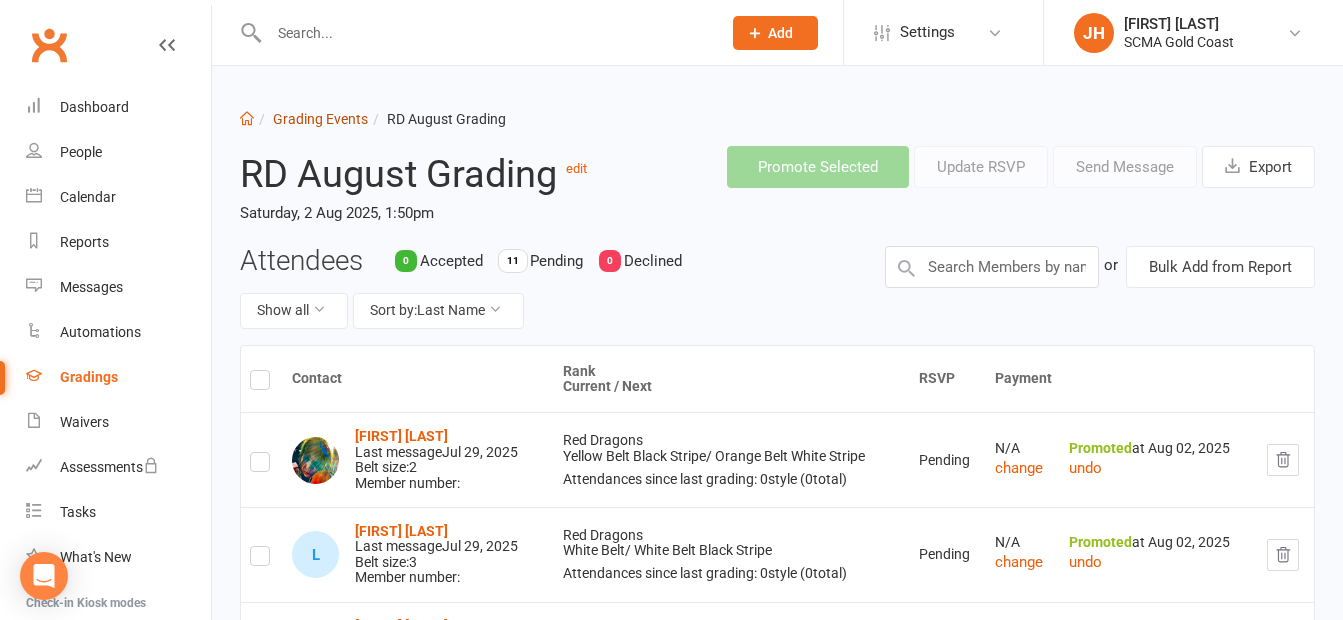 click on "Grading Events" at bounding box center [320, 119] 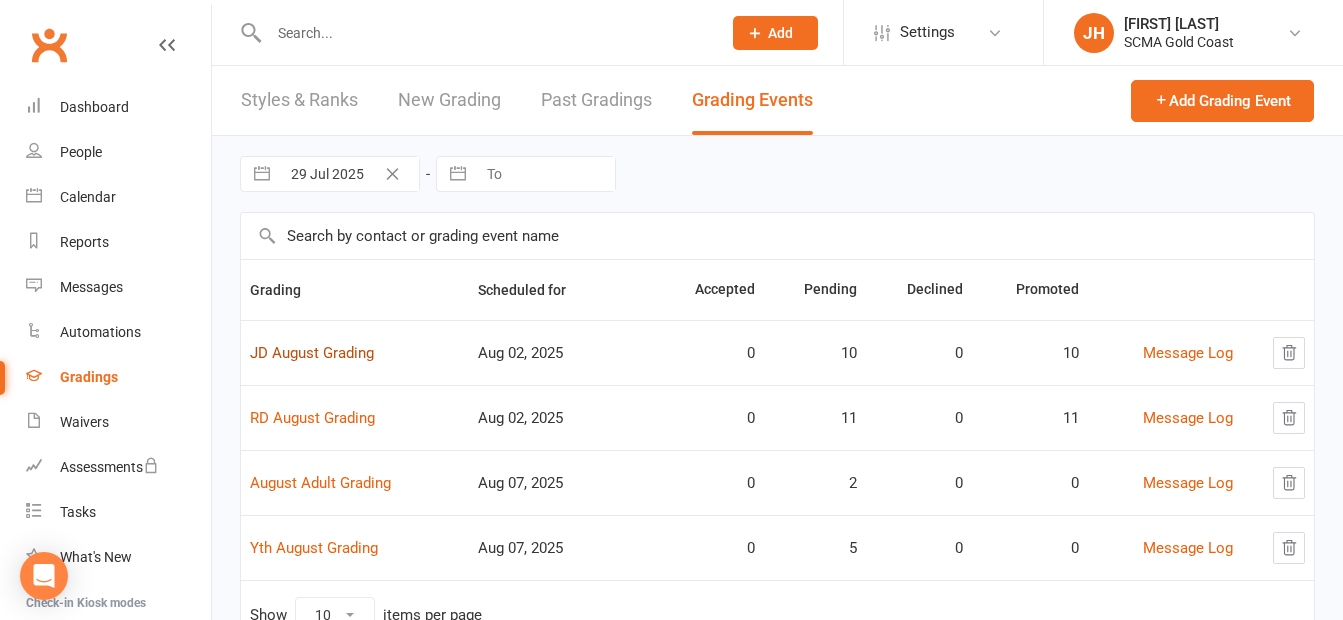 click on "JD August Grading" at bounding box center [312, 353] 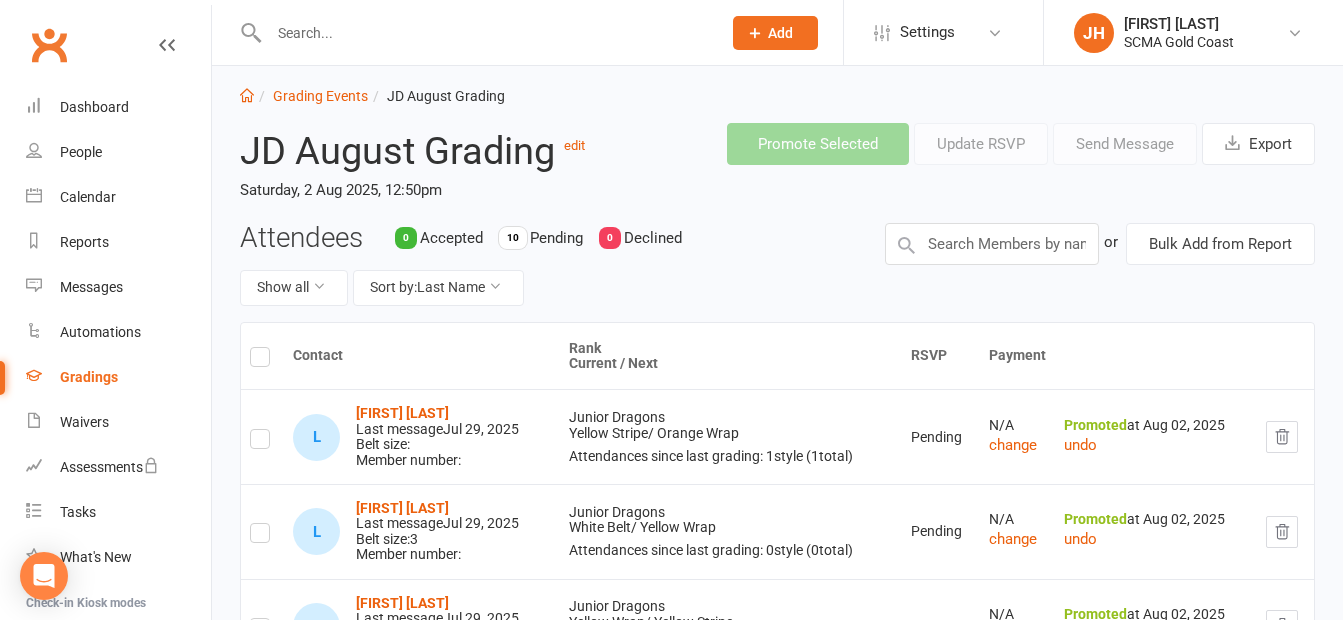 scroll, scrollTop: 0, scrollLeft: 0, axis: both 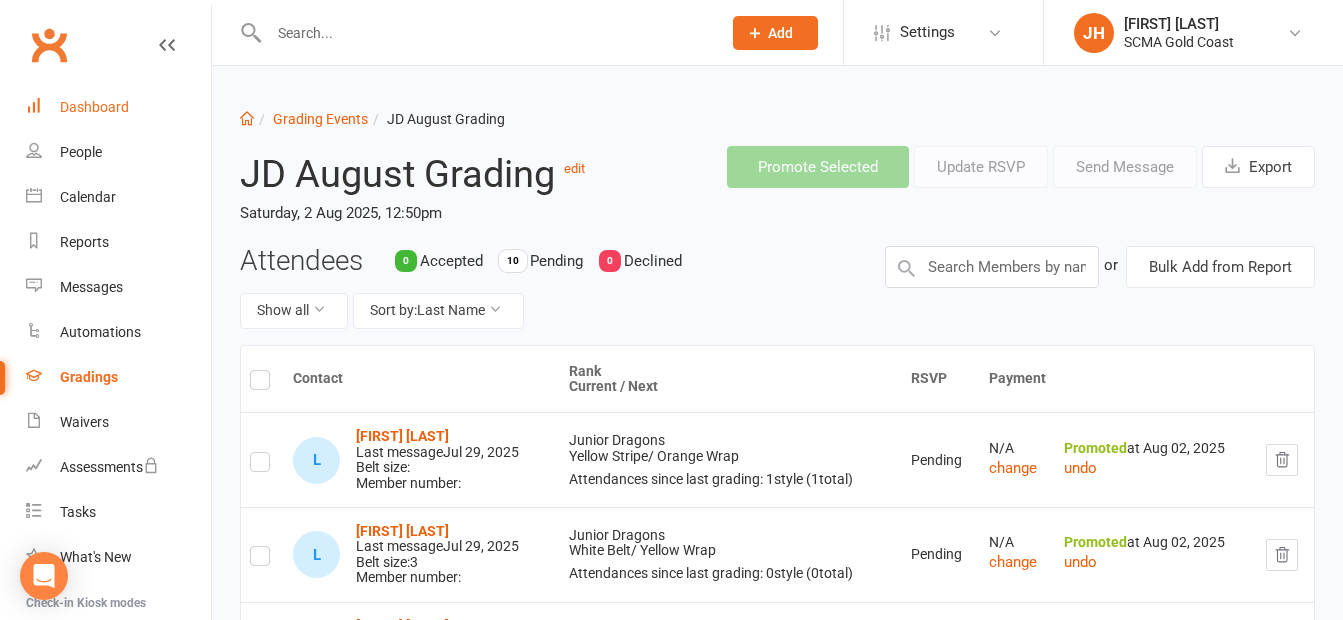 click on "Dashboard" at bounding box center [94, 107] 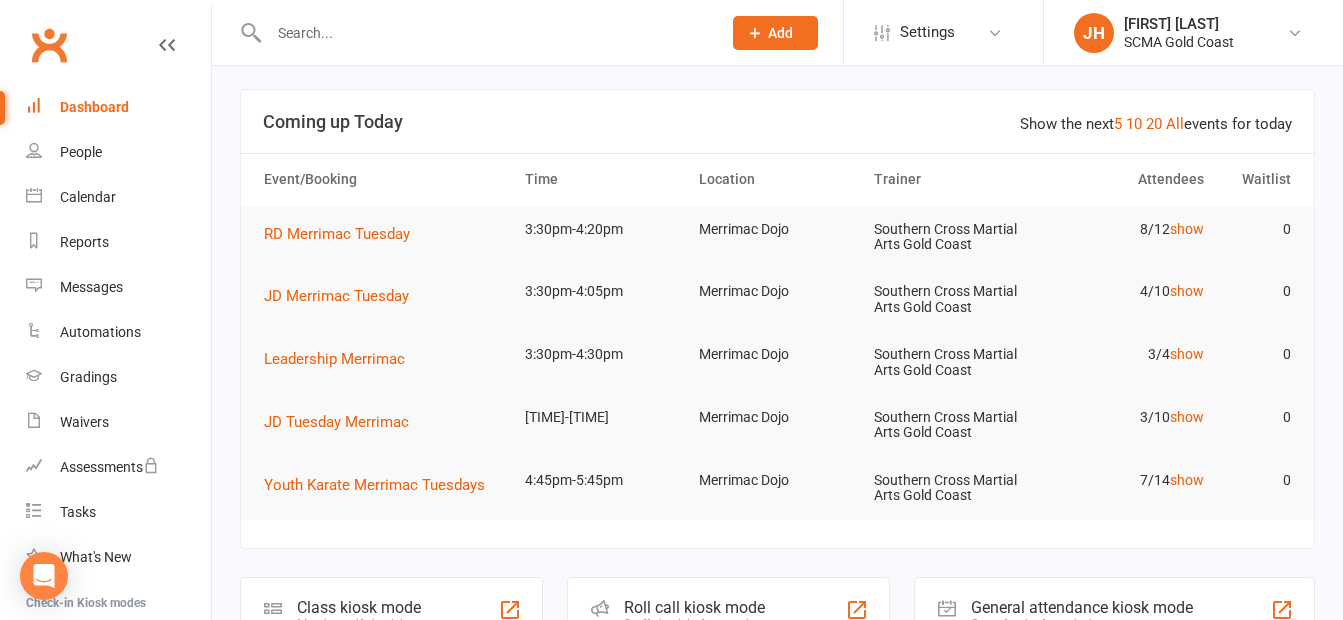 scroll, scrollTop: 0, scrollLeft: 0, axis: both 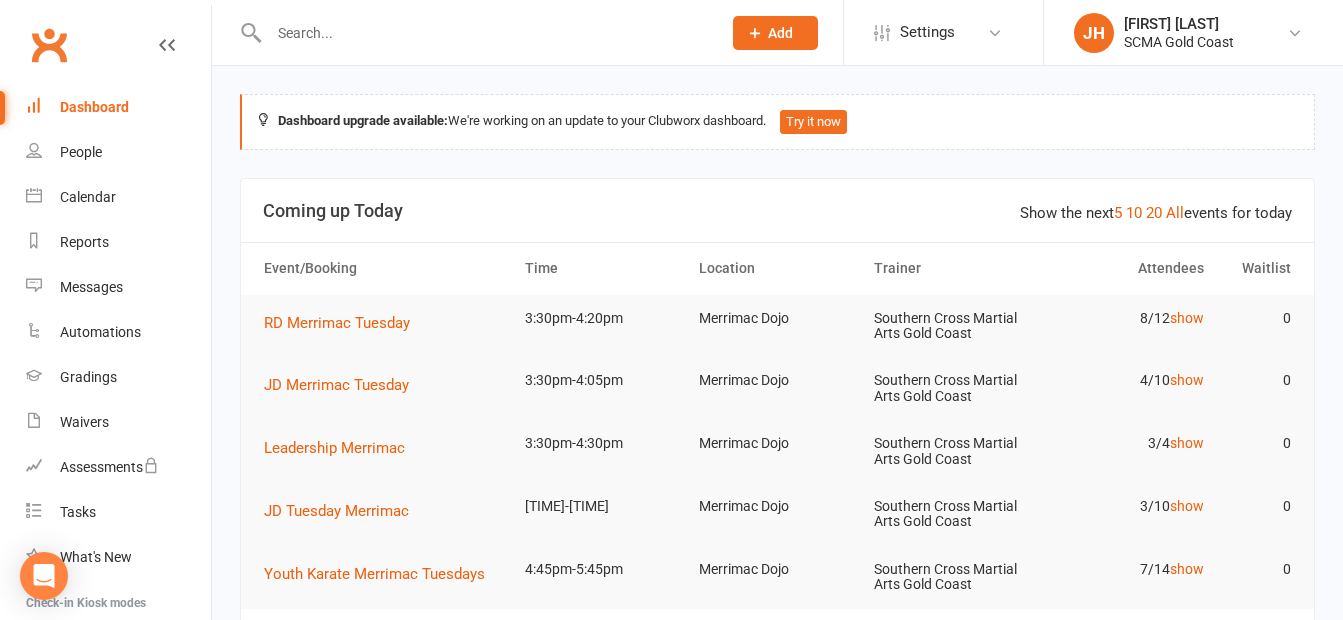 click at bounding box center [485, 33] 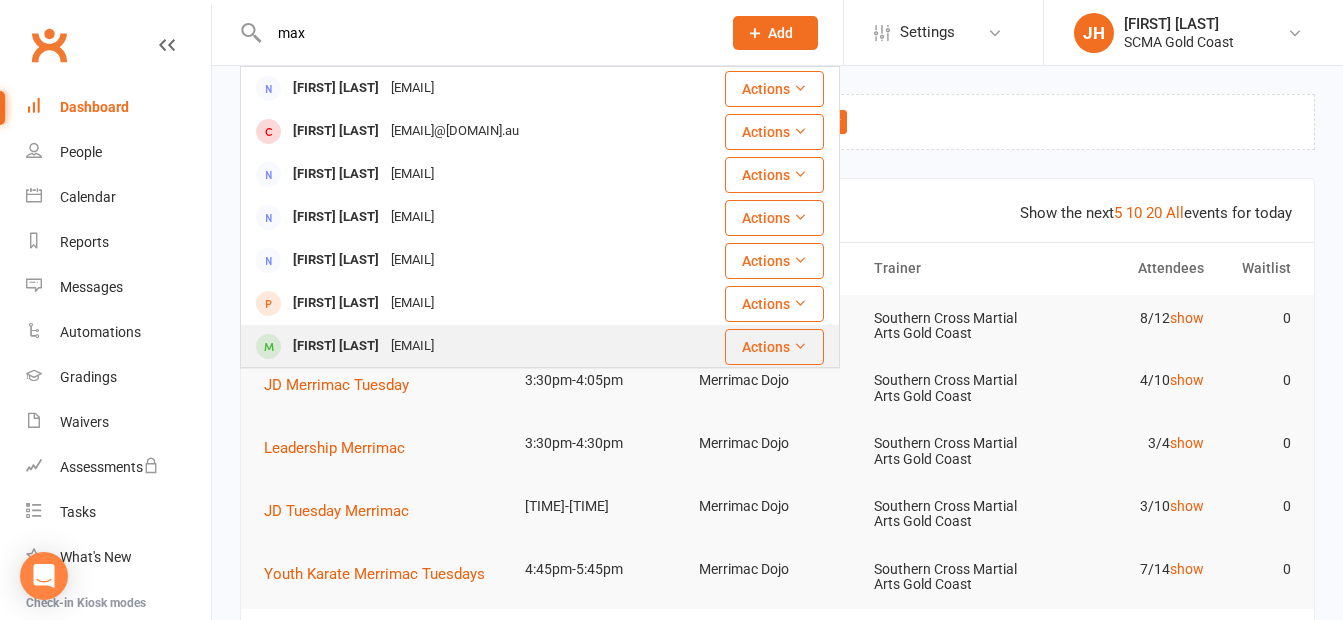 type on "max" 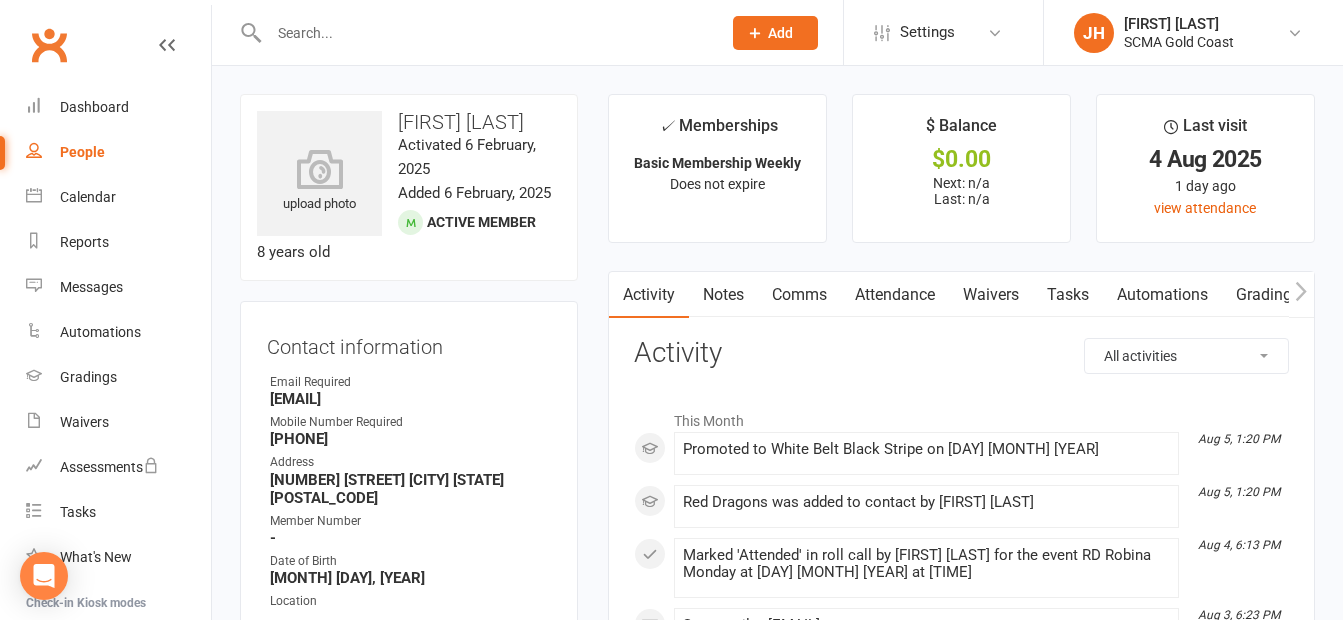 click on "Attendance" at bounding box center (895, 295) 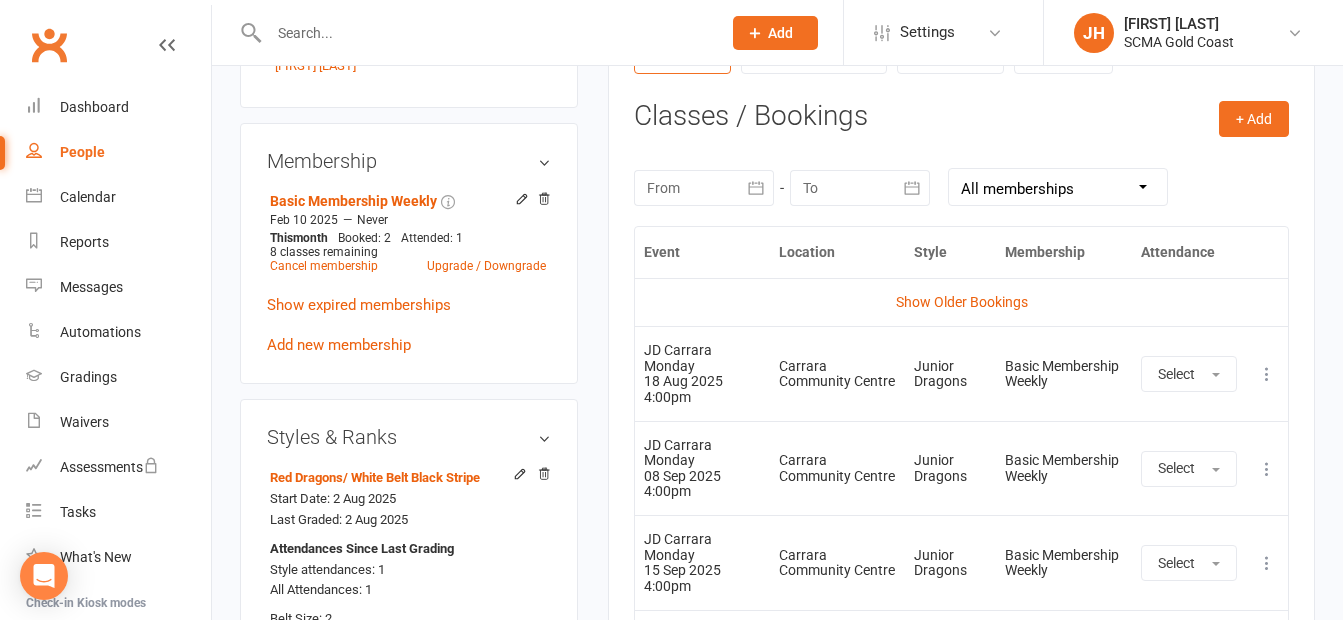 scroll, scrollTop: 900, scrollLeft: 0, axis: vertical 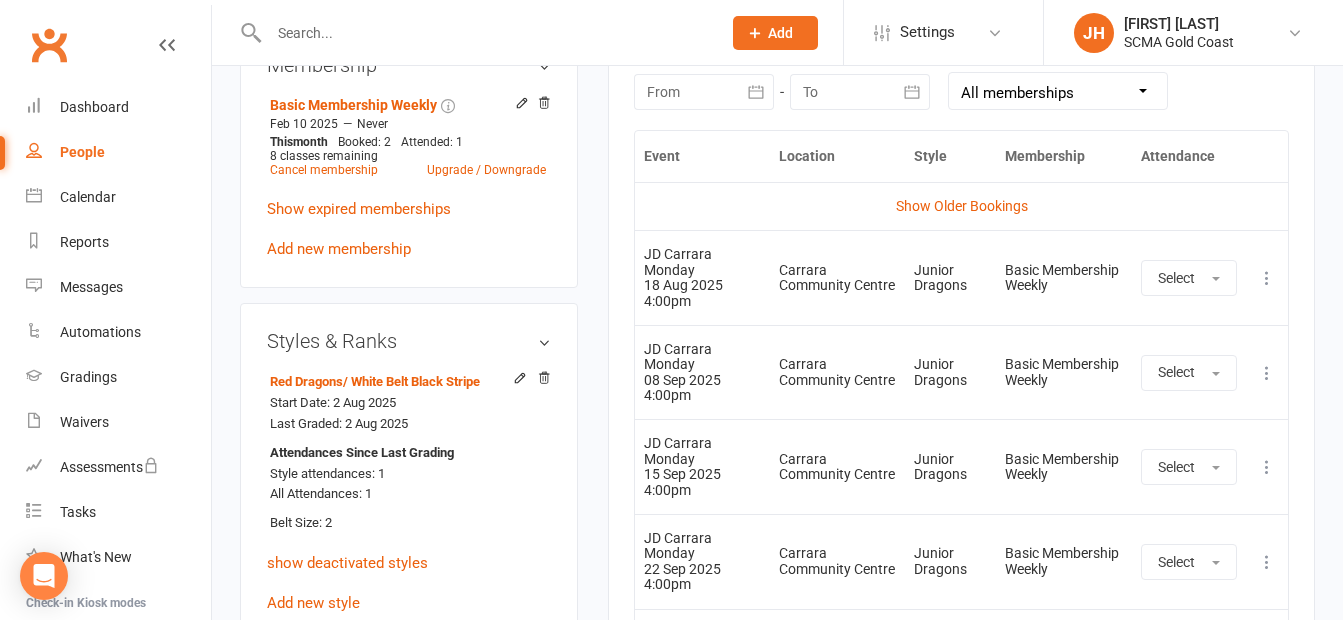 click at bounding box center (1267, 278) 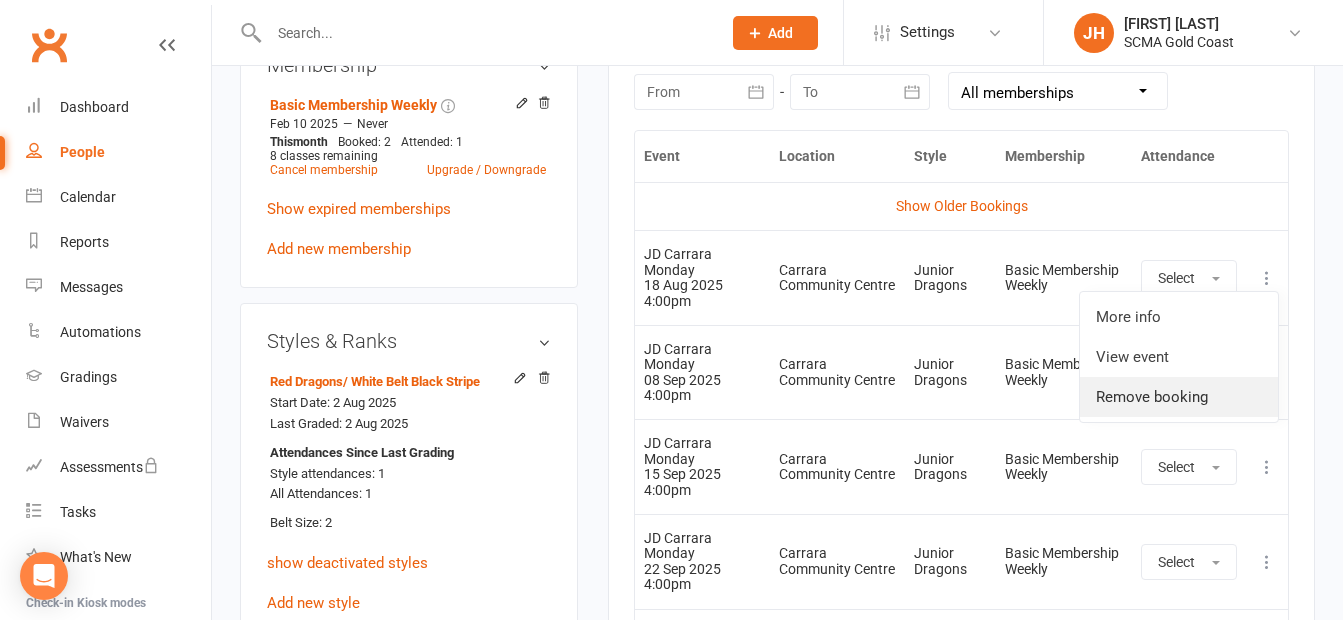 click on "Remove booking" at bounding box center [1179, 397] 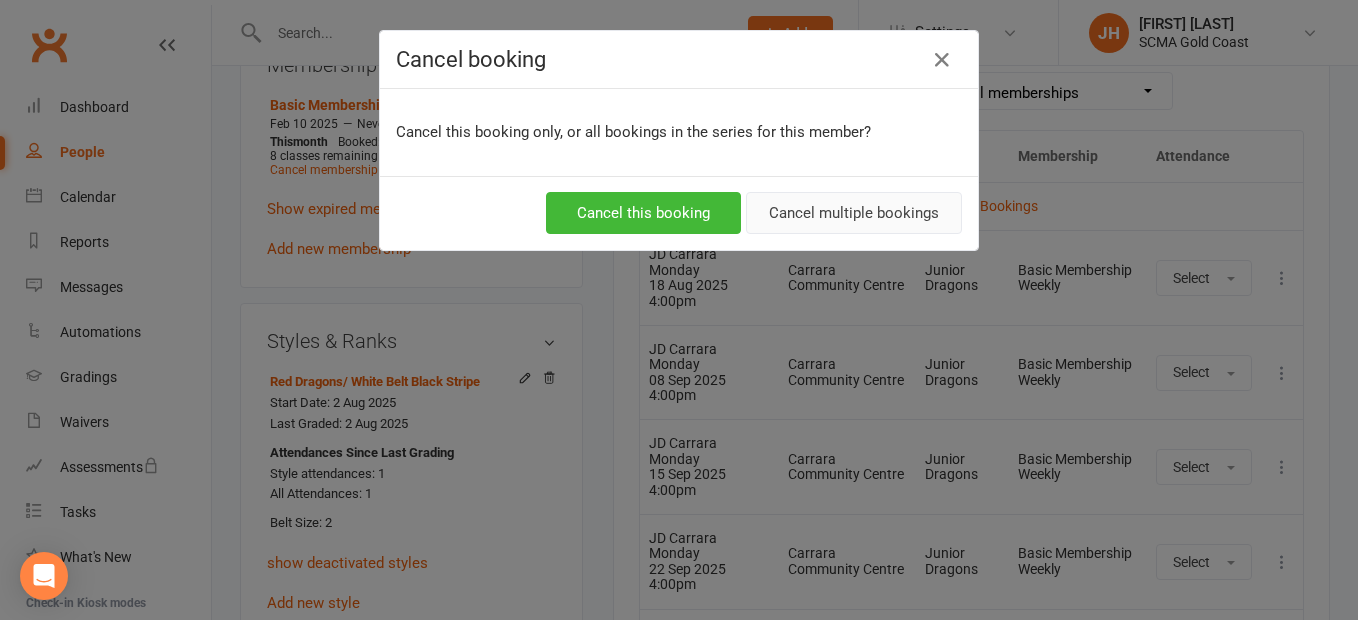 click on "Cancel multiple bookings" at bounding box center [854, 213] 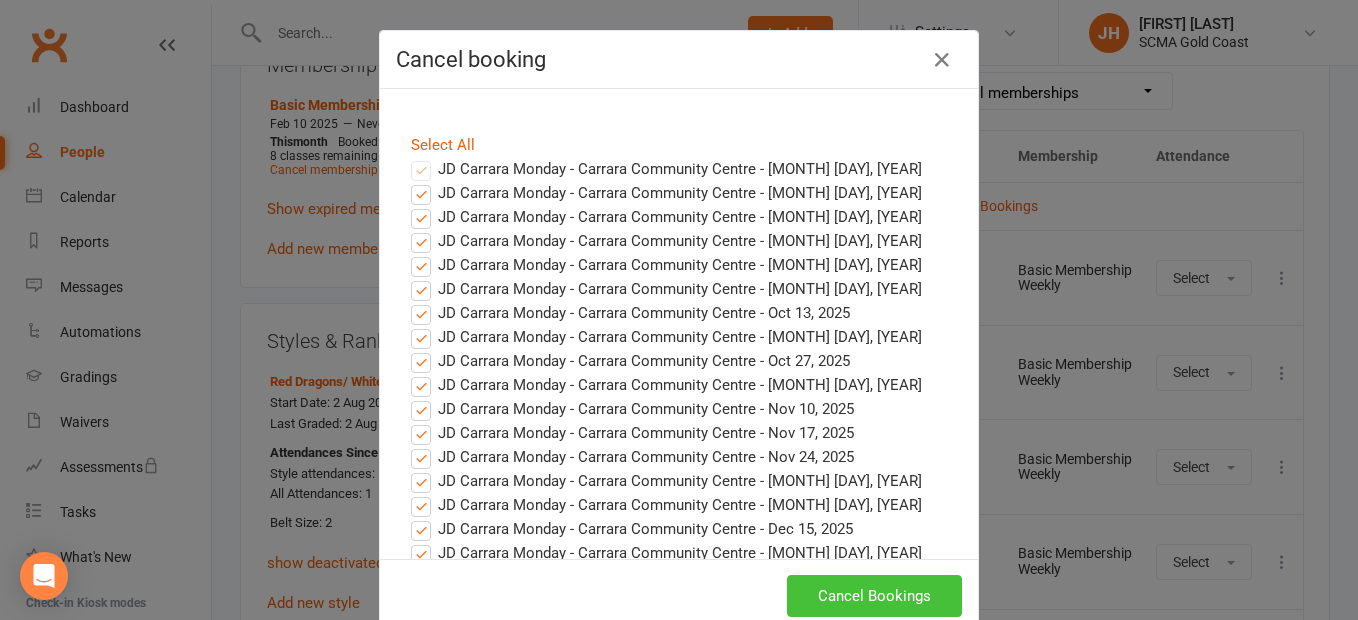 click on "Cancel Bookings" at bounding box center (874, 596) 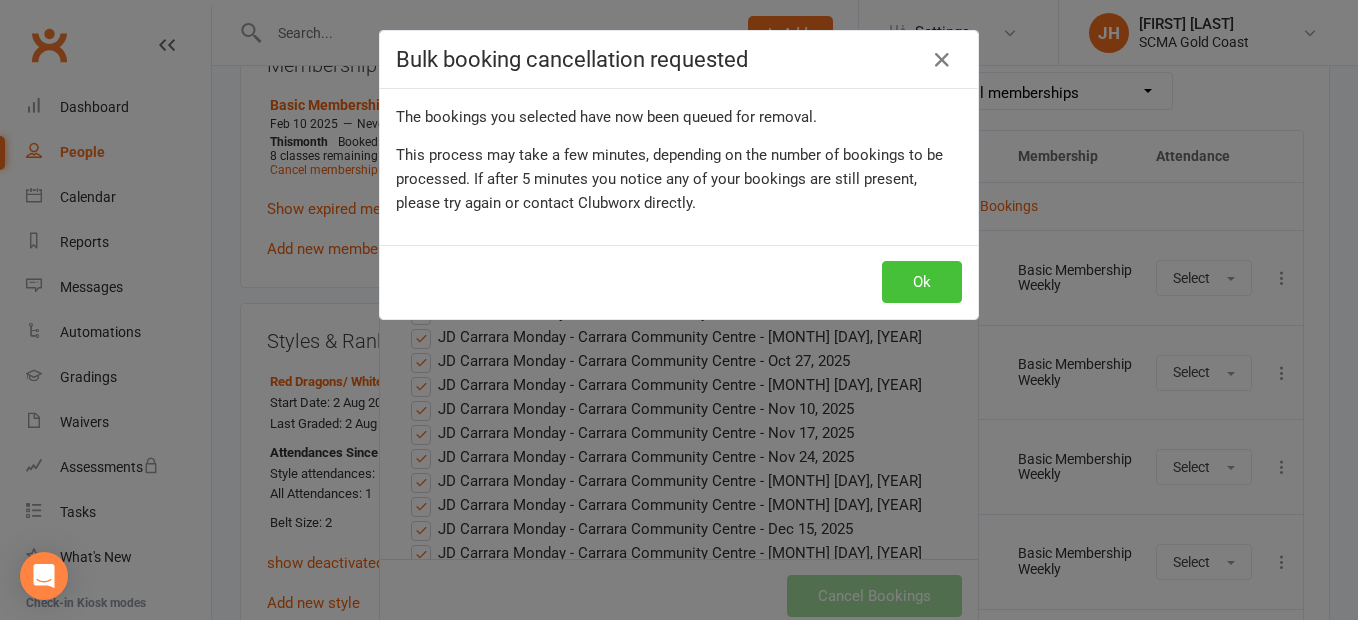 click on "Ok" at bounding box center (922, 282) 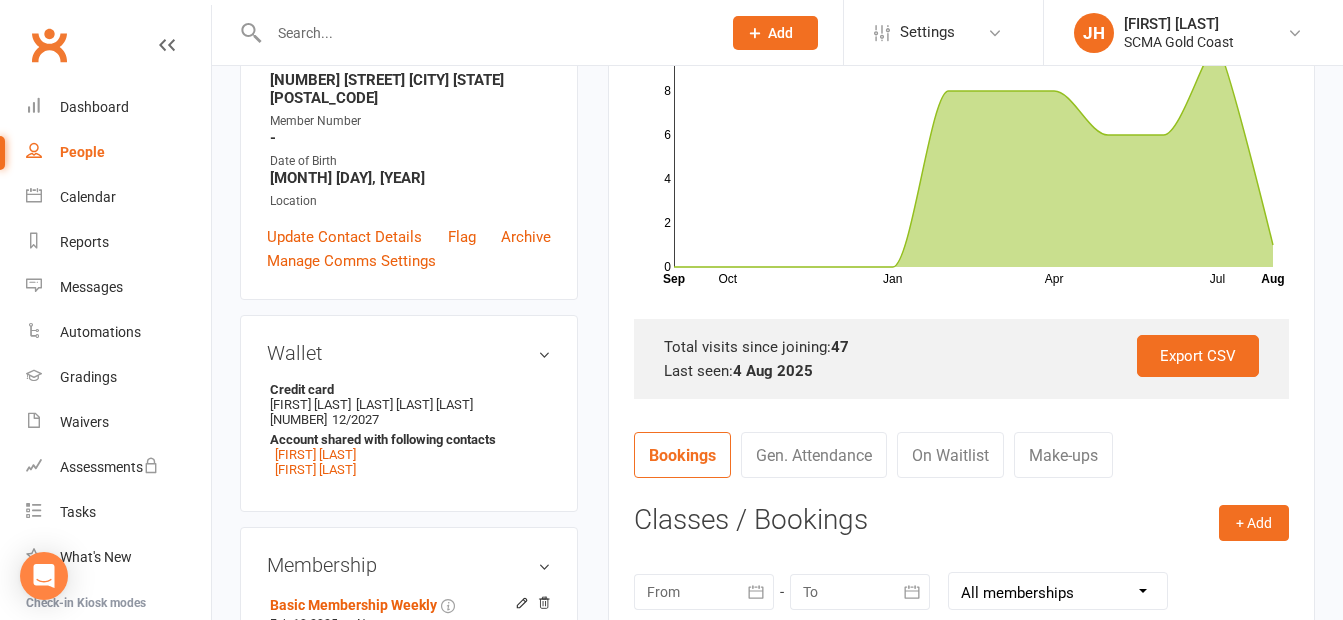 scroll, scrollTop: 0, scrollLeft: 0, axis: both 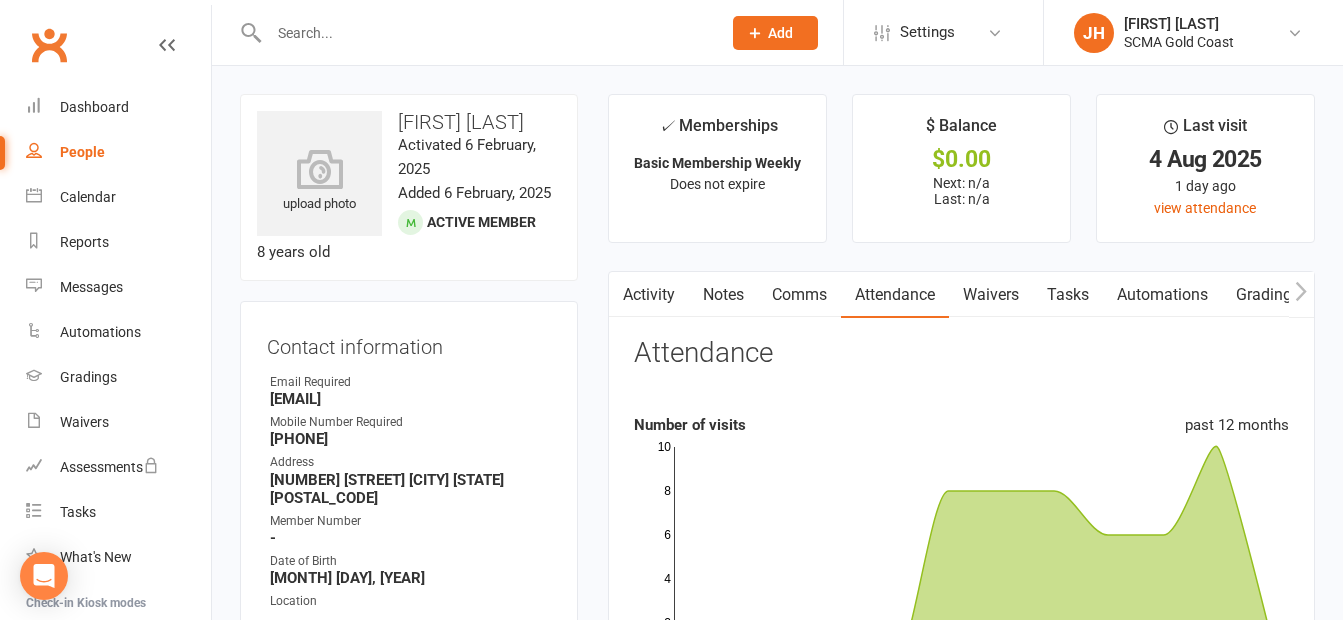 click at bounding box center [485, 33] 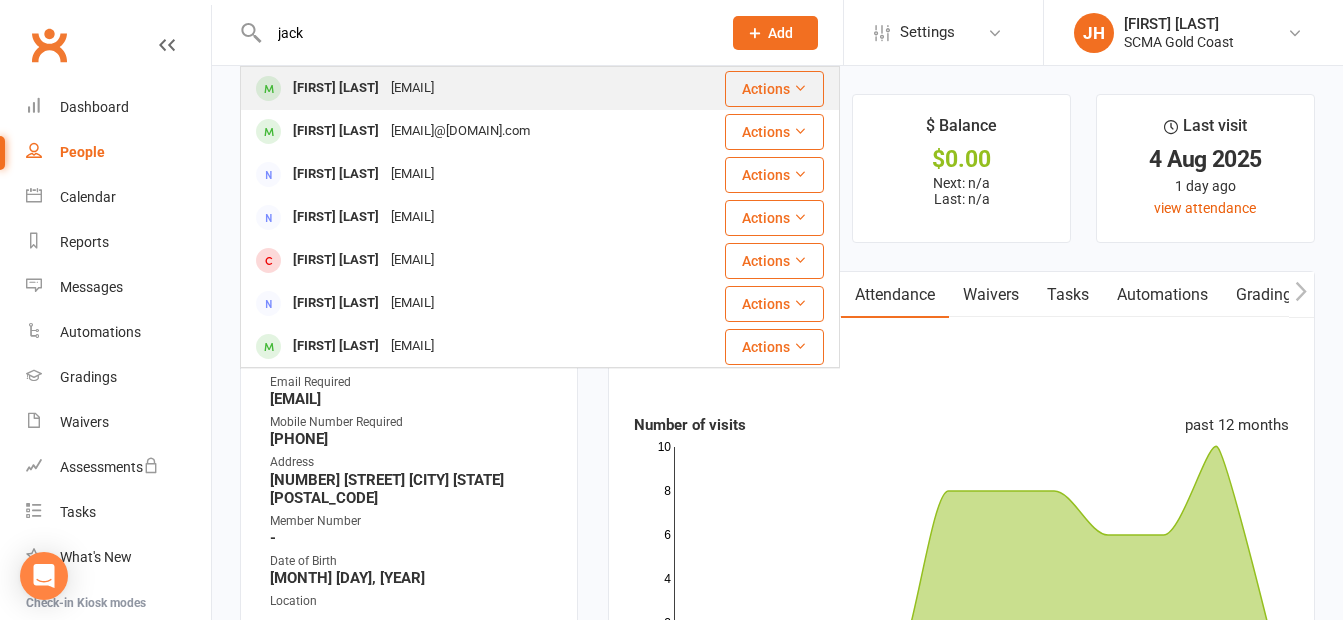 type on "jack" 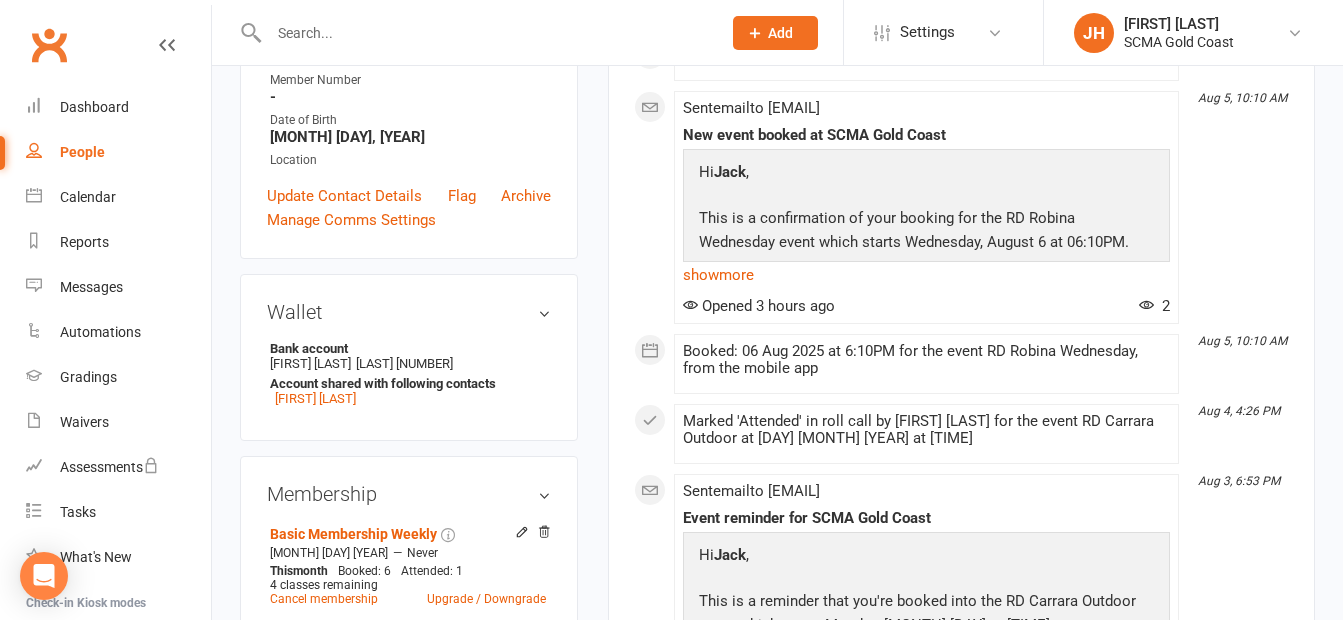 scroll, scrollTop: 100, scrollLeft: 0, axis: vertical 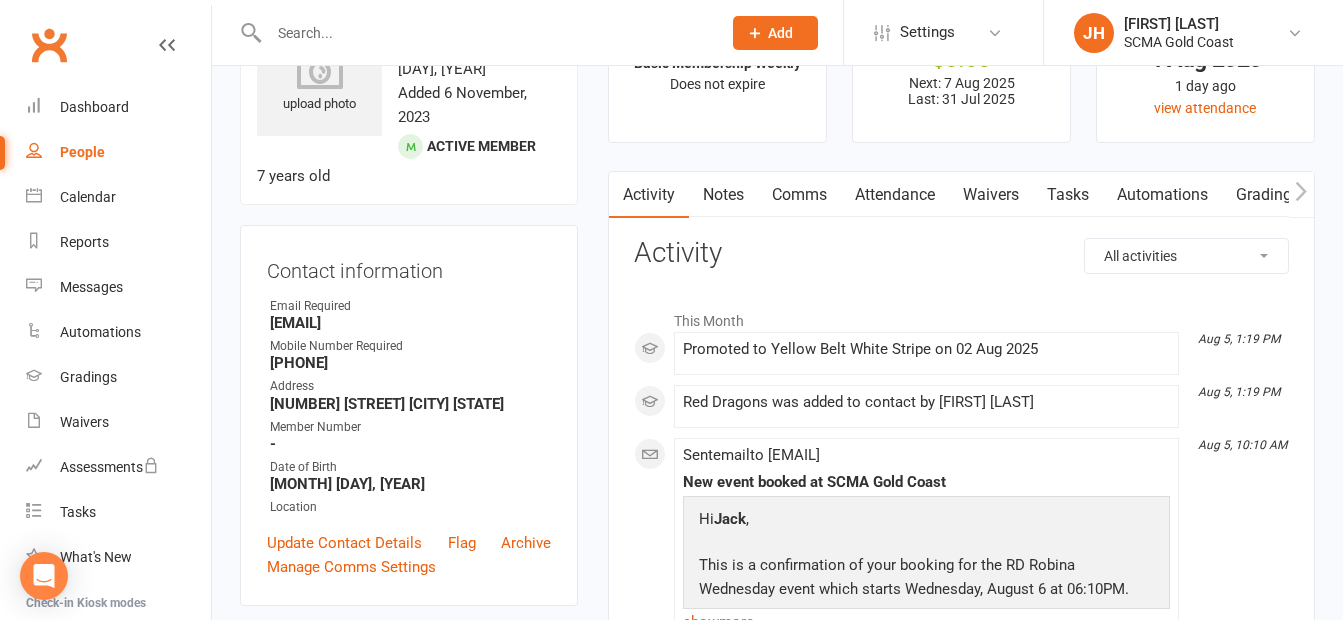 click on "Attendance" at bounding box center [895, 195] 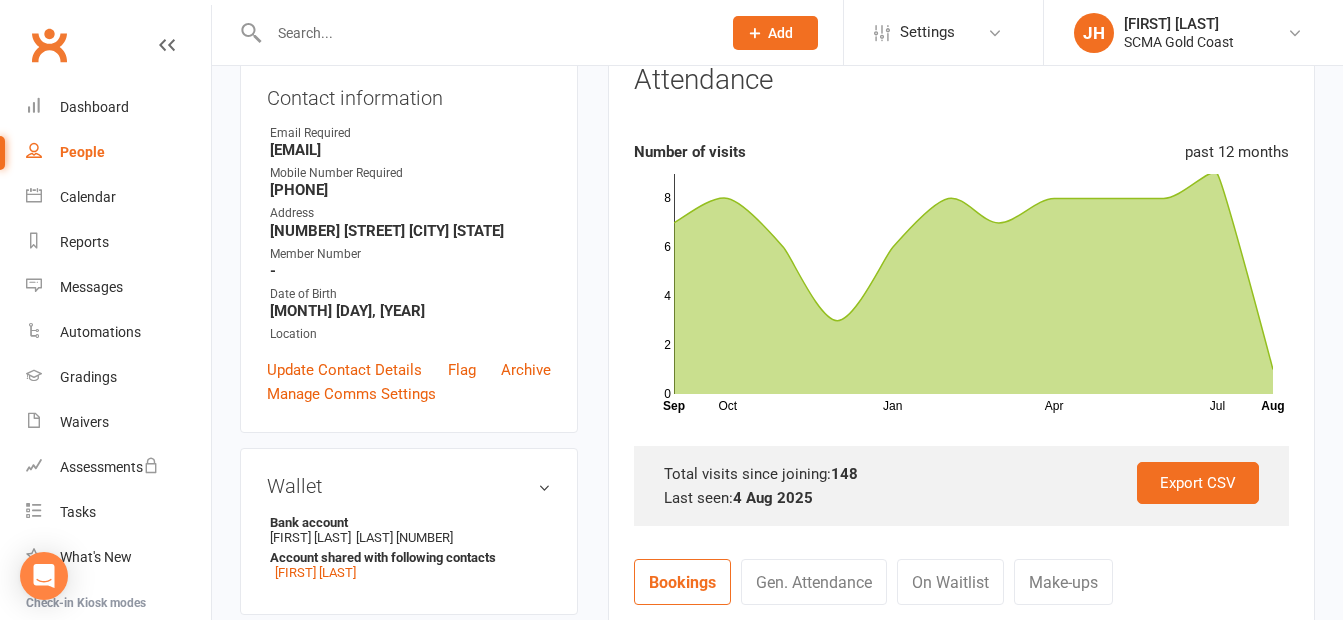 scroll, scrollTop: 0, scrollLeft: 0, axis: both 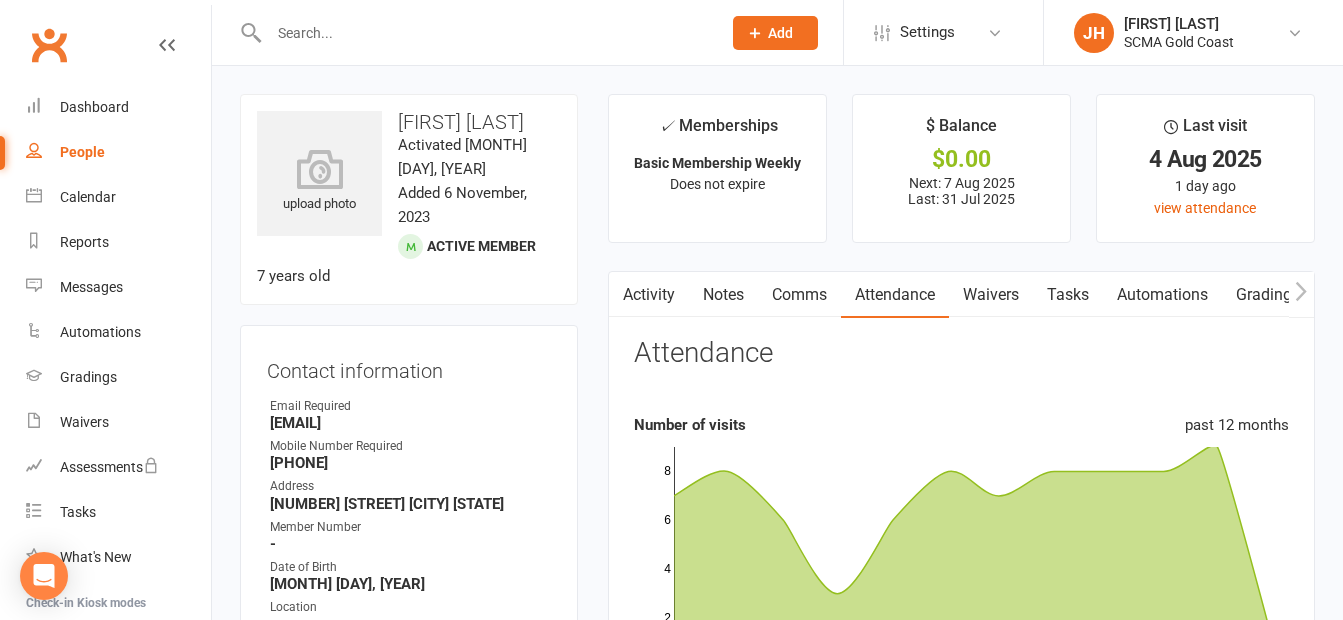 click at bounding box center (485, 33) 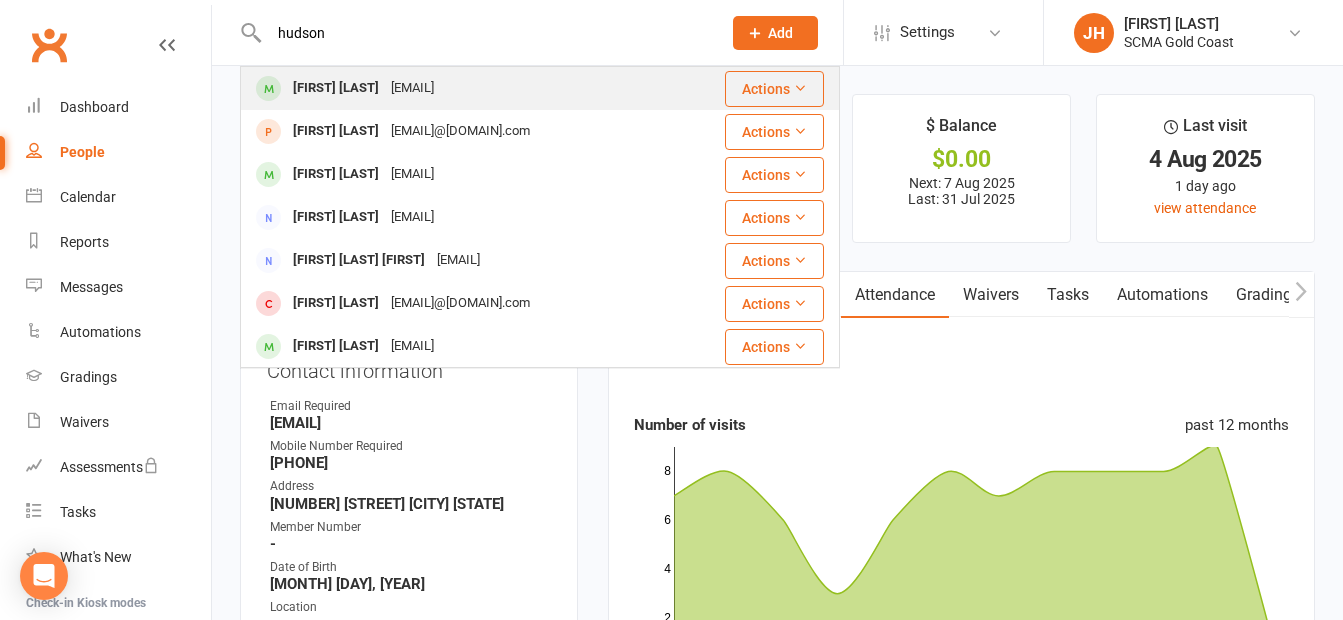 type on "hudson" 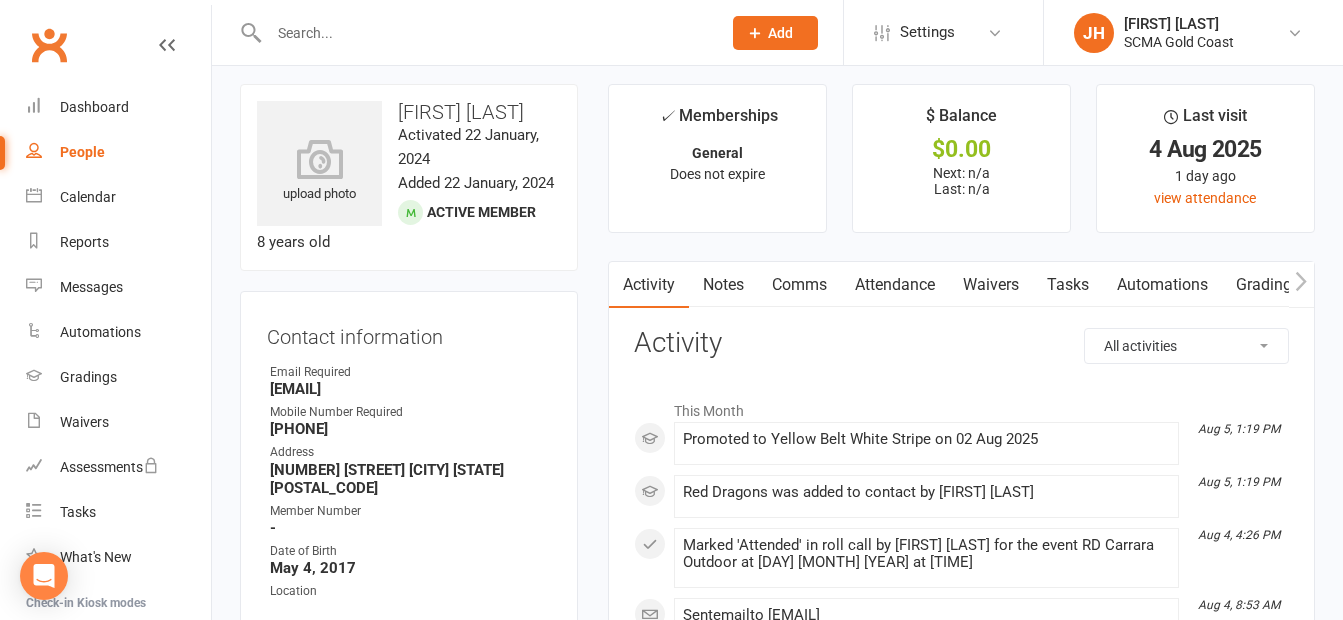 scroll, scrollTop: 0, scrollLeft: 0, axis: both 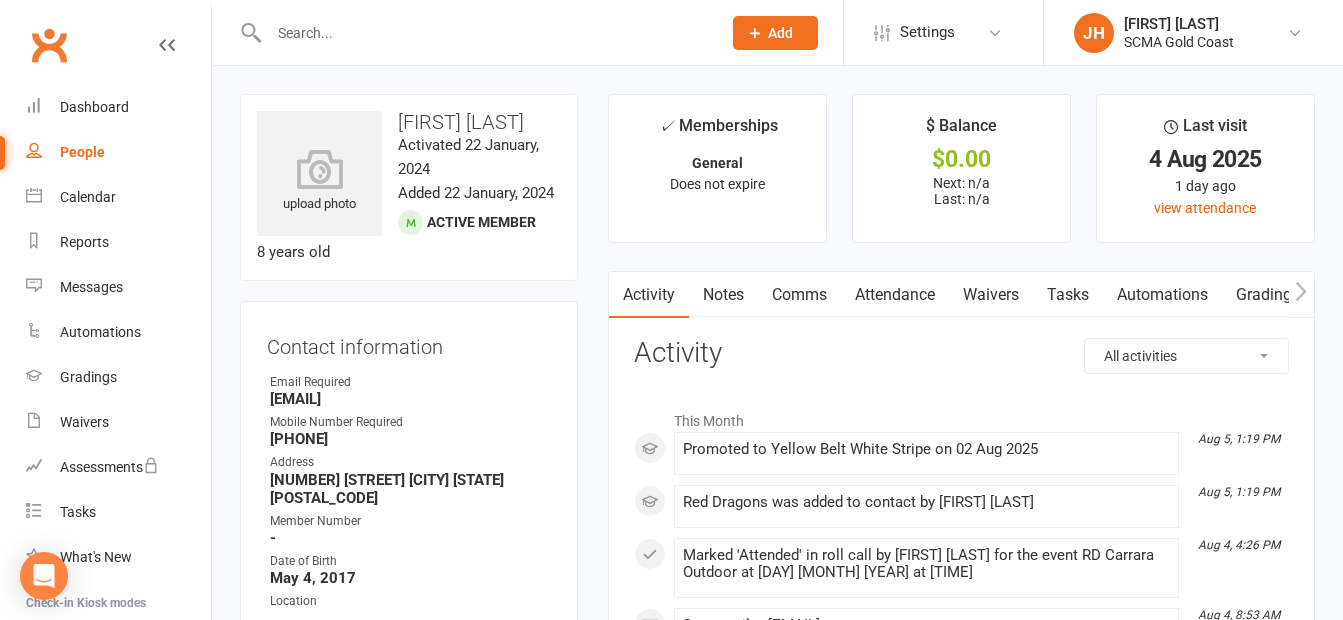 click on "Attendance" at bounding box center (895, 295) 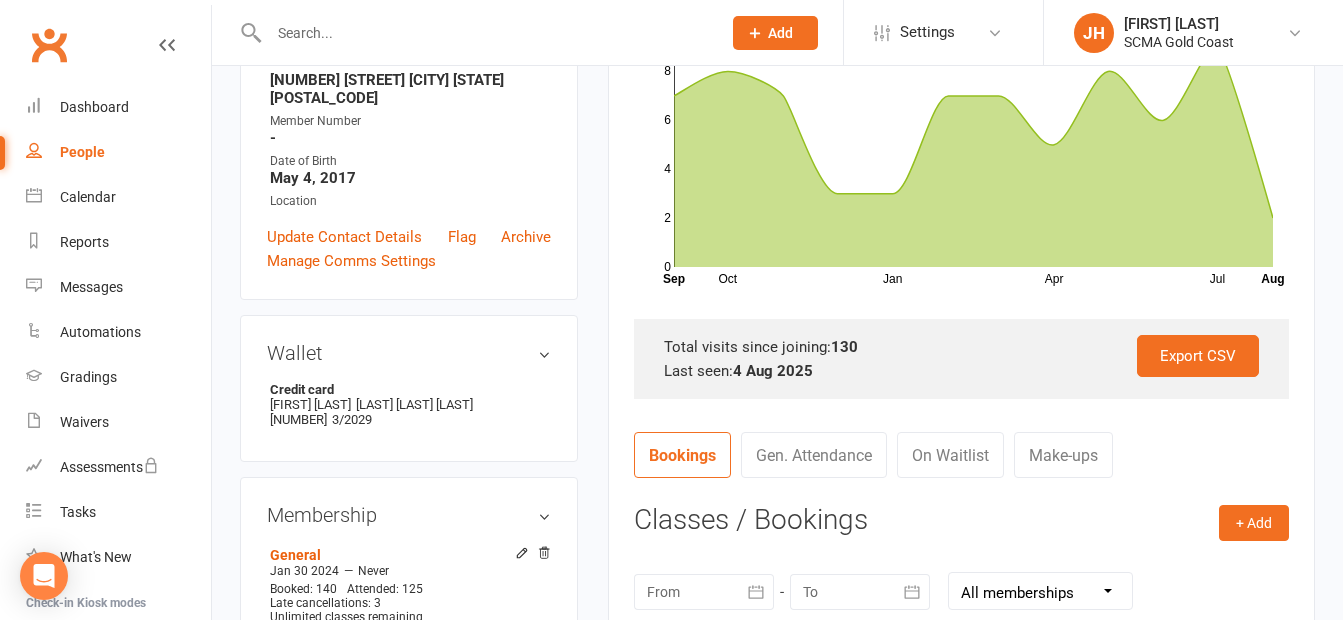 scroll, scrollTop: 0, scrollLeft: 0, axis: both 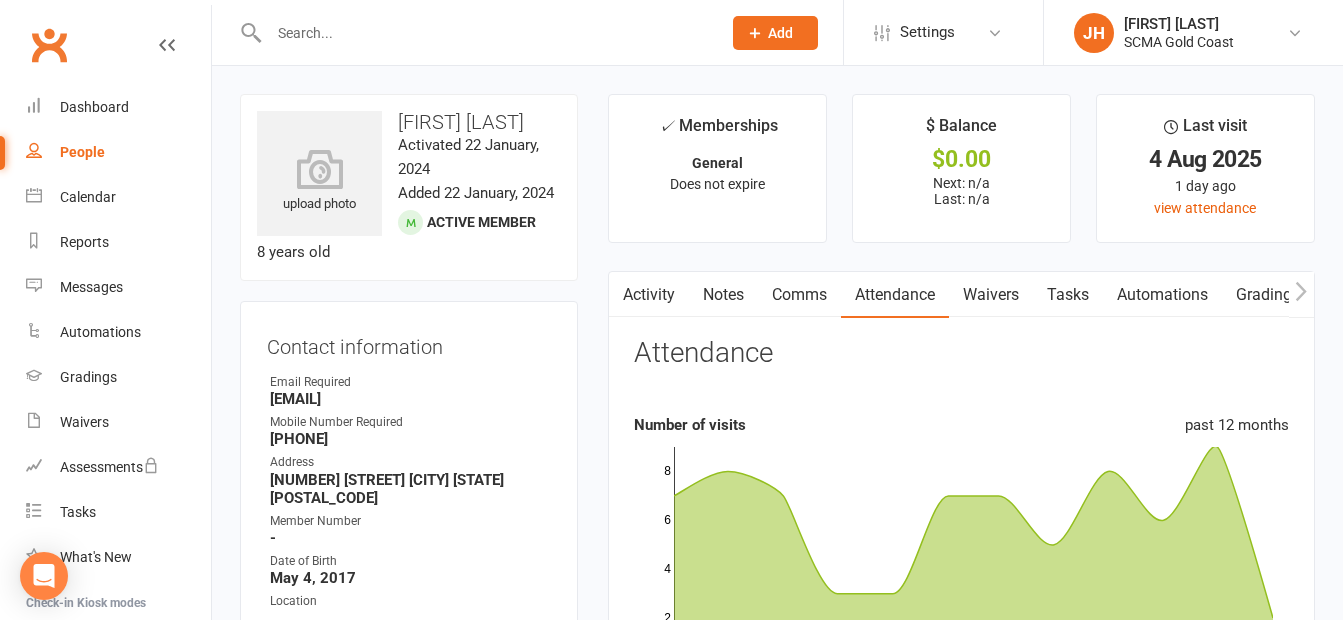 click at bounding box center [485, 33] 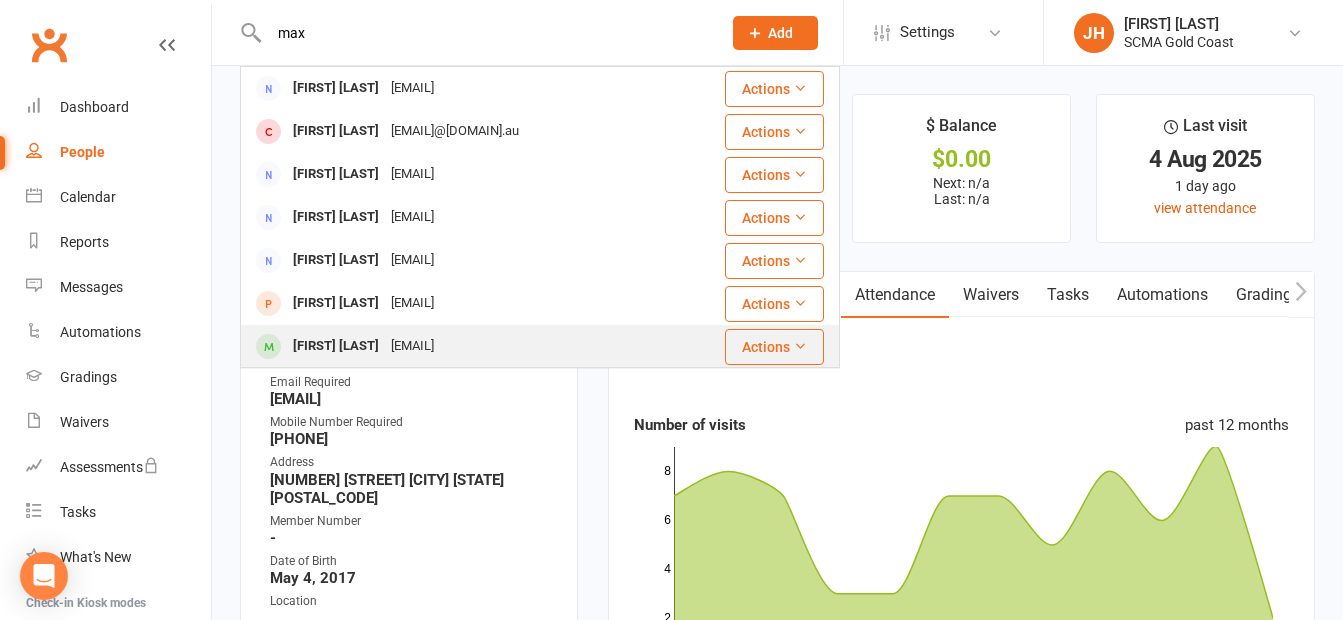 type on "max" 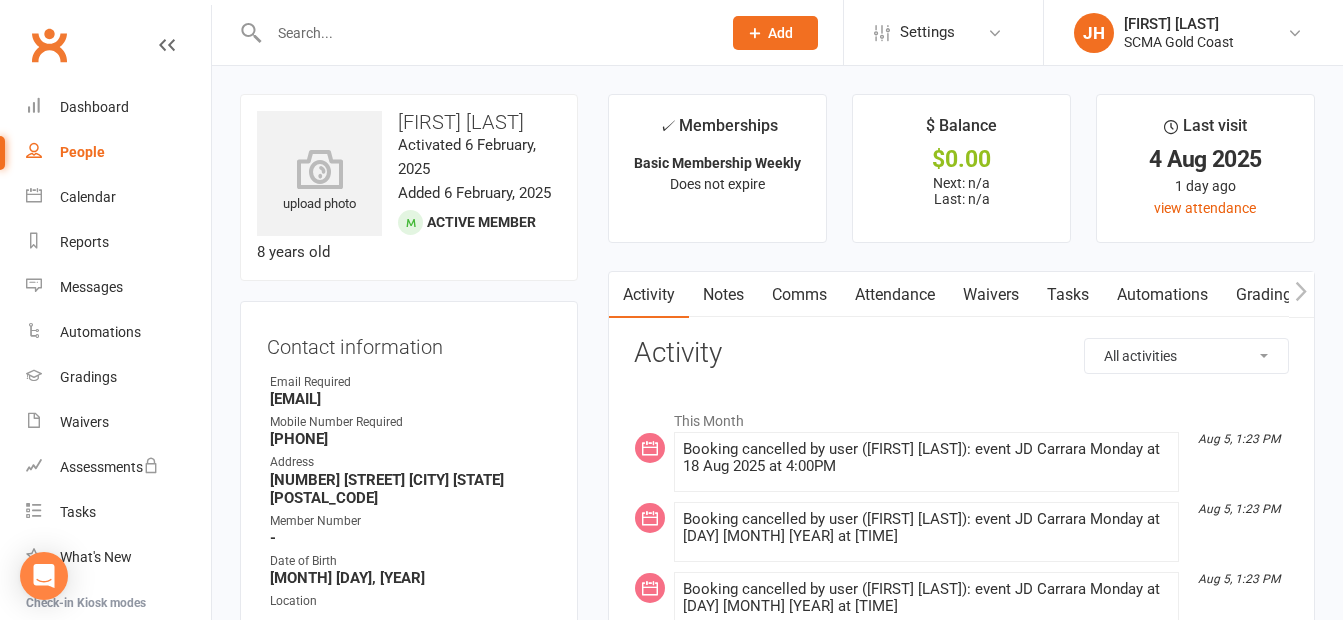 click at bounding box center (485, 33) 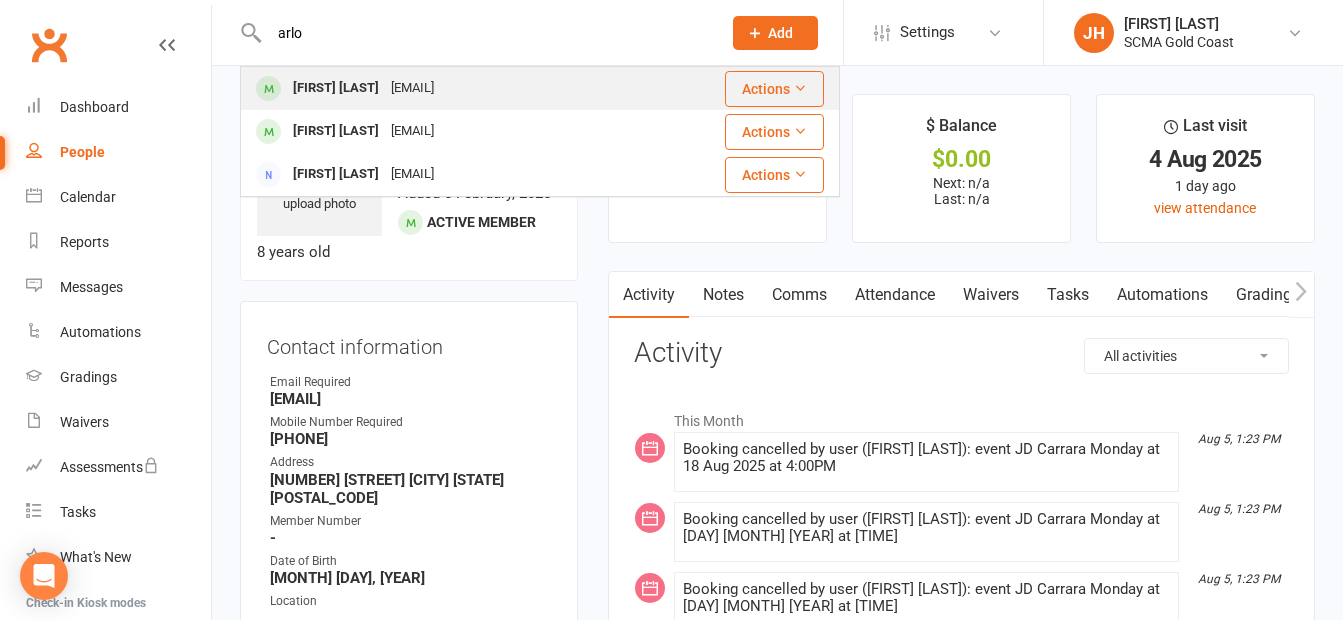 type on "arlo" 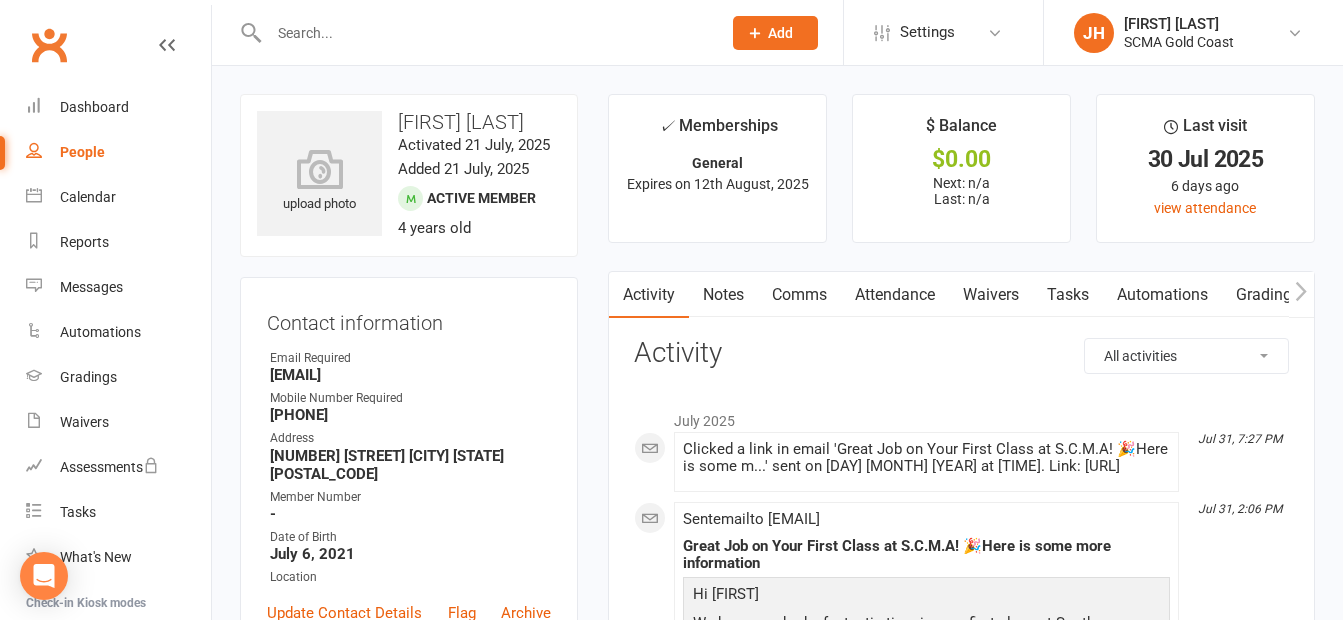 click on "upload photo [FIRST] [LAST] Activated 21 July, 2025 Added 21 July, 2025   Active member 4 years old  Contact information Owner   Email Required  [EMAIL]@[DOMAIN].com
Mobile Number Required  [PHONE]
Address  [NUMBER] [STREET] [CITY] [STATE] [POSTAL_CODE]
Member Number  -
Date of Birth  July 6, 2021
Location
Update Contact Details Flag Archive Manage Comms Settings
Wallet No payment methods added
Membership      General Jul 23 2025 — Aug 12 2025 Booked: 2 Attended: 2 Unlimited classes remaining   Cancel membership Upgrade / Downgrade Add new membership
Styles & Ranks  Little Dragons  / White Belt Start Date: 28 Jul 2025 Last Graded: 28 Jul 2025 Attendances Since Last Grading Style attendances: 1 All Attendances: 1 Belt Size: 2
Add new style
Key Demographics  edit Date of Birth -
Gender -
Emergency Contact Details  edit Name [FIRST] [LAST]
Relationship to Student Mother
Phone [PHONE]
Address [NUMBER] [STREET] [CITY], [STATE], [POSTAL_CODE]
Email / SMS Subscriptions  edit Suspensions  edit edit" at bounding box center (409, 1347) 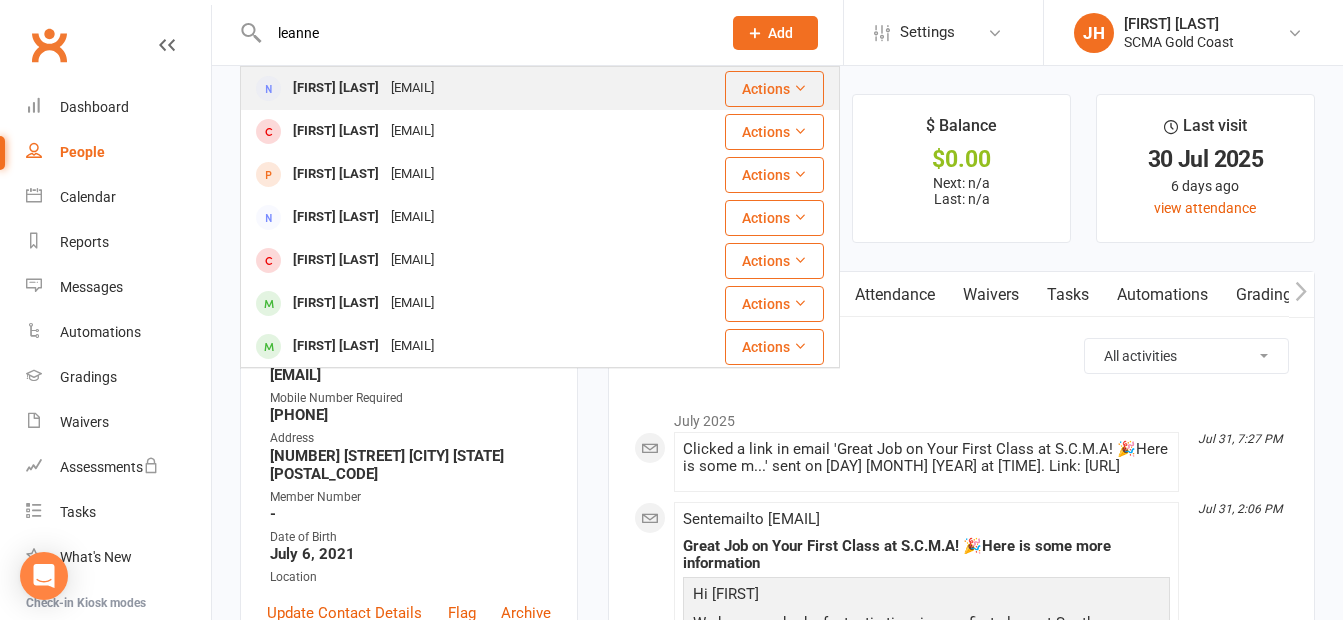 type on "leanne" 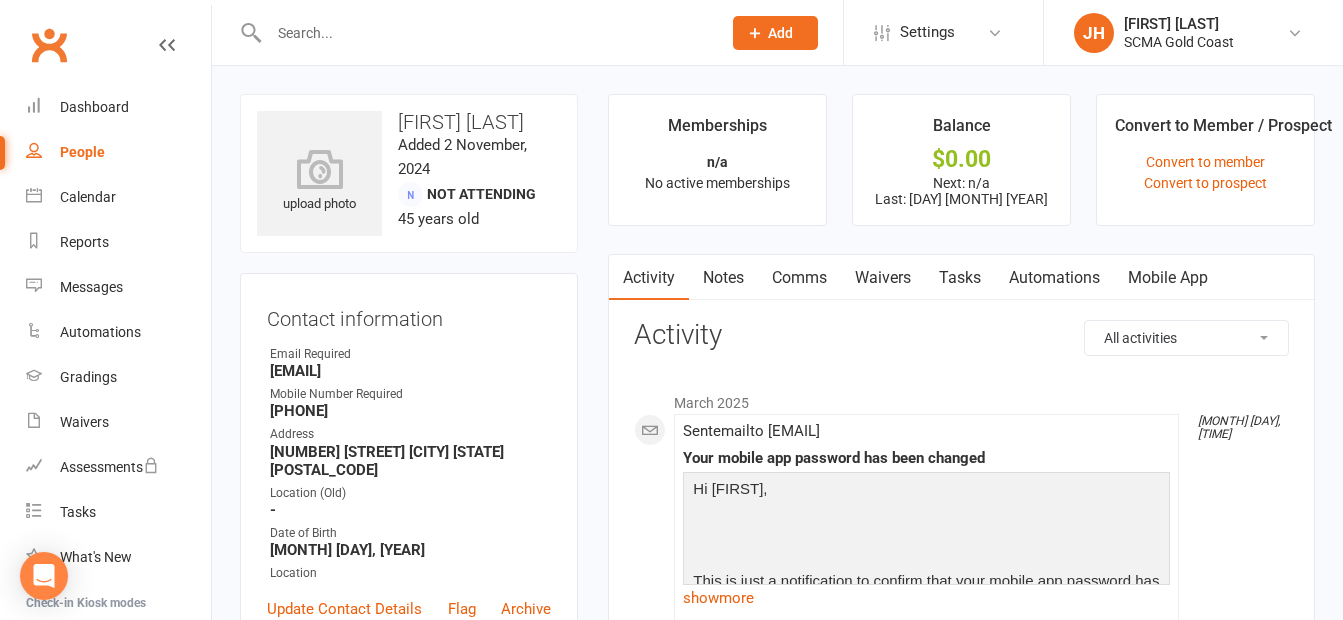 click at bounding box center (485, 33) 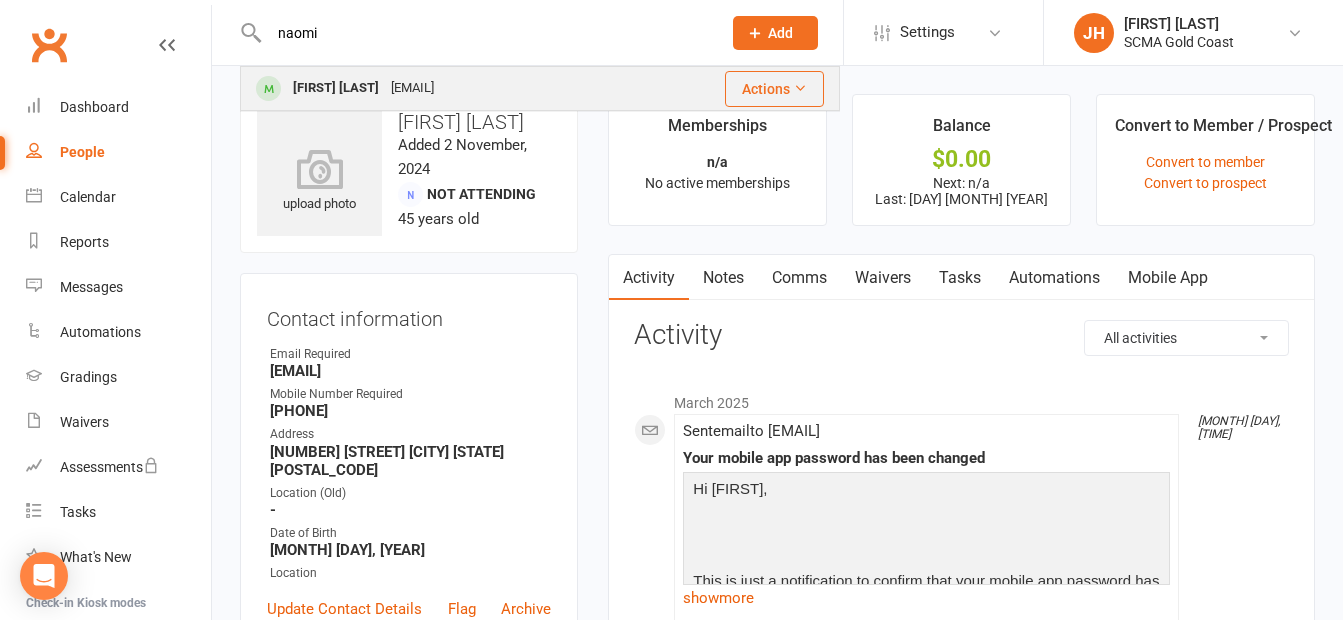 type on "naomi" 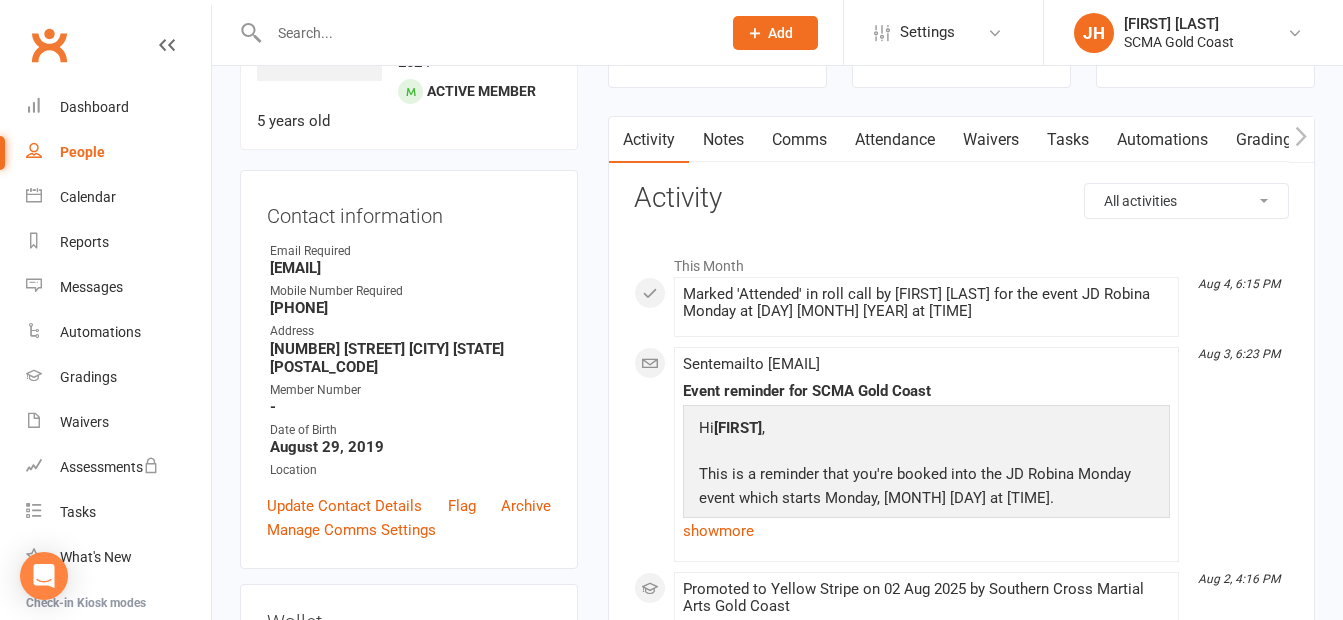scroll, scrollTop: 200, scrollLeft: 0, axis: vertical 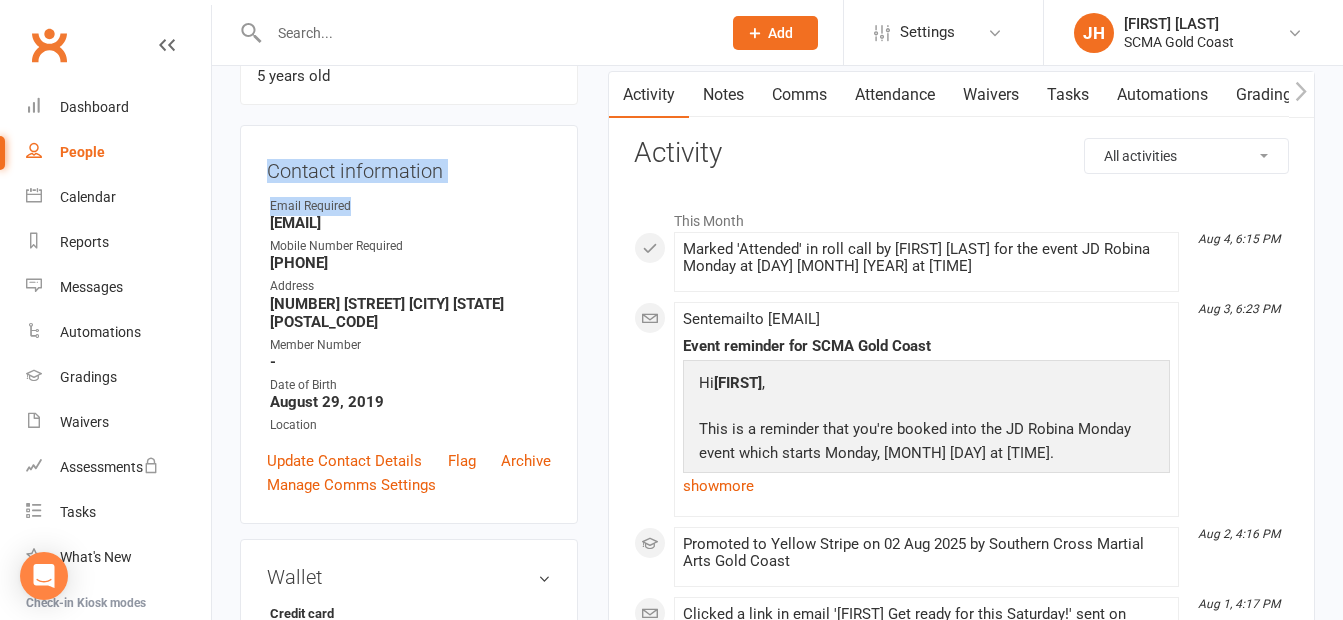 drag, startPoint x: 270, startPoint y: 164, endPoint x: 464, endPoint y: 199, distance: 197.13194 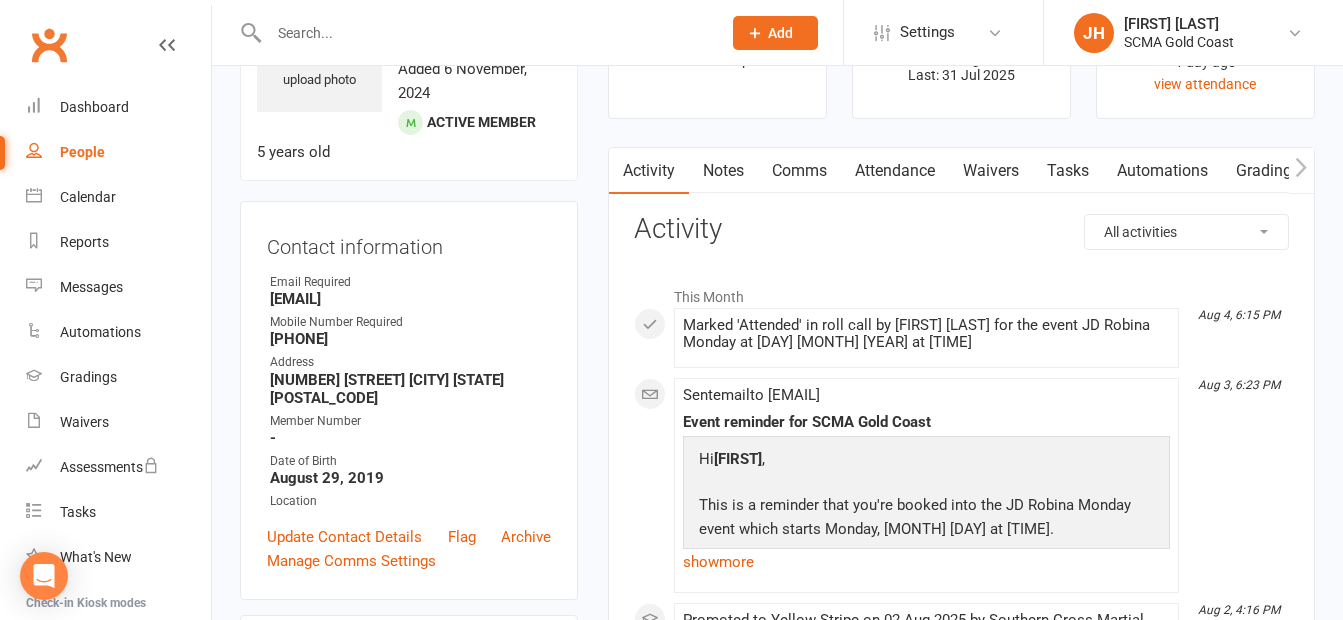 scroll, scrollTop: 0, scrollLeft: 0, axis: both 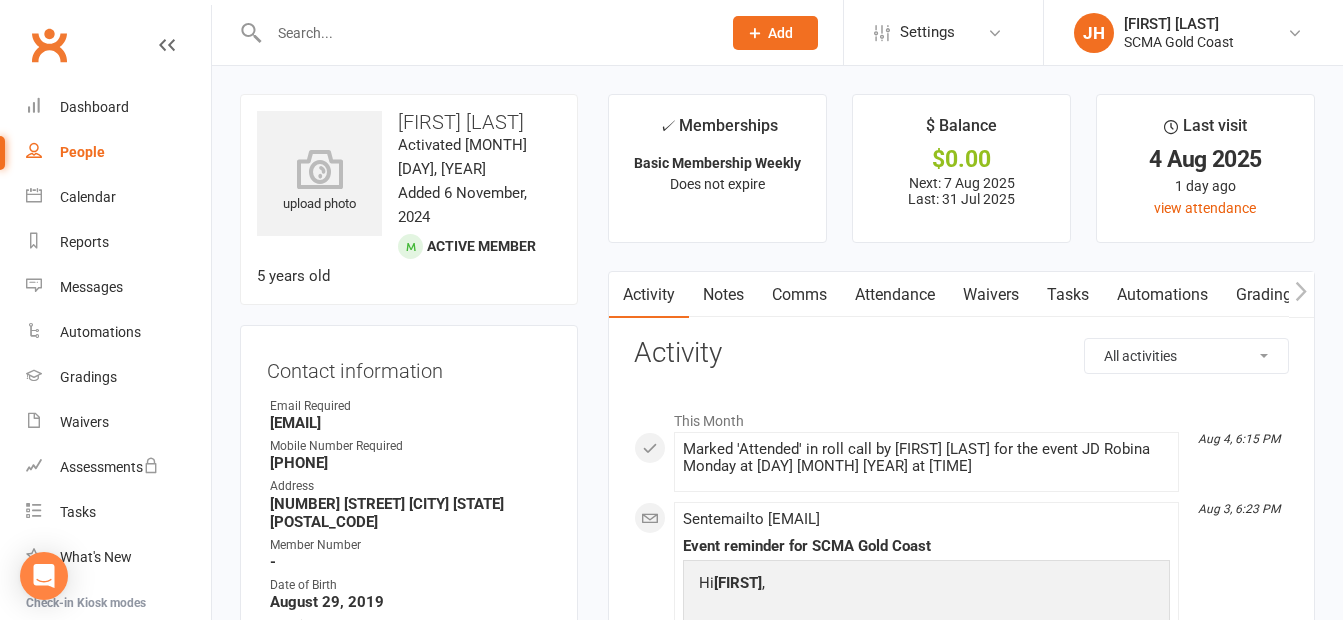 click at bounding box center [485, 33] 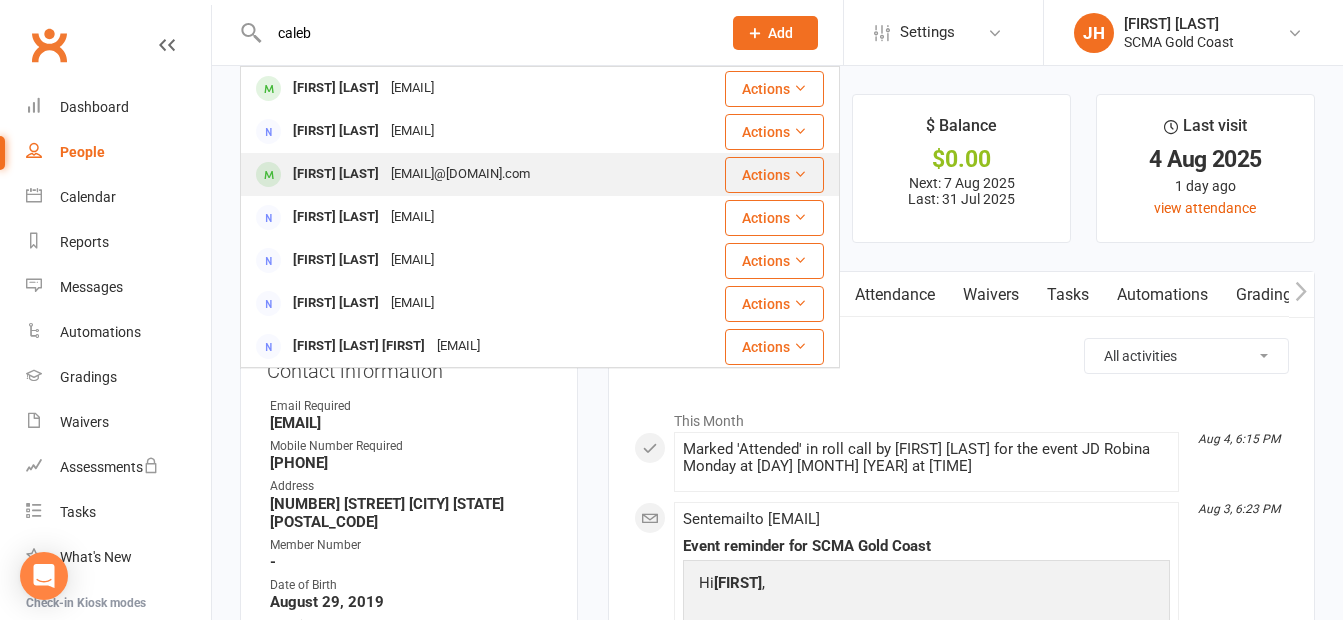 type on "caleb" 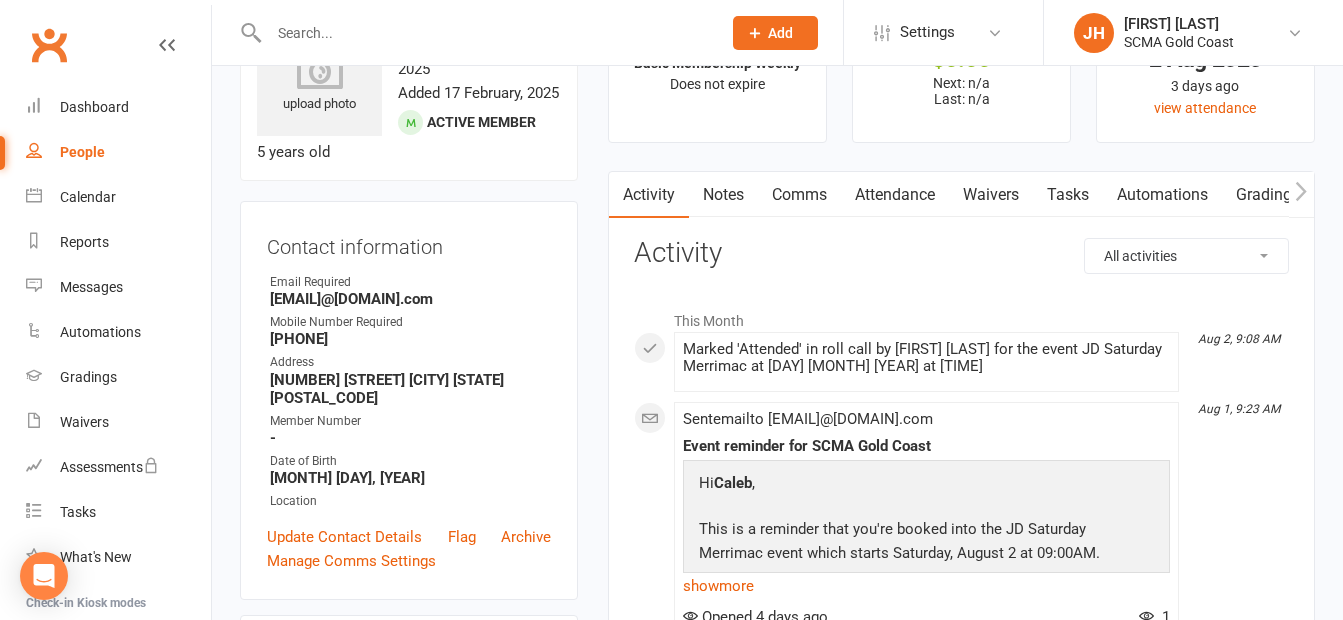 scroll, scrollTop: 0, scrollLeft: 0, axis: both 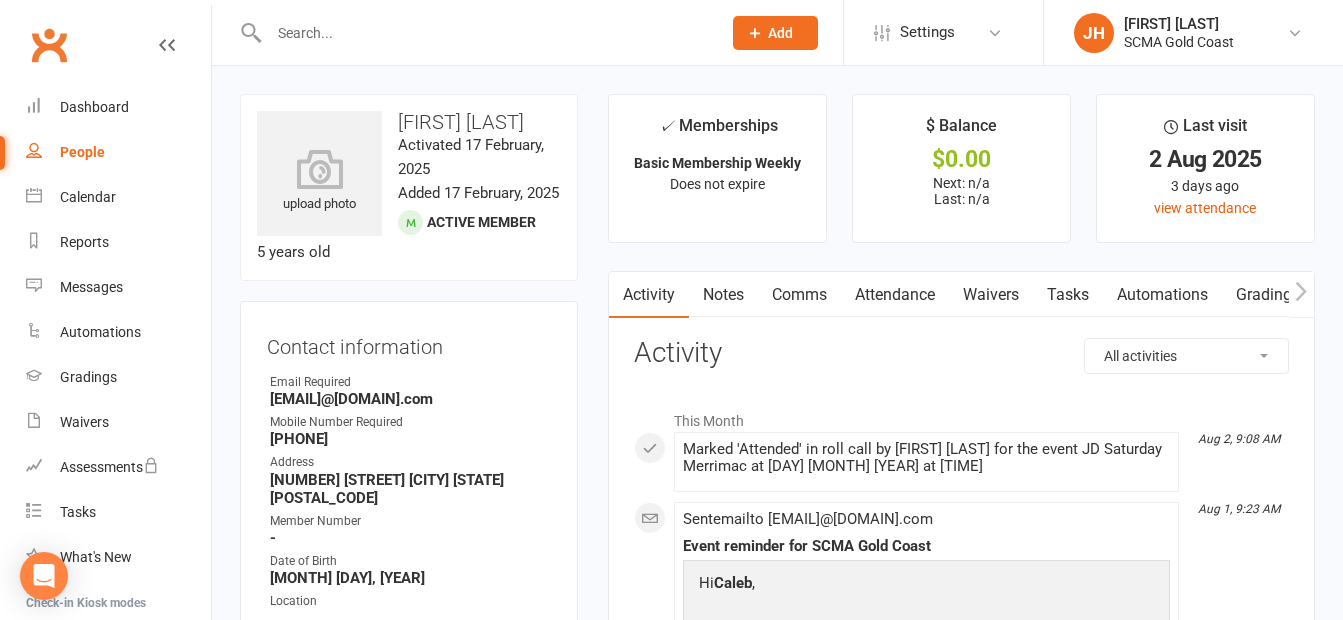 click on "Notes" at bounding box center [723, 295] 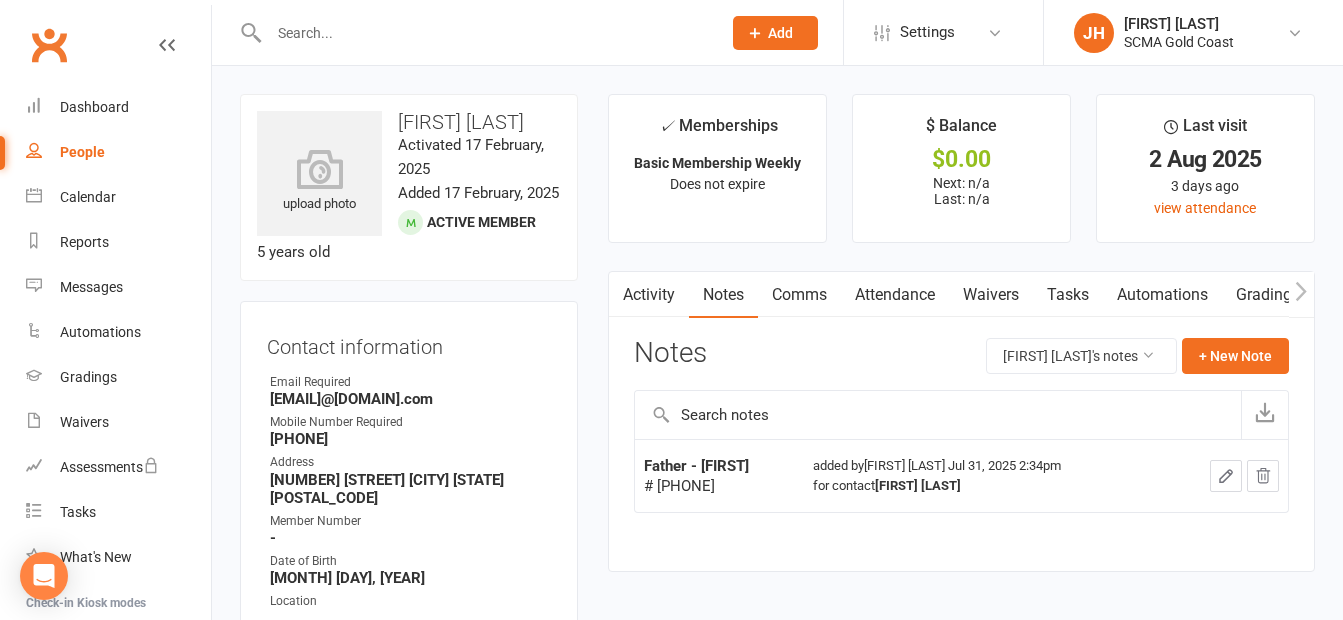 click on "upload photo [FIRST] [LAST] Activated 17 February, 2025 Added 17 February, 2025   Active member 5 years old  Contact information Owner   Email Required  [EMAIL]
Mobile Number Required  [PHONE]
Address  [NUMBER] [STREET] [CITY] [STATE] [POSTAL_CODE]
Member Number  -
Date of Birth  November 4, 2019
Location
Update Contact Details Flag Archive Manage Comms Settings
Wallet Bank account K [LAST]  xxxx 6528  Account shared with following contacts Byron [LAST] Kirra [LAST]
Membership      Basic Membership Weekly Feb 24 2025 — Never This  month Booked: 1 Attended: 1 9 classes remaining    Cancel membership Upgrade / Downgrade Show expired memberships Add new membership
Styles & Ranks  Junior Dragons  / Yellow Wrap Start Date: 24 Feb 2025 Last Graded: 14 Jun 2025 undo last grading Attendances Since Last Grading Style attendances: 10 All Attendances: 10 Belt Size: 2
Add new style
Key Demographics  edit Date of Birth -
Gender -
Emergency Contact Details  edit Name Kirra [LAST]" at bounding box center (409, 1406) 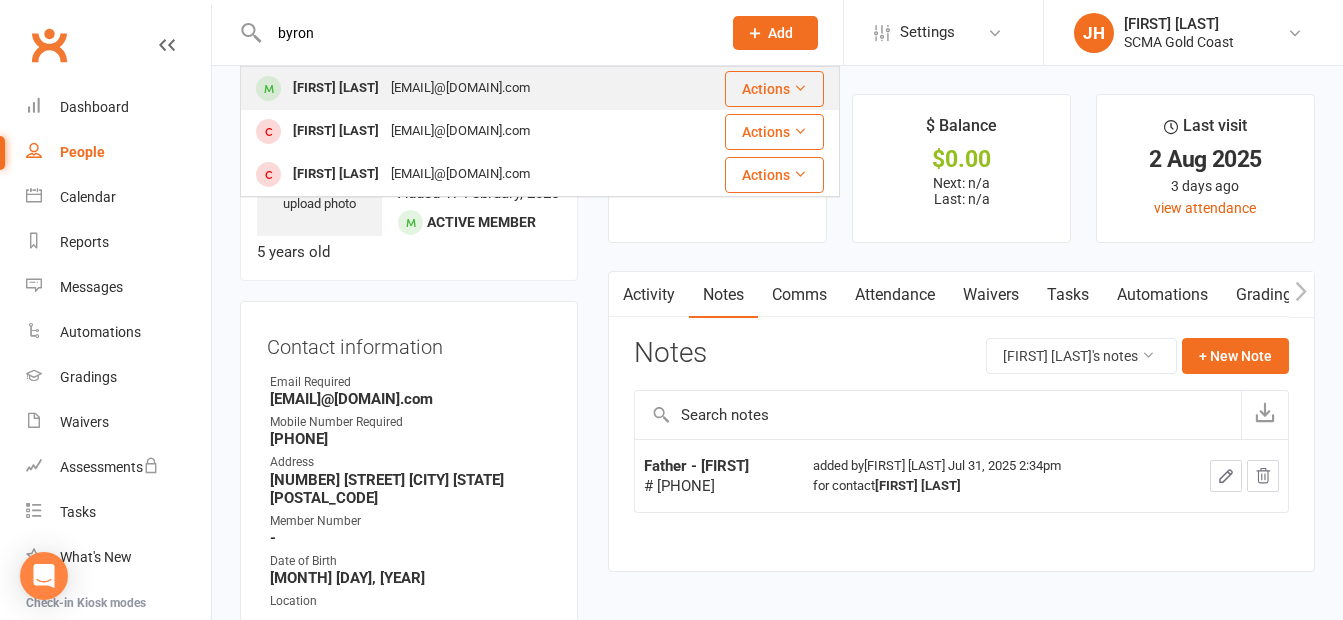 type on "byron" 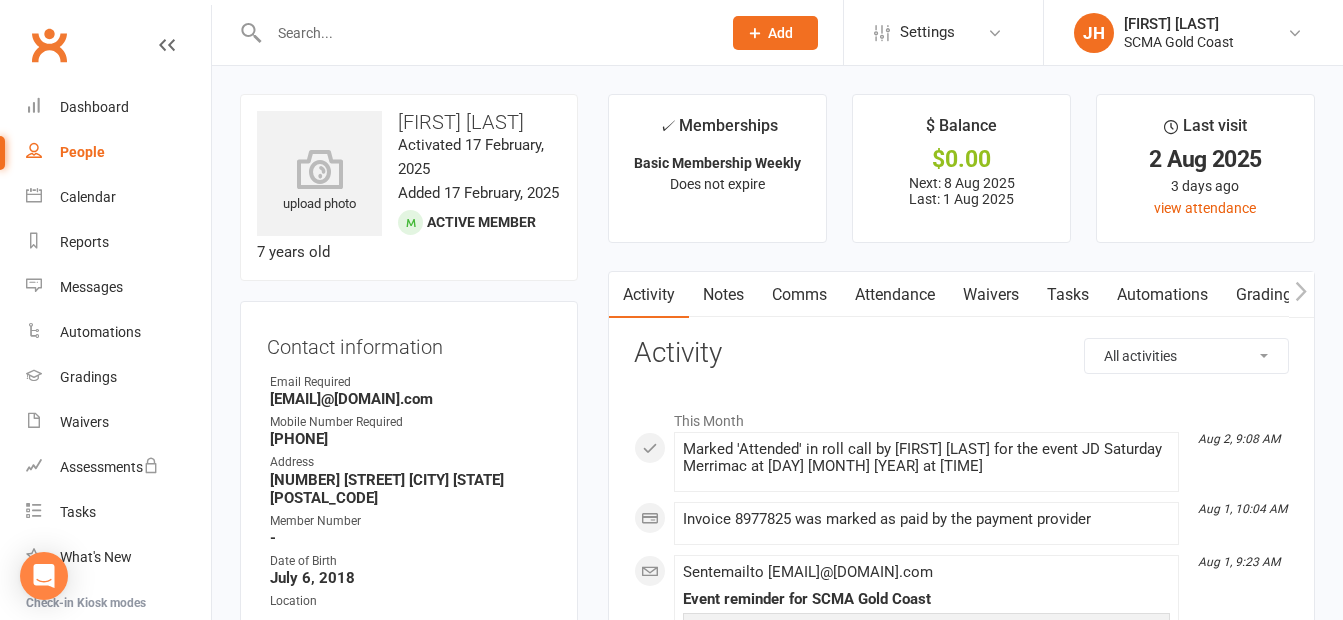 scroll, scrollTop: 200, scrollLeft: 0, axis: vertical 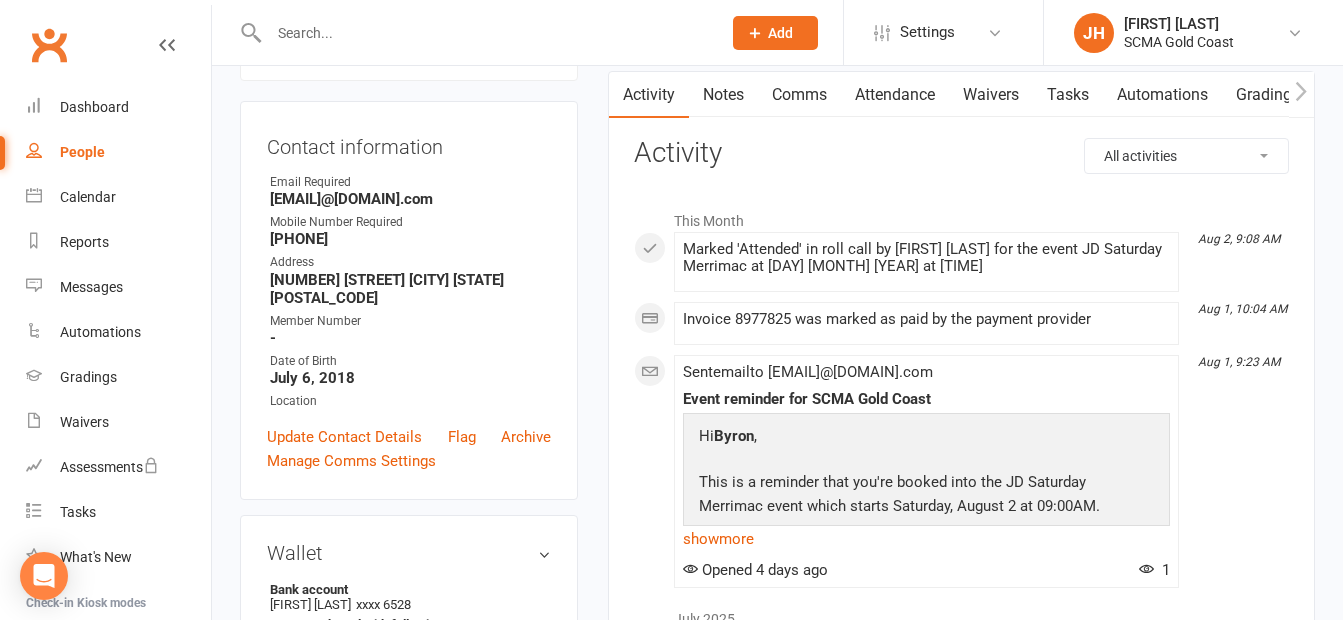 click on "All activities Bookings / Attendances Communications Notes Failed SMSes Gradings Members Memberships Mobile App POS Sales Payments Credit Vouchers Prospects Reports Automations Tasks Waivers Workouts Kiosk Mode Consent Assessments Contact Flags Family Relationships Activity This Month [MONTH] [DAY], [TIME] Marked 'Attended' in roll call by [FIRST] [LAST] for the event JD Saturday Merrimac at [DAY] [MONTH] [YEAR] at [TIME]   [MONTH] [DAY], [TIME] Invoice [NUMBER] was marked as paid by the payment provider   [MONTH] [DAY], [TIME]   Sent  email  to   [EMAIL]   Event reminder for SCMA Gold Coast Hi  [FIRST] , This is a reminder that you're booked into the JD Saturday Merrimac event which starts Saturday, [MONTH] [DAY] at [TIME]. If you have any questions please contact us at [PHONE] or [EMAIL]. Kind regards,  The SCMA Gold Coast Team Add this event to Google Calendar SCMA Gold Coast [NUMBER] [STREET] [CITY], [STATE], [POSTAL_CODE] Click here to unsubscribe show  more Opened   [DAY] [MONTH] [YEAR]" at bounding box center (961, 2121) 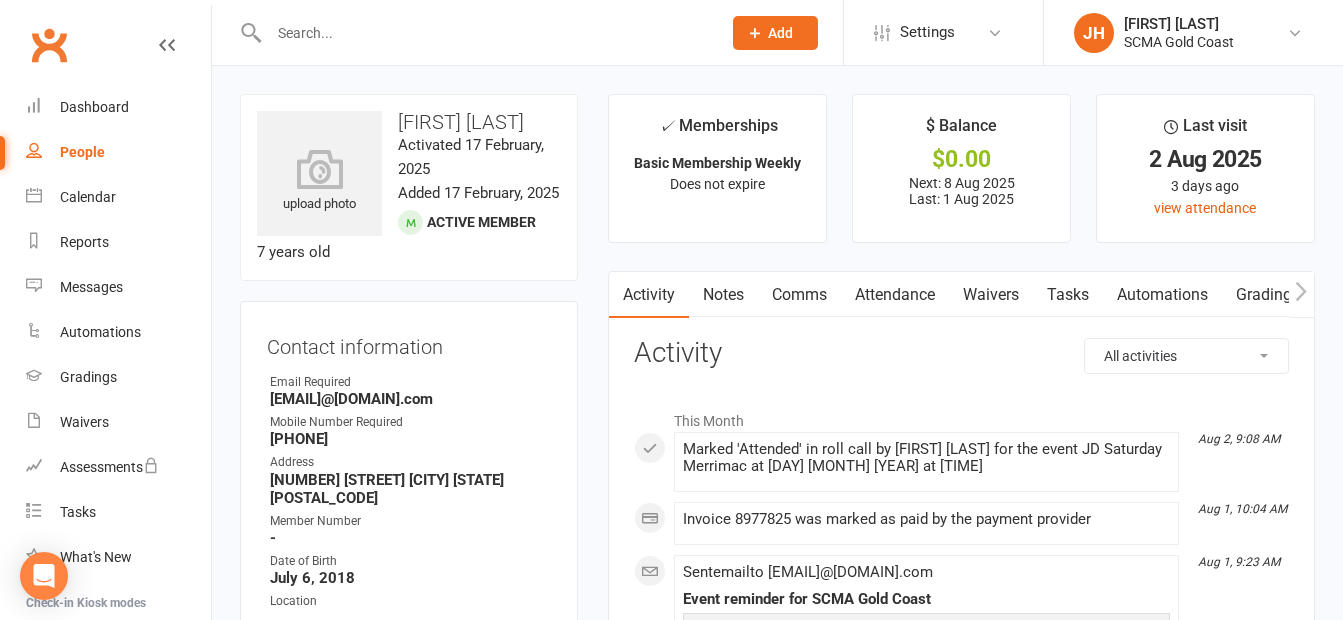 click on "✓ Memberships Basic Membership Weekly Does not expire $ Balance $0.00 Next: [DAY] [MONTH] [YEAR] Last: [DAY] [MONTH] [YEAR] Last visit [DAY] [MONTH] [YEAR] [TIME] [DAY] ago view attendance
Activity Notes Comms Attendance Waivers Tasks Automations Gradings / Promotions Mobile App
All activities Bookings / Attendances Communications Notes Failed SMSes Gradings Members Memberships Mobile App POS Sales Payments Credit Vouchers Prospects Reports Automations Tasks Waivers Workouts Kiosk Mode Consent Assessments Contact Flags Family Relationships Activity This Month [MONTH] [DAY], [TIME] Marked 'Attended' in roll call by [FIRST] [LAST] for the event JD Saturday Merrimac at [DAY] [MONTH] [YEAR] at [TIME]   [MONTH] [DAY], [TIME] Invoice [NUMBER] was marked as paid by the payment provider   [MONTH] [DAY], [TIME]   Sent  email  to   [EMAIL]   Event reminder for SCMA Gold Coast Hi  [FIRST] , This is a reminder that you're booked into the JD Saturday Merrimac event which starts Saturday, [MONTH] [DAY] at [TIME]. Kind regards,  The SCMA Gold Coast Team SCMA Gold Coast show" at bounding box center (961, 2224) 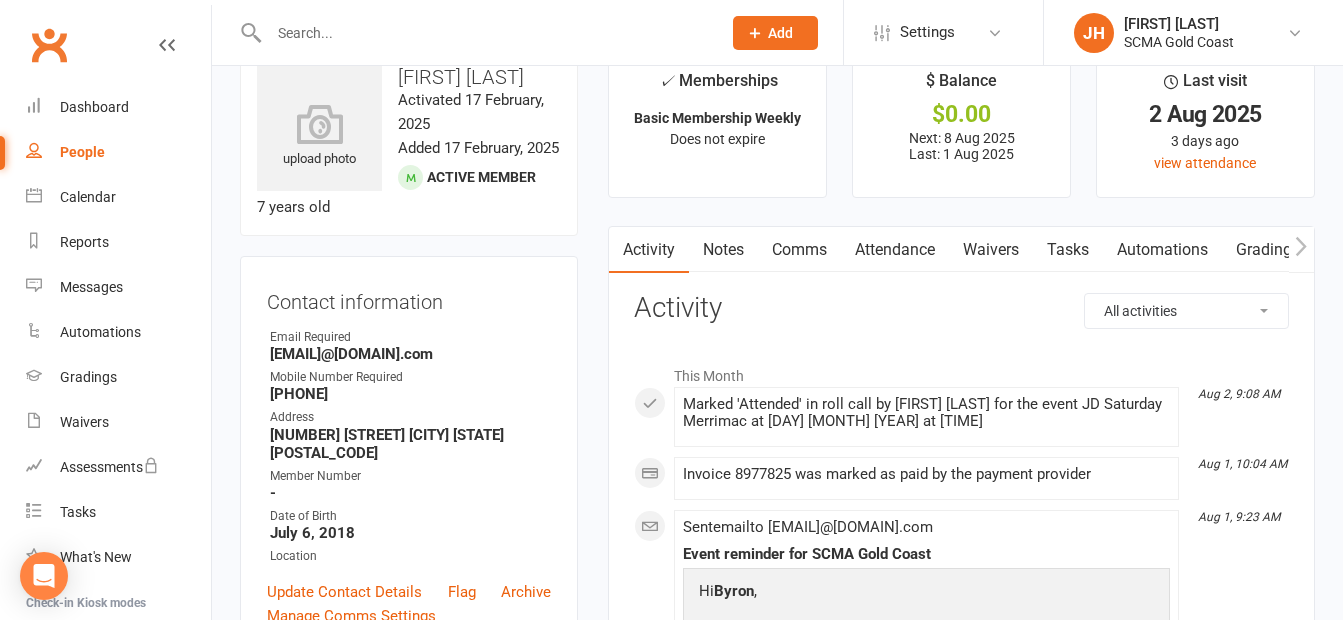 scroll, scrollTop: 0, scrollLeft: 0, axis: both 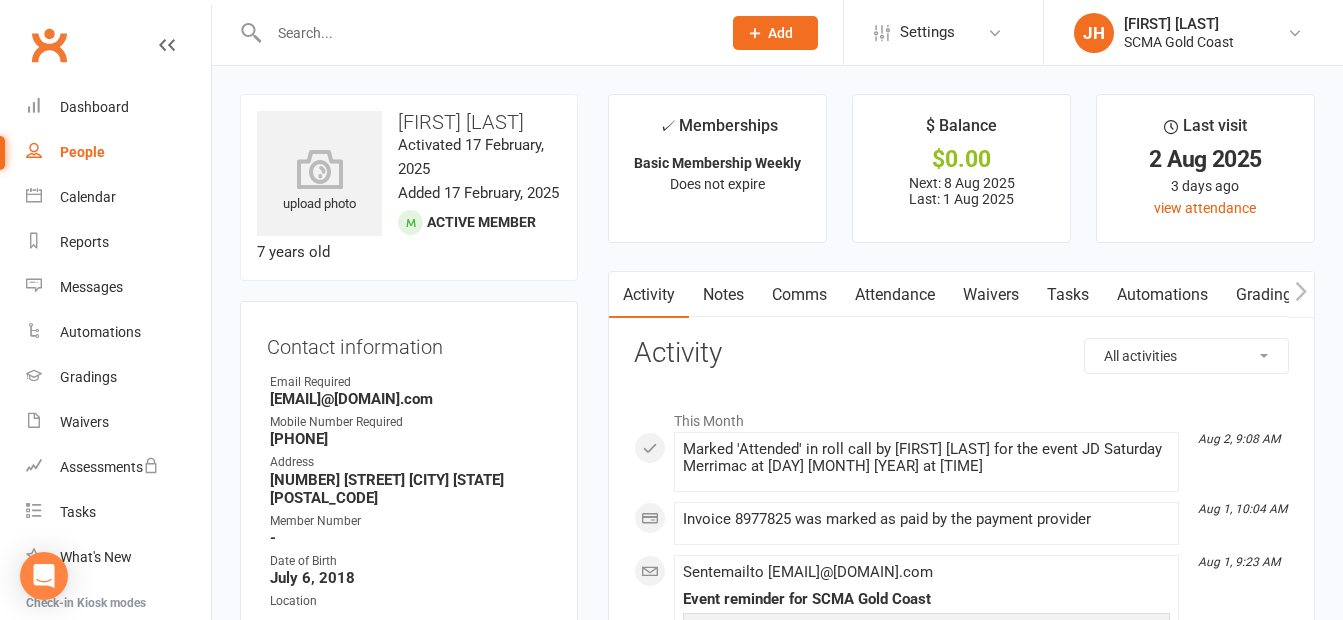 click on "✓ Memberships Basic Membership Weekly Does not expire $ Balance $0.00 Next: [DAY] [MONTH] [YEAR] Last: [DAY] [MONTH] [YEAR] Last visit [DAY] [MONTH] [YEAR] [TIME] [DAY] ago view attendance
Activity Notes Comms Attendance Waivers Tasks Automations Gradings / Promotions Mobile App
All activities Bookings / Attendances Communications Notes Failed SMSes Gradings Members Memberships Mobile App POS Sales Payments Credit Vouchers Prospects Reports Automations Tasks Waivers Workouts Kiosk Mode Consent Assessments Contact Flags Family Relationships Activity This Month [MONTH] [DAY], [TIME] Marked 'Attended' in roll call by [FIRST] [LAST] for the event JD Saturday Merrimac at [DAY] [MONTH] [YEAR] at [TIME]   [MONTH] [DAY], [TIME] Invoice [NUMBER] was marked as paid by the payment provider   [MONTH] [DAY], [TIME]   Sent  email  to   [EMAIL]   Event reminder for SCMA Gold Coast Hi  [FIRST] , This is a reminder that you're booked into the JD Saturday Merrimac event which starts Saturday, [MONTH] [DAY] at [TIME]. Kind regards,  The SCMA Gold Coast Team SCMA Gold Coast show" at bounding box center (961, 2224) 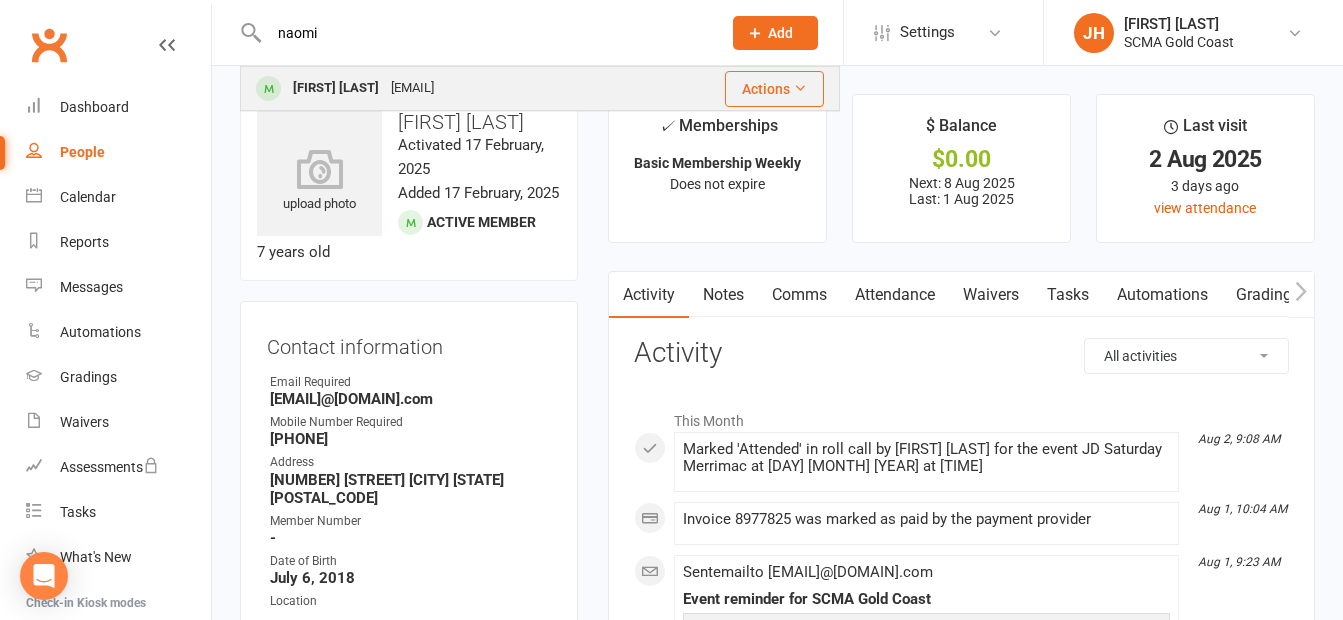 type on "naomi" 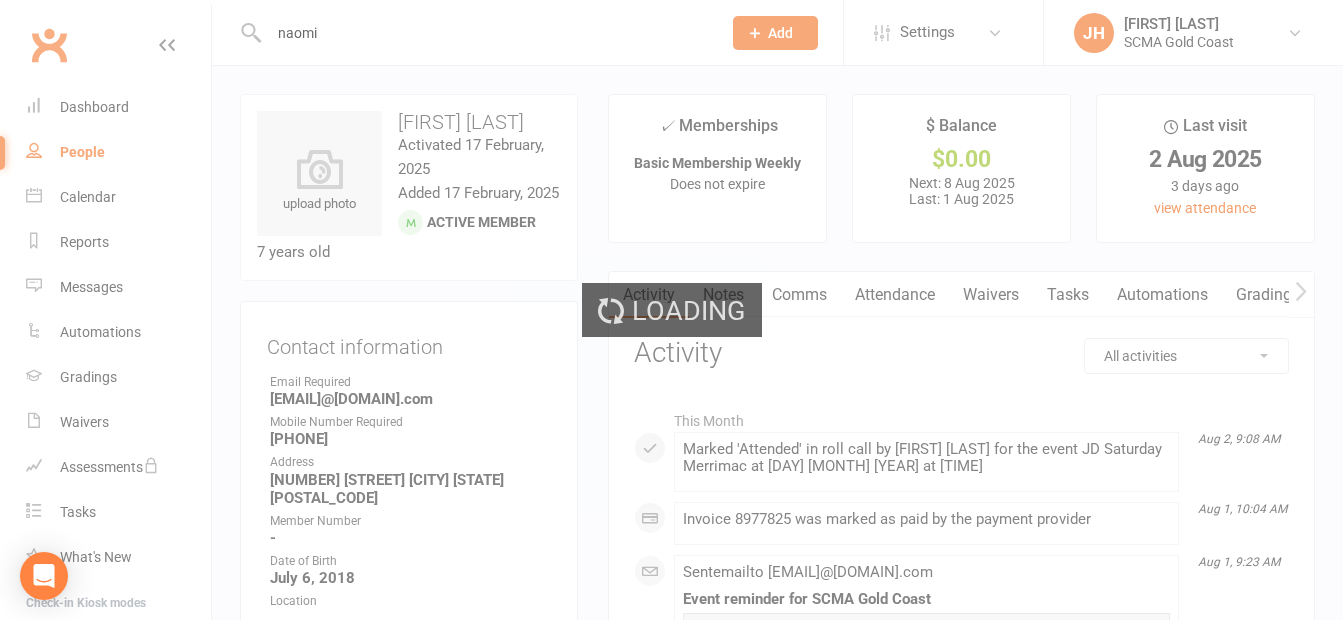 type 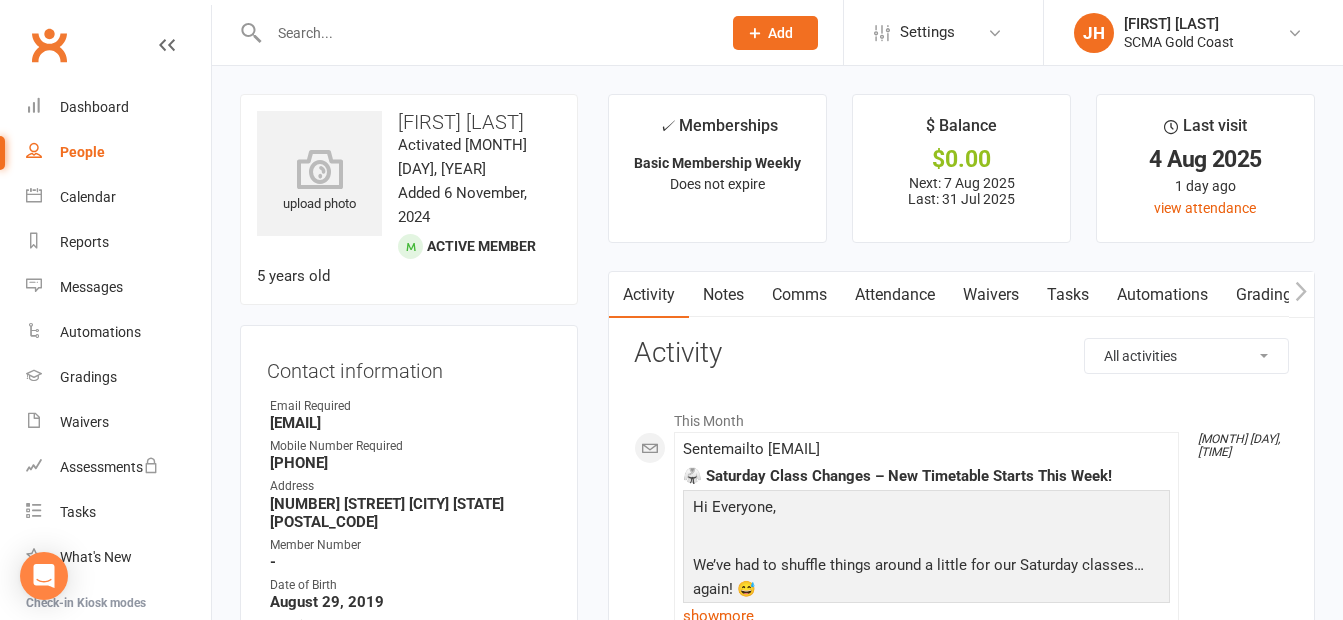 click on "✓ Memberships Basic Membership Weekly Does not expire $ Balance $0.00 Next: [DAY] [MONTH] [YEAR] Last: [DAY] [MONTH] [YEAR] Last visit [DAY] [MONTH] [YEAR] [TIME] [DAY] ago view attendance
Activity Notes Comms Attendance Waivers Tasks Automations Gradings / Promotions Mobile App
All activities Bookings / Attendances Communications Notes Failed SMSes Gradings Members Memberships Mobile App POS Sales Payments Credit Vouchers Prospects Reports Automations Tasks Waivers Workouts Kiosk Mode Consent Assessments Contact Flags Family Relationships Activity This Month [MONTH] [DAY], [TIME]   Sent  email  to   [EMAIL]   🥋 Saturday Class Changes – New Timetable Starts This Week! Hi Everyone,   We’ve had to shuffle things around a little for our Saturday classes… again! 😅 With more families than ever joining us on Saturday mornings (which is fantastic!), we’ve made a few updates to the timetable to better support everyone:   We’re excited to introduce: Our brand-new Little Dragons class (ages 3 & 4) on Saturday mornings!" at bounding box center (961, 2119) 